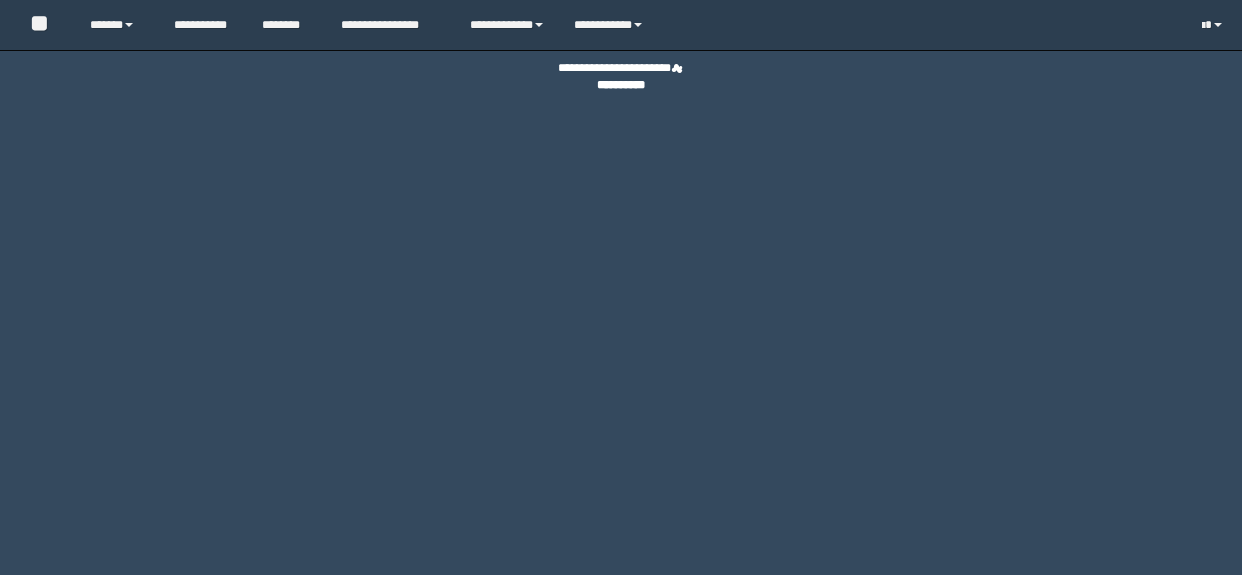 scroll, scrollTop: 0, scrollLeft: 0, axis: both 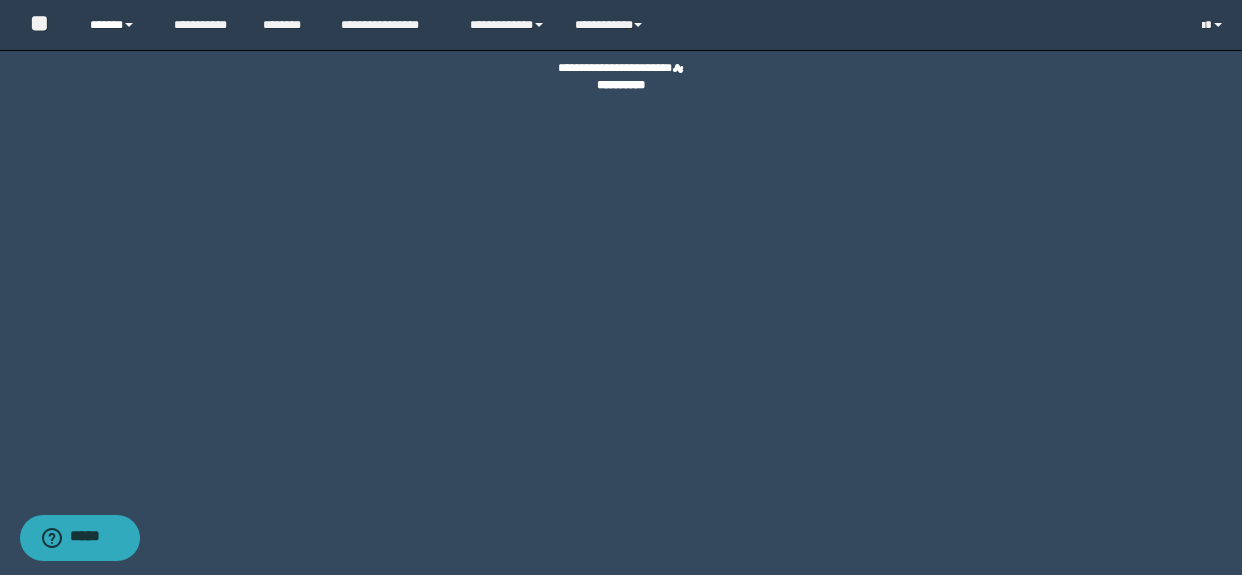 click on "******" at bounding box center [117, 25] 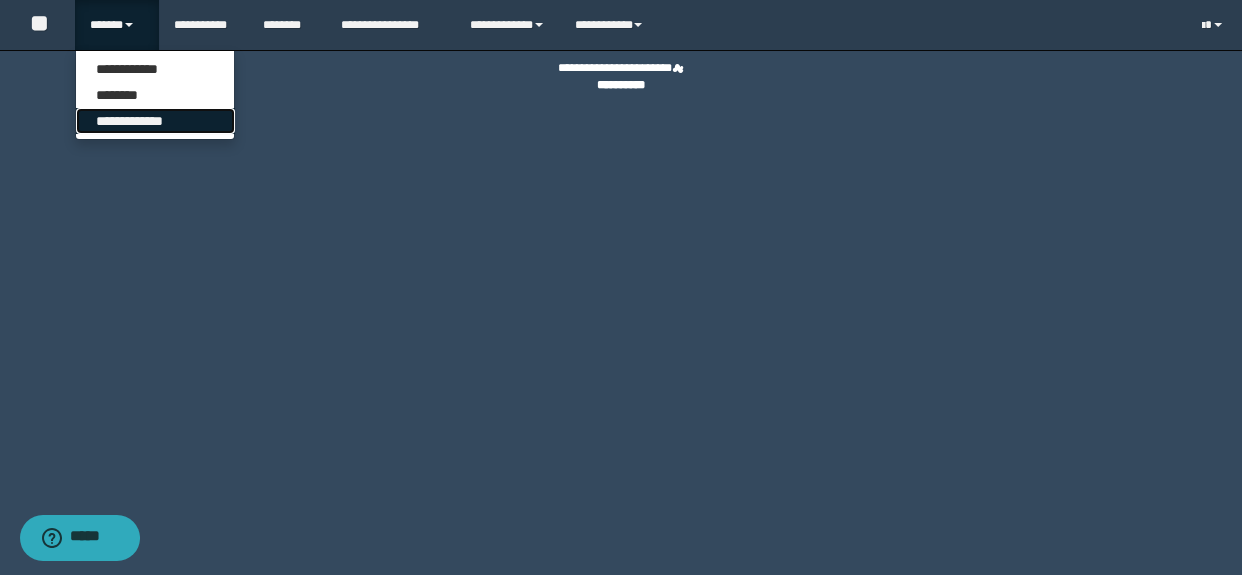 click on "**********" at bounding box center [155, 121] 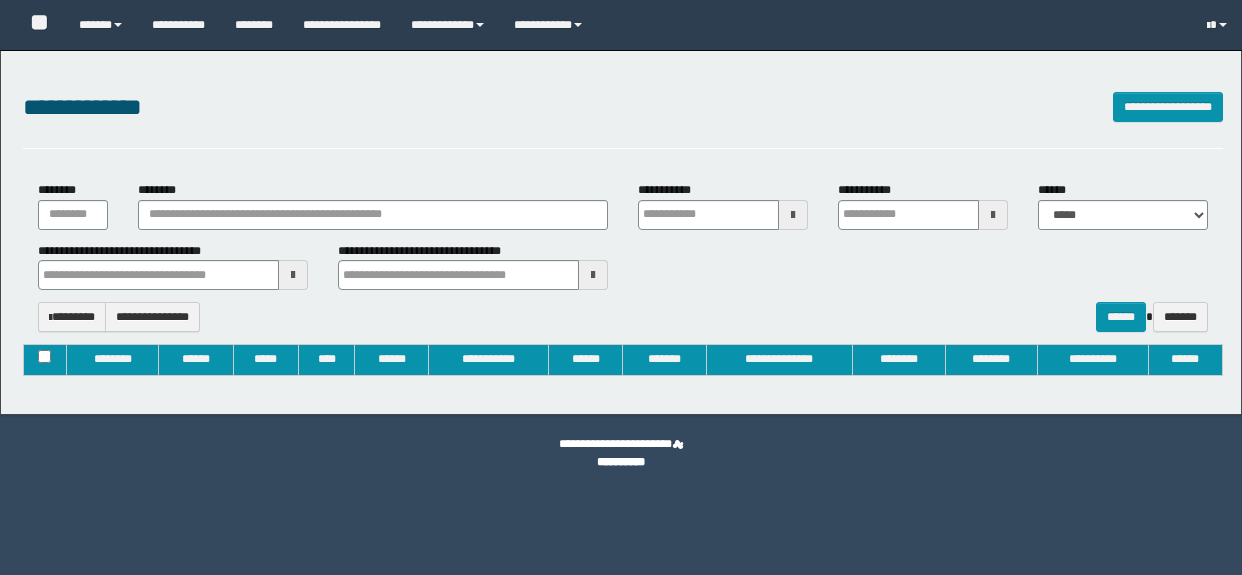 type on "**********" 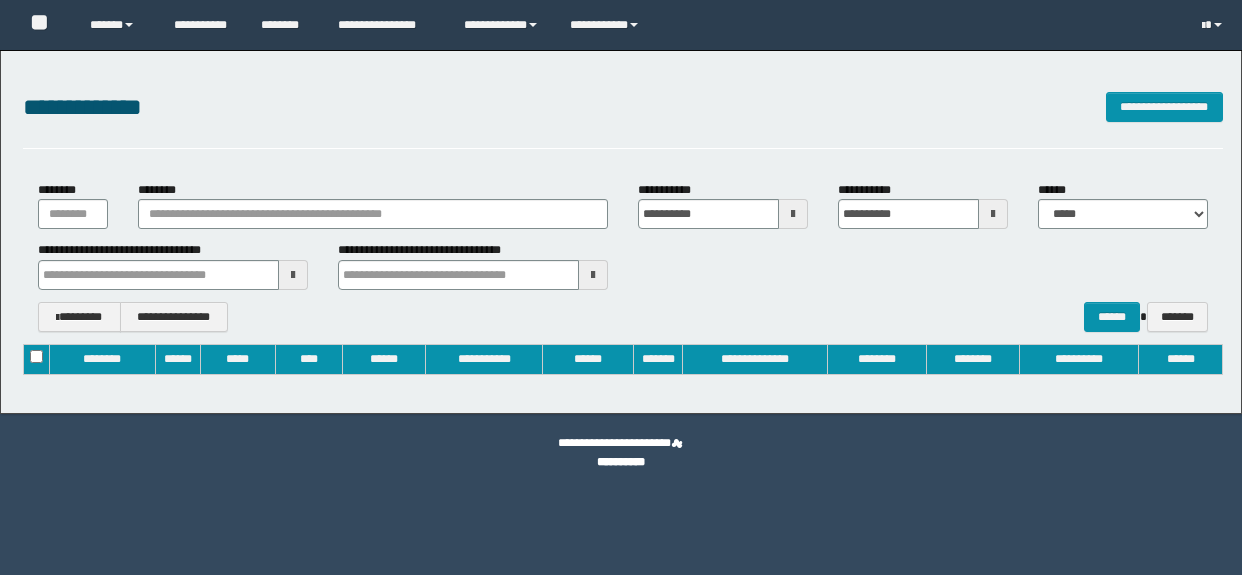 scroll, scrollTop: 0, scrollLeft: 0, axis: both 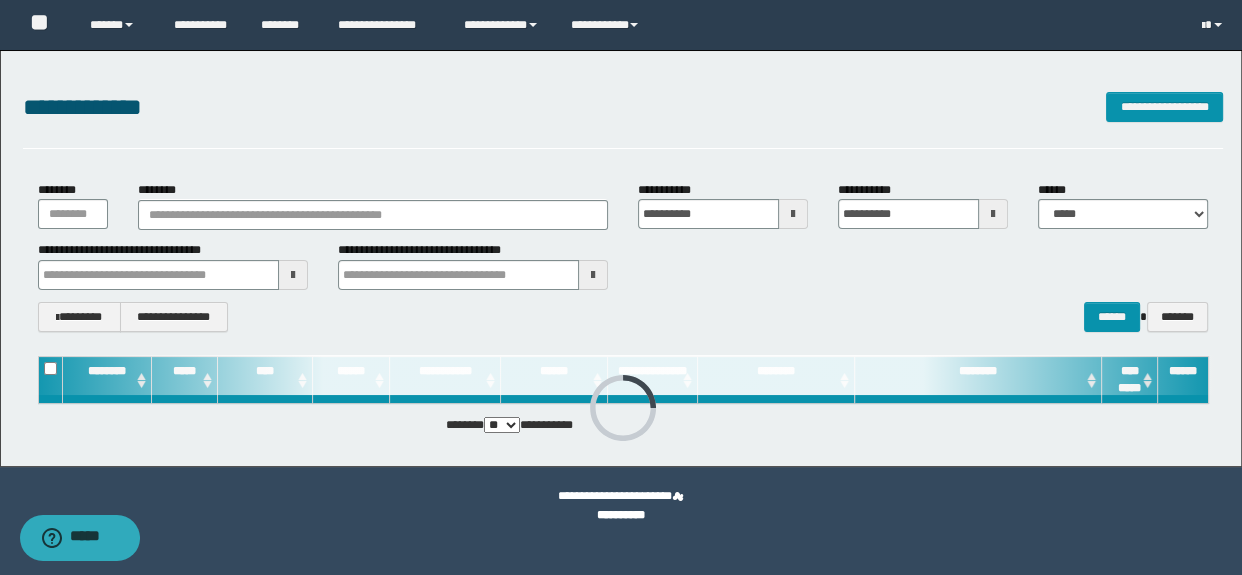 click on "********" at bounding box center [373, 205] 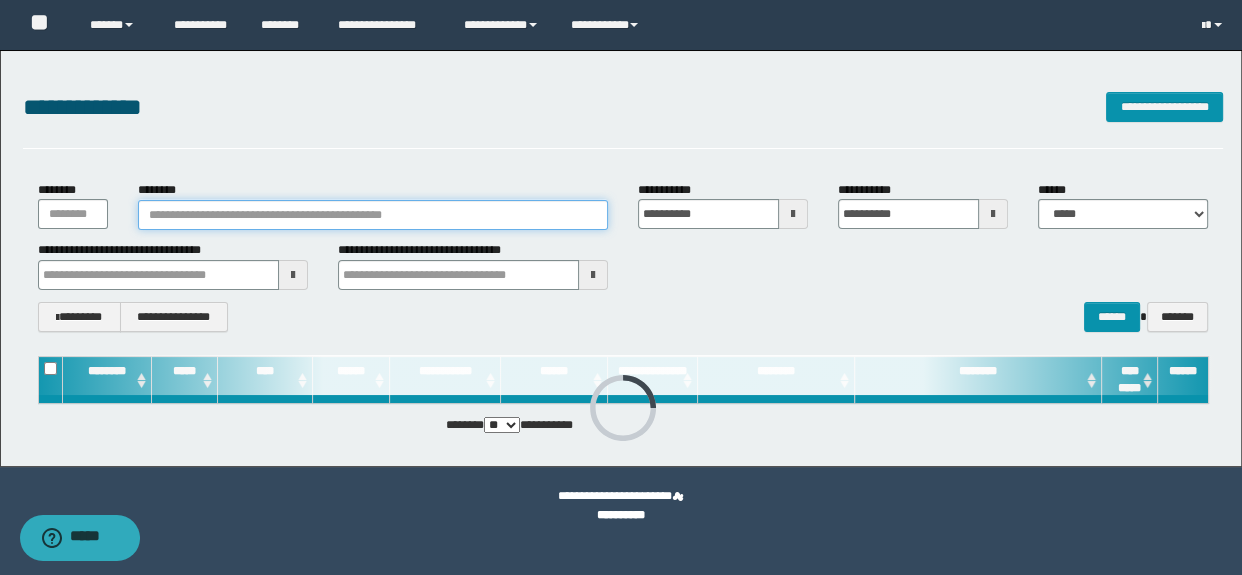 click on "********" at bounding box center [373, 215] 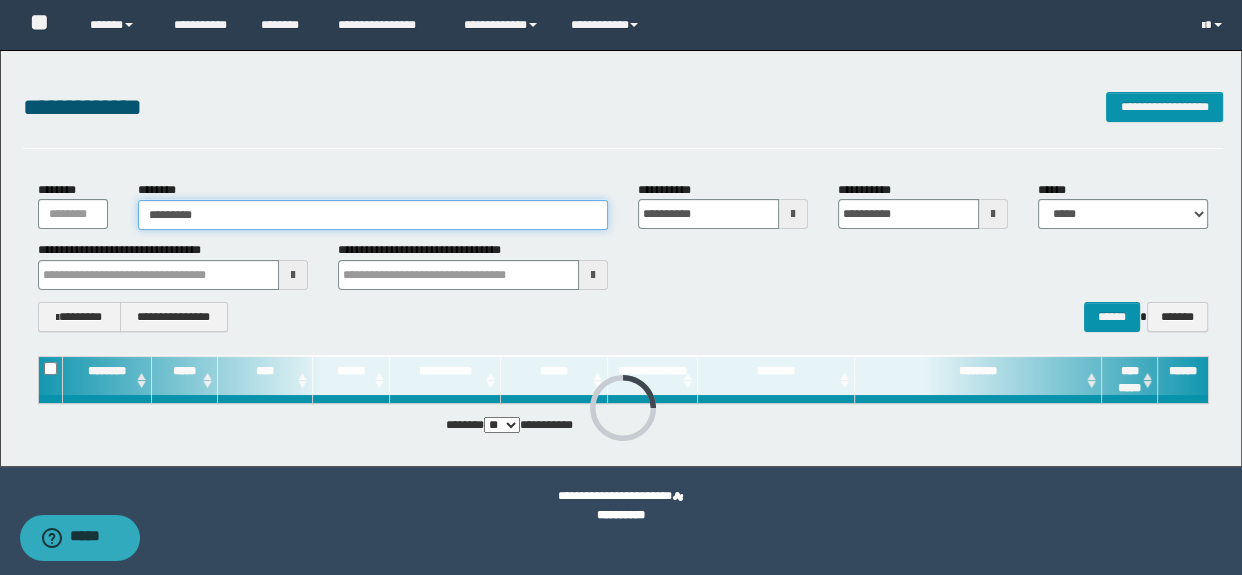 type 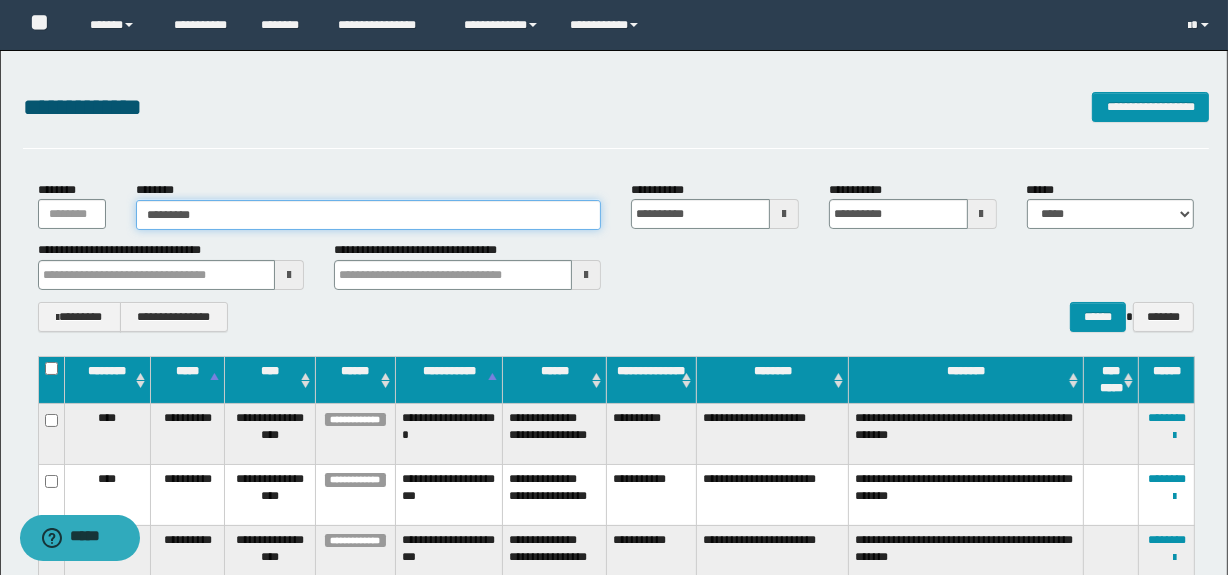 click on "*********" at bounding box center (368, 215) 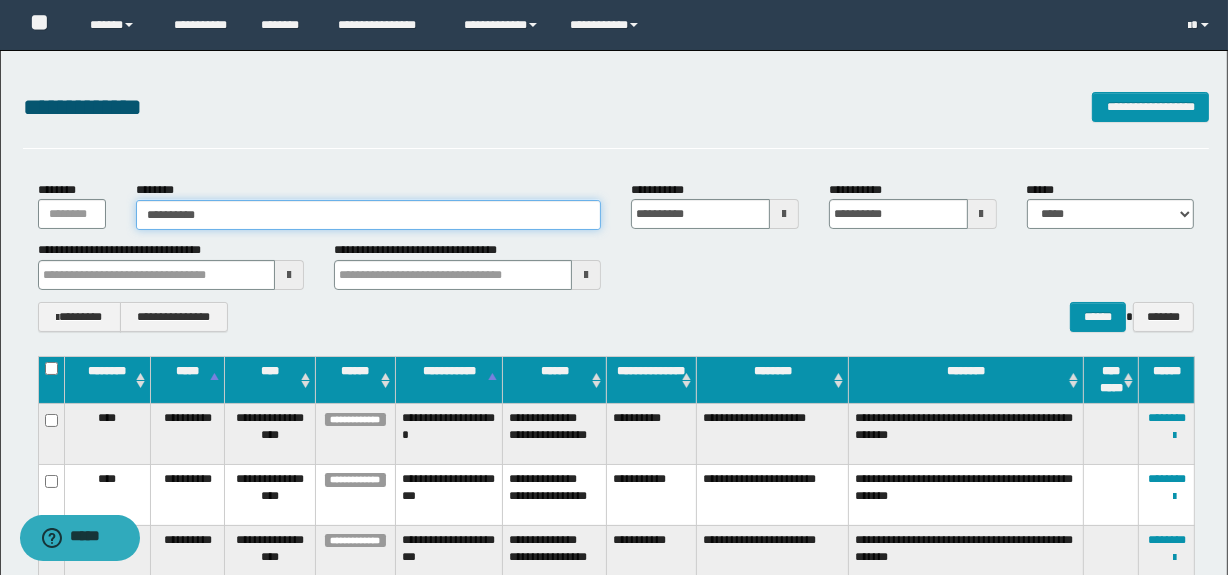 type on "**********" 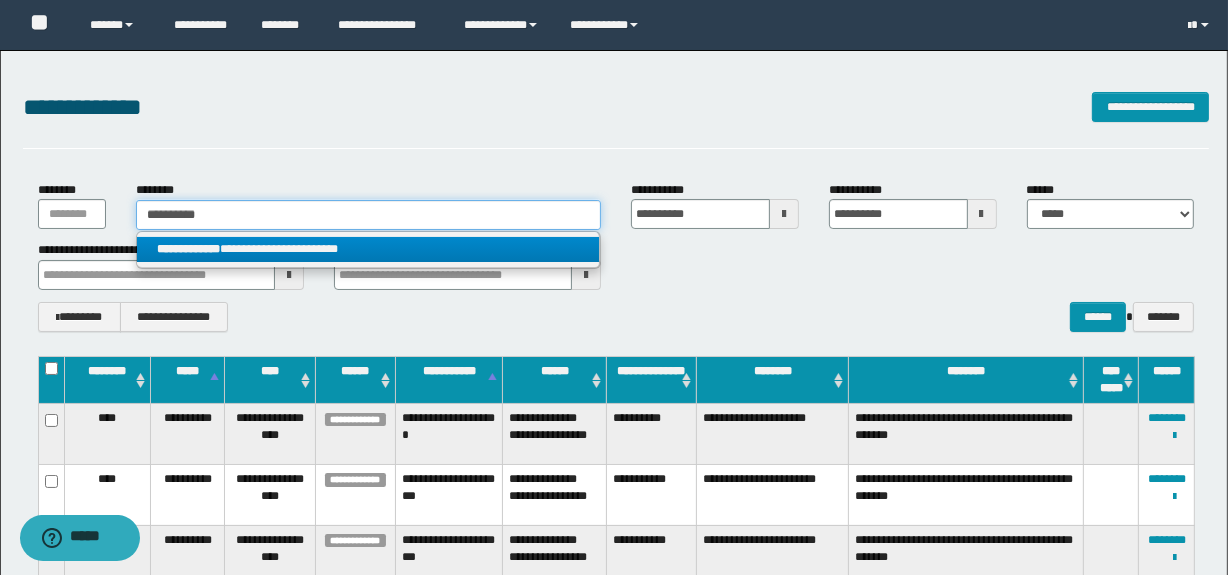 type on "**********" 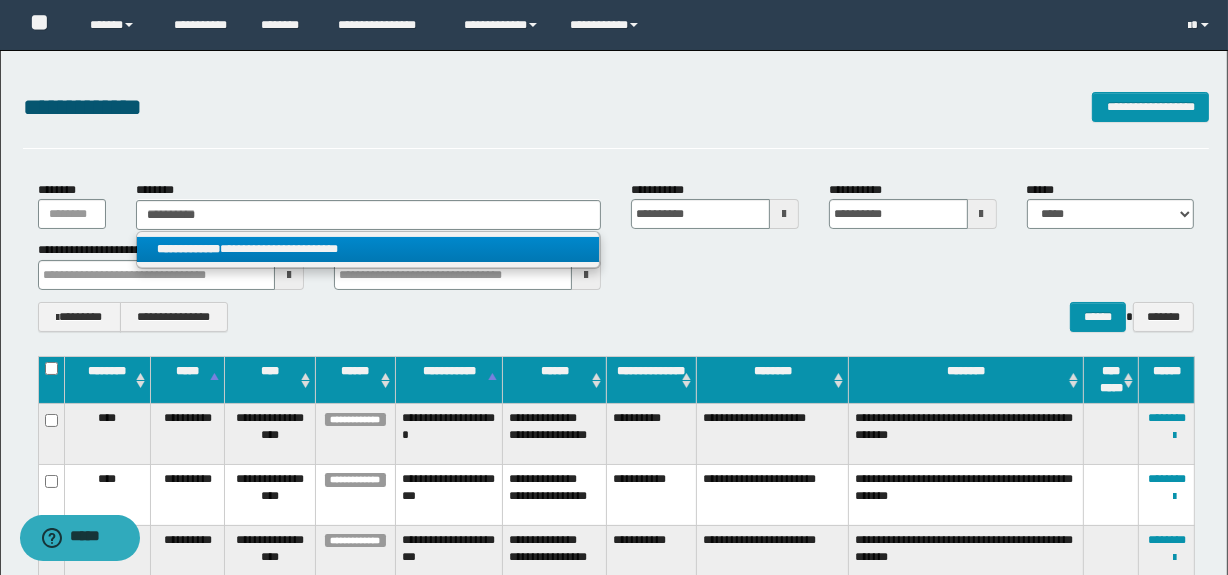 click on "**********" at bounding box center (368, 249) 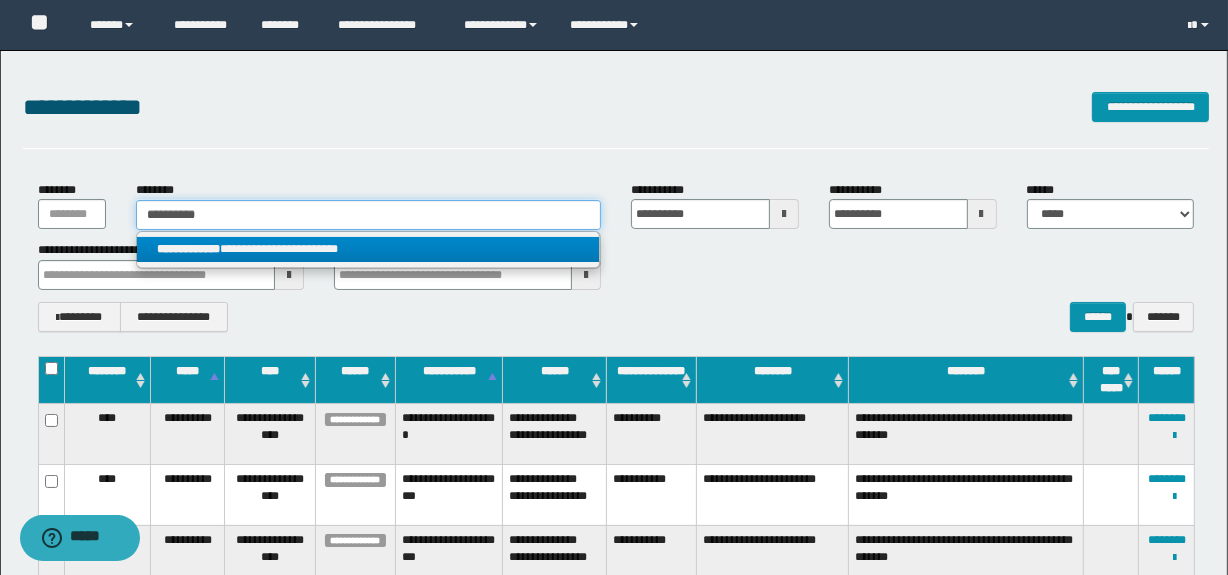 type 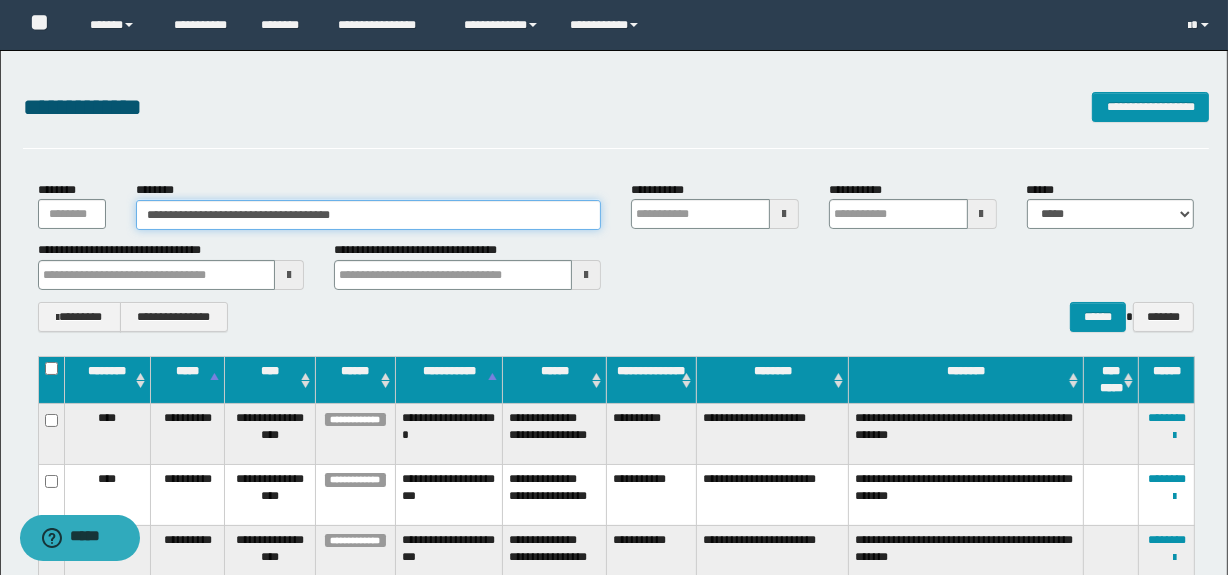 type 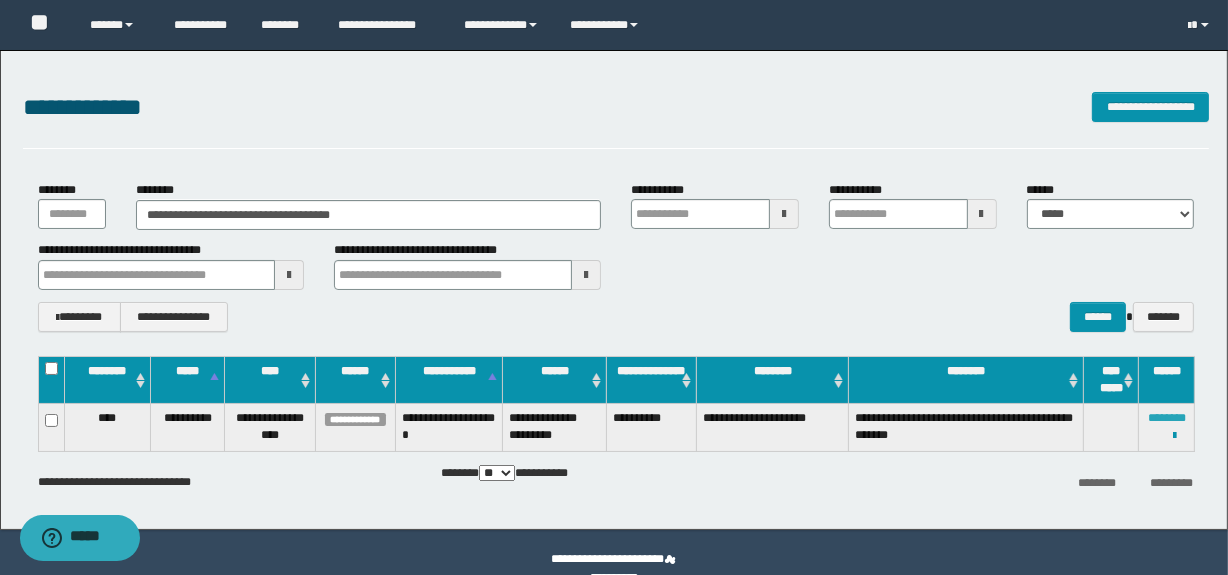 click on "********" at bounding box center (1167, 418) 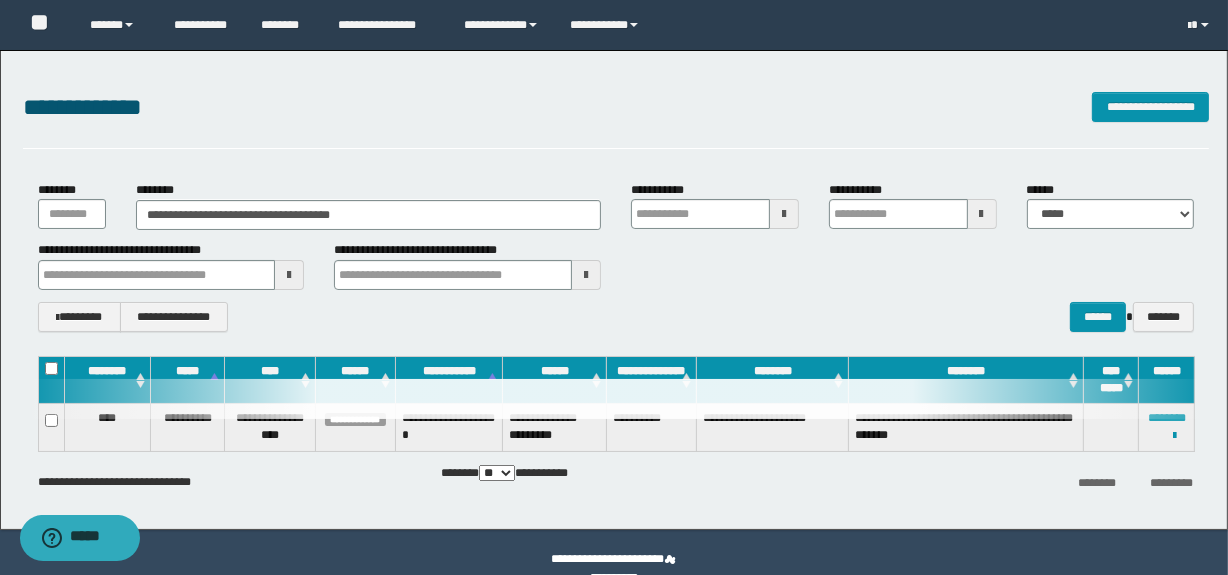 type 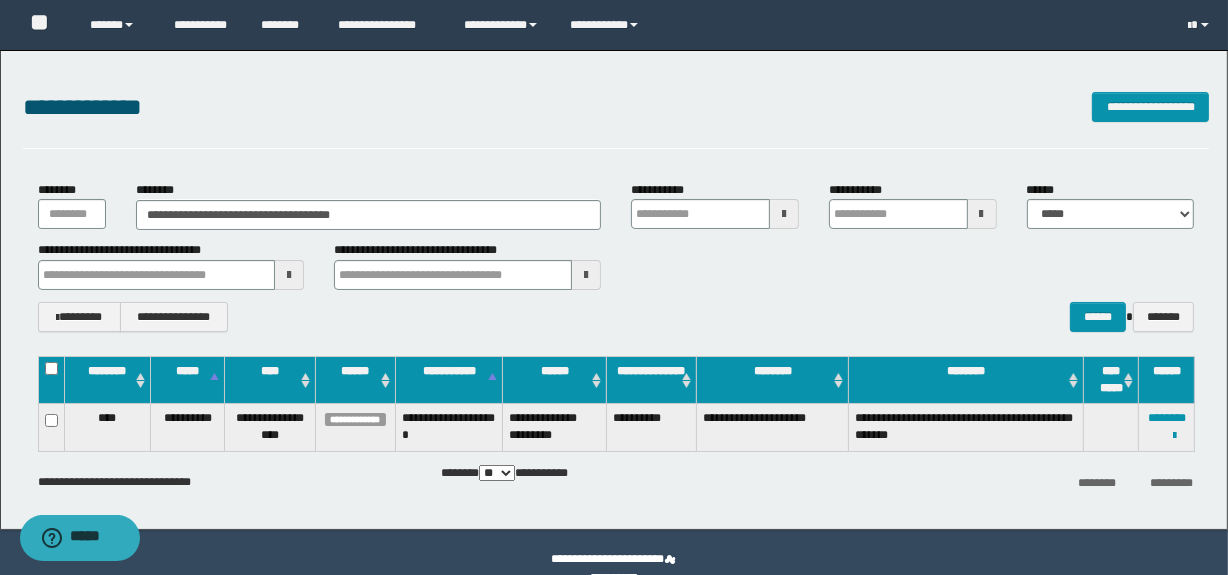 type 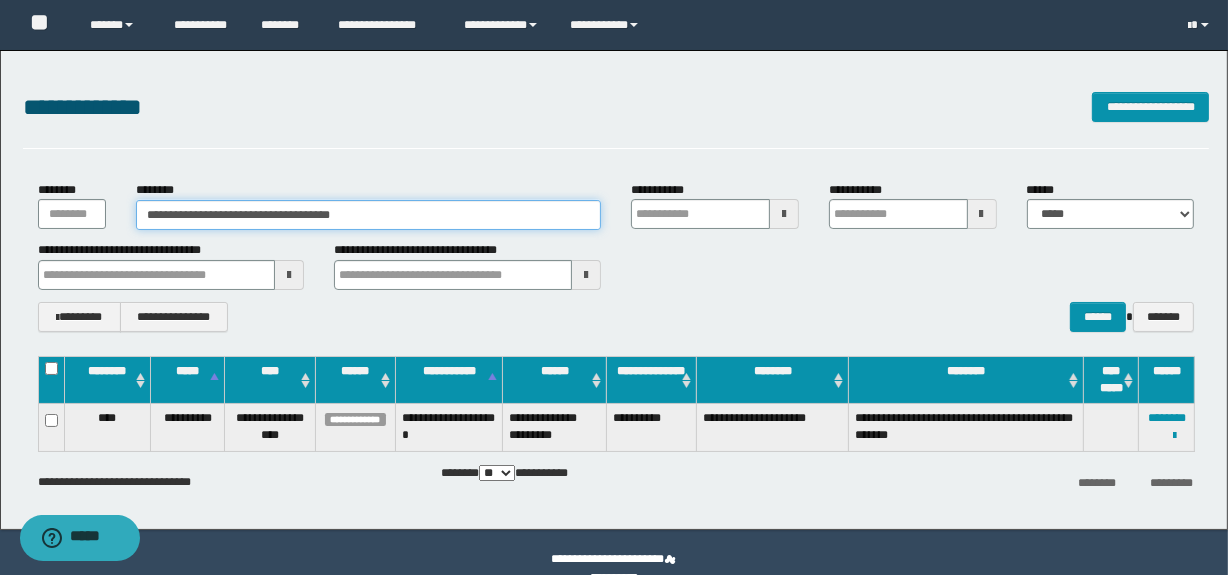 drag, startPoint x: 358, startPoint y: 207, endPoint x: 70, endPoint y: 211, distance: 288.02777 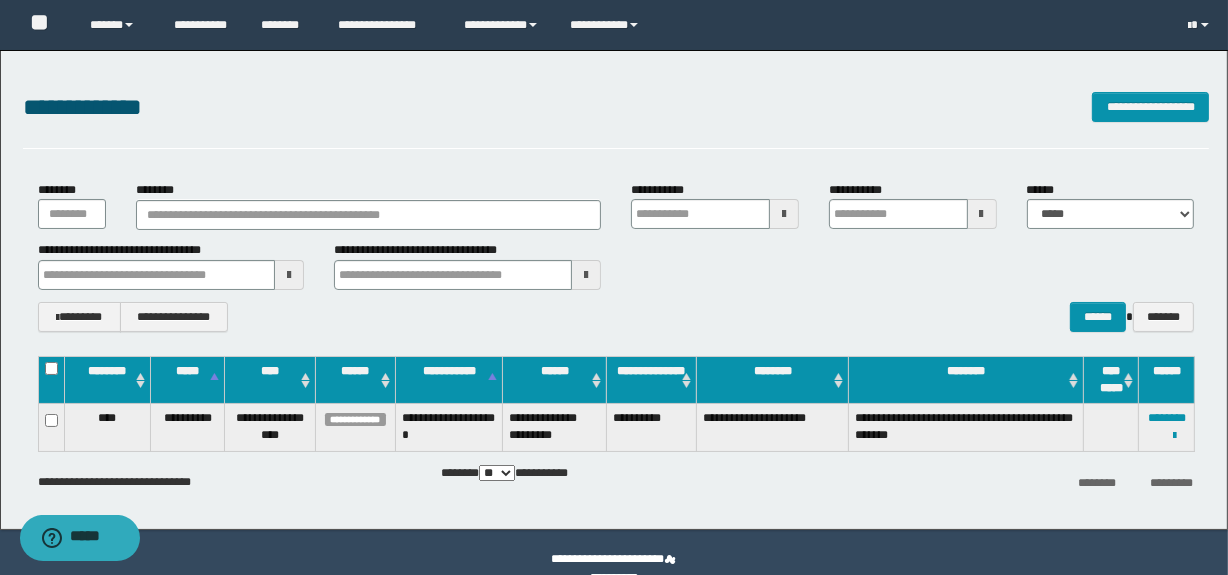 drag, startPoint x: 140, startPoint y: 201, endPoint x: 117, endPoint y: 153, distance: 53.225933 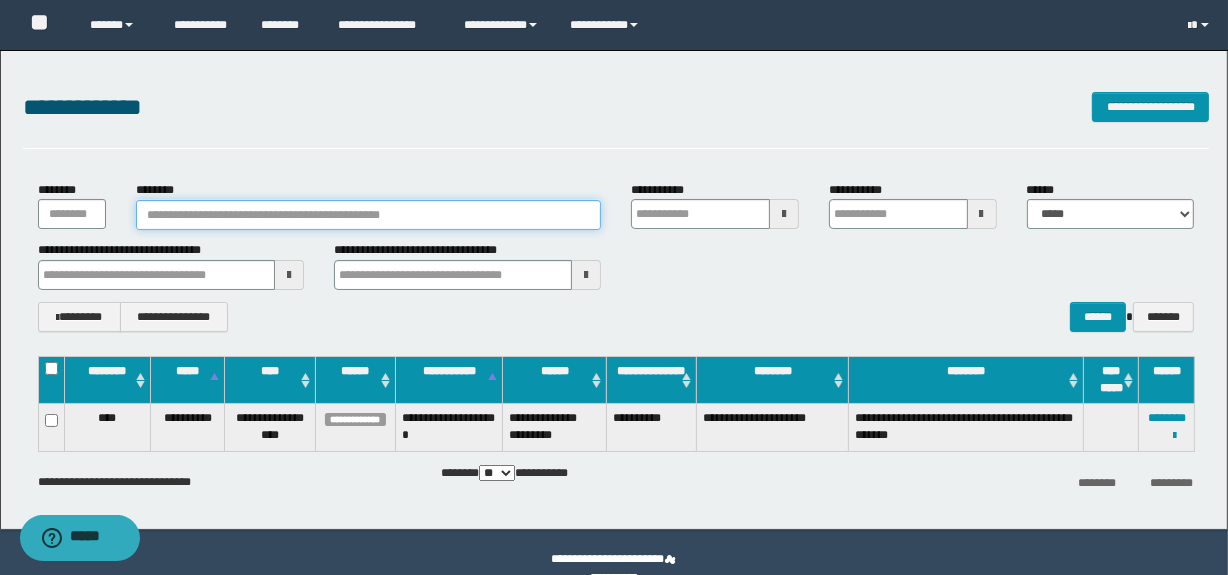 paste on "*********" 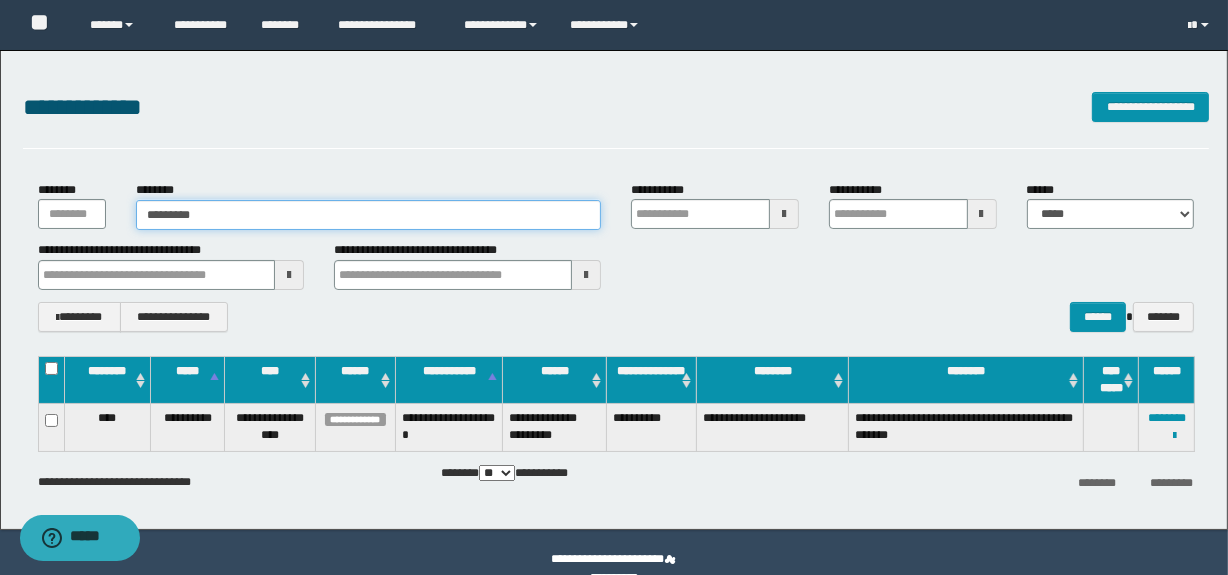 type 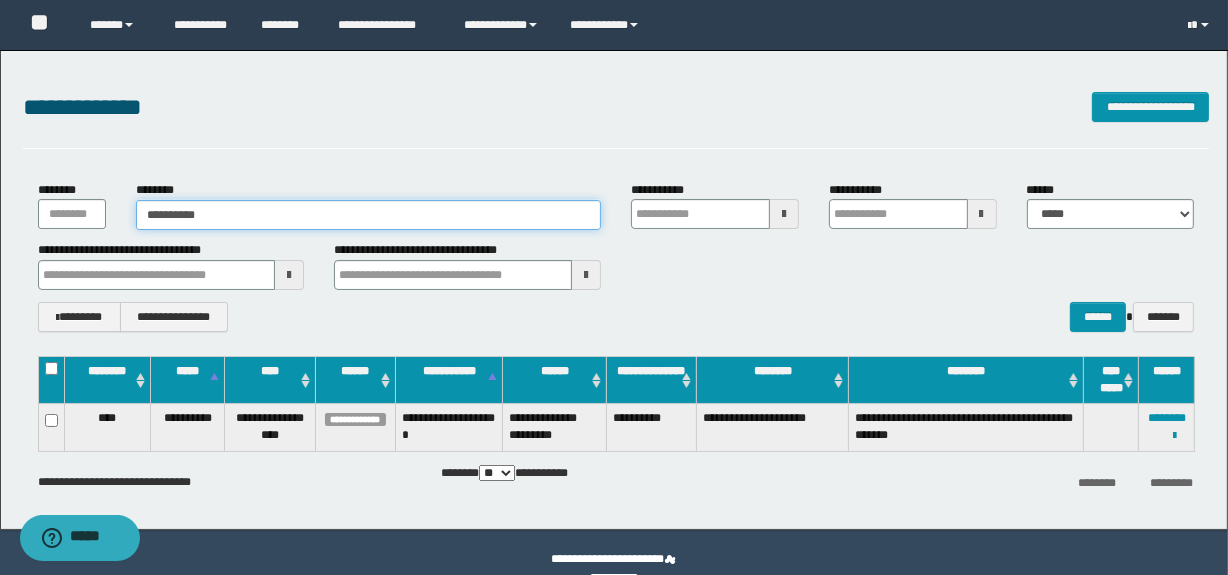 type on "**********" 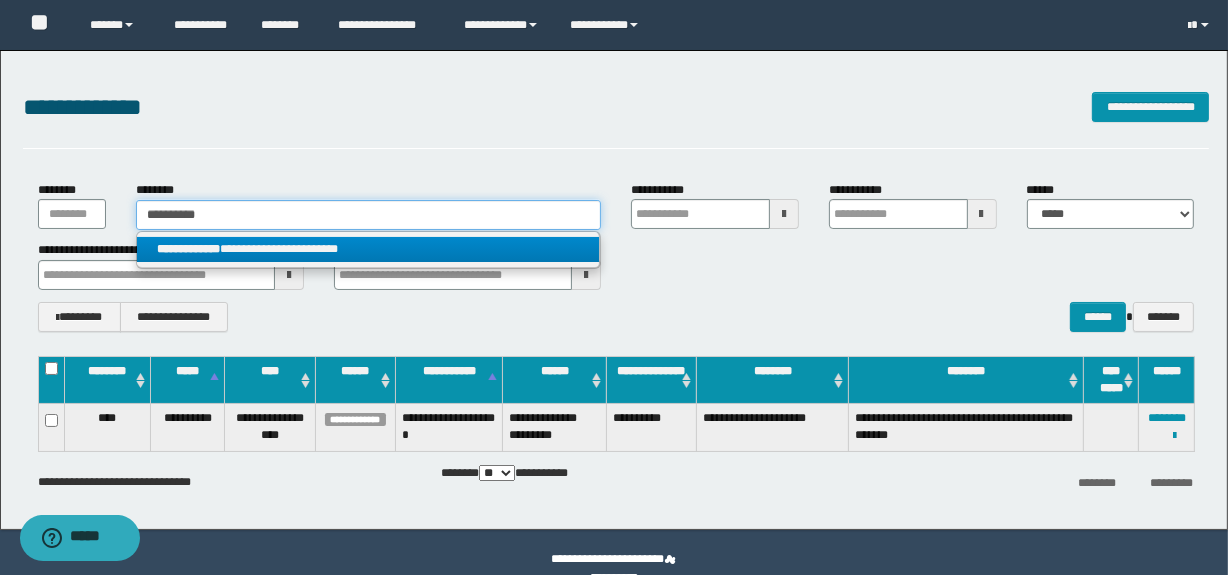 type on "**********" 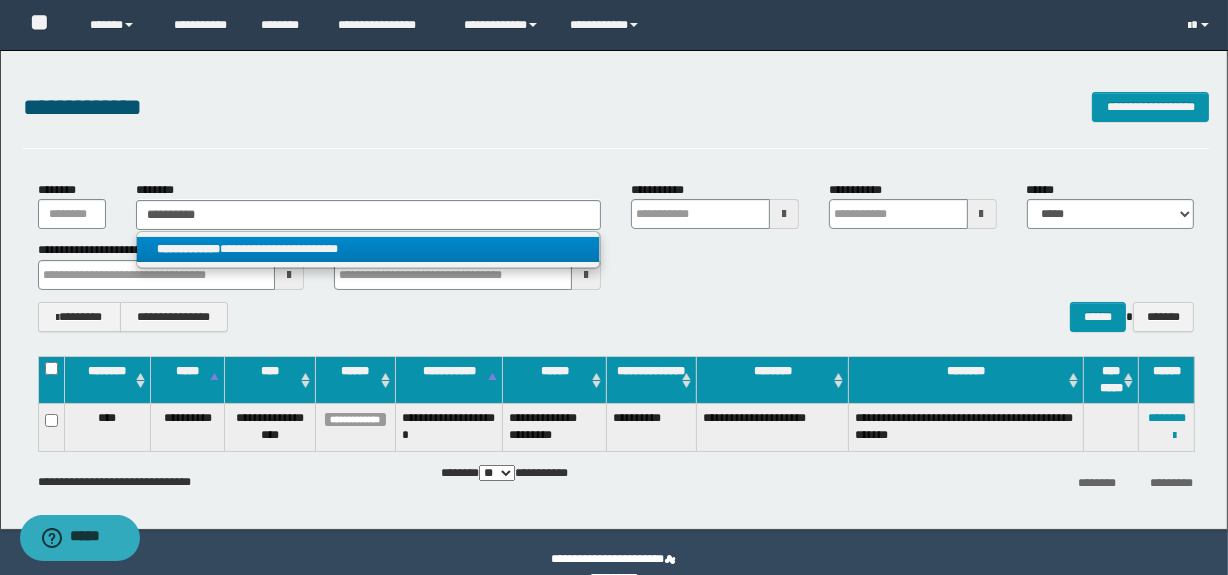 click on "**********" at bounding box center [368, 249] 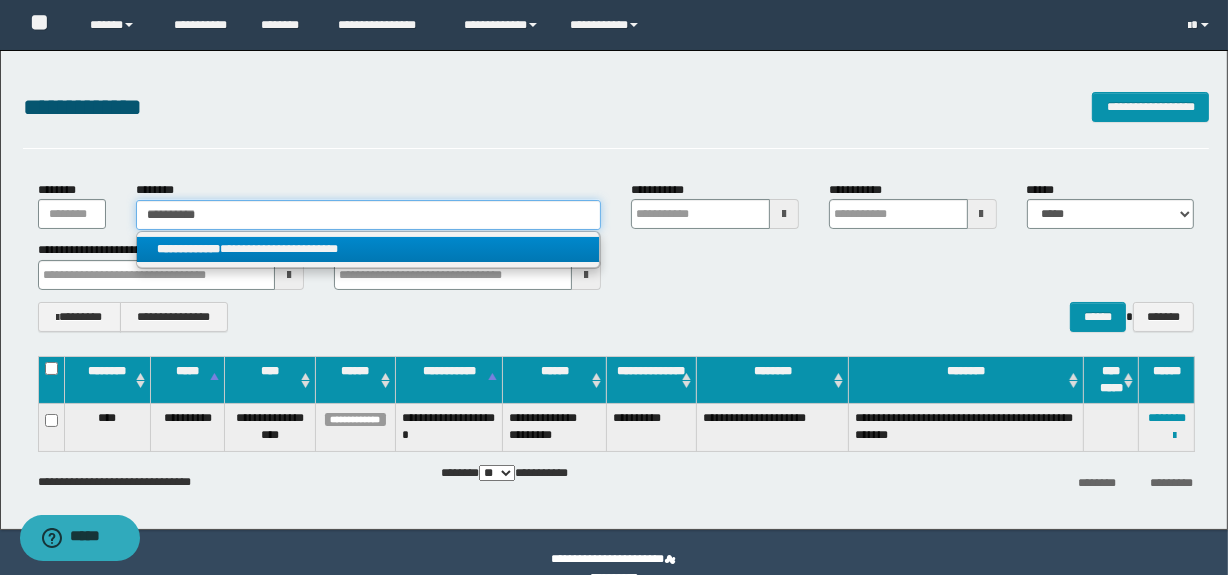 type 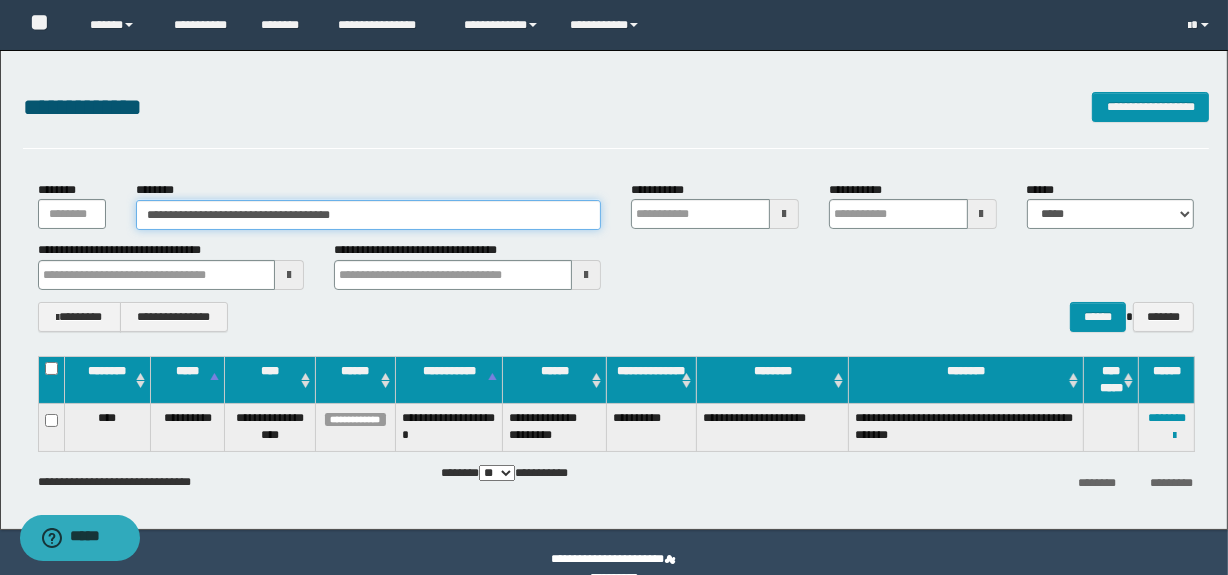 type 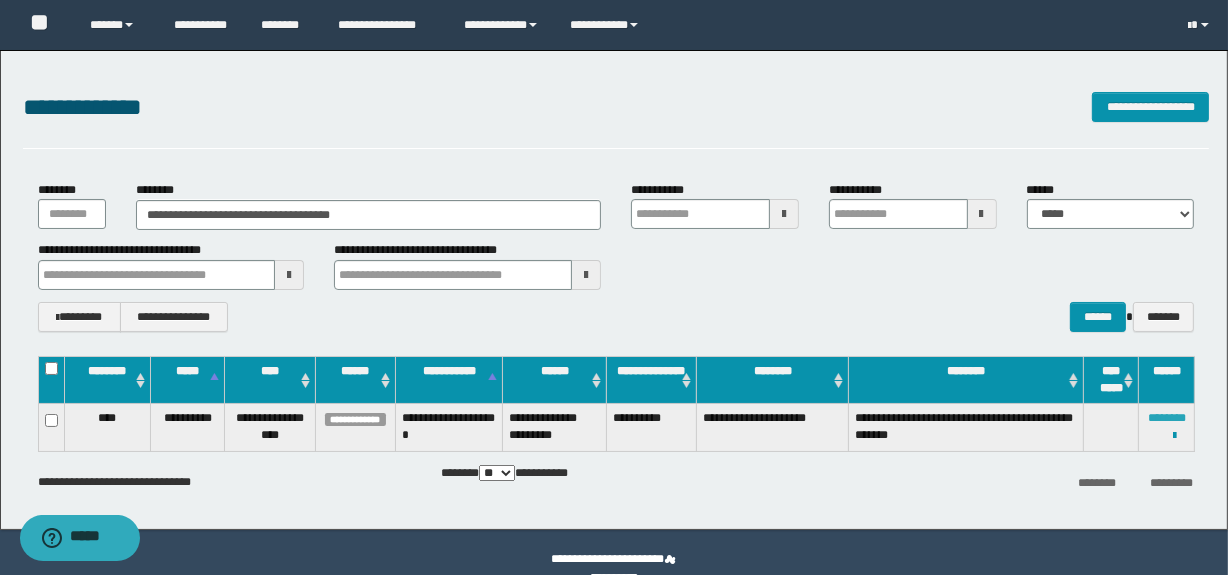 click on "********" at bounding box center [1167, 418] 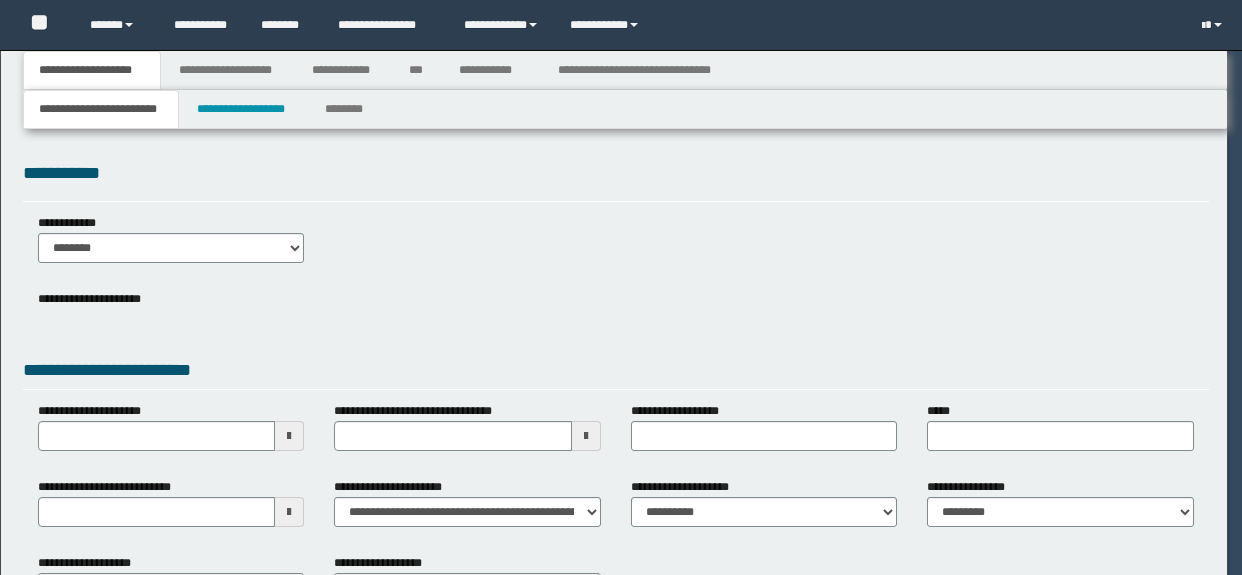 scroll, scrollTop: 0, scrollLeft: 0, axis: both 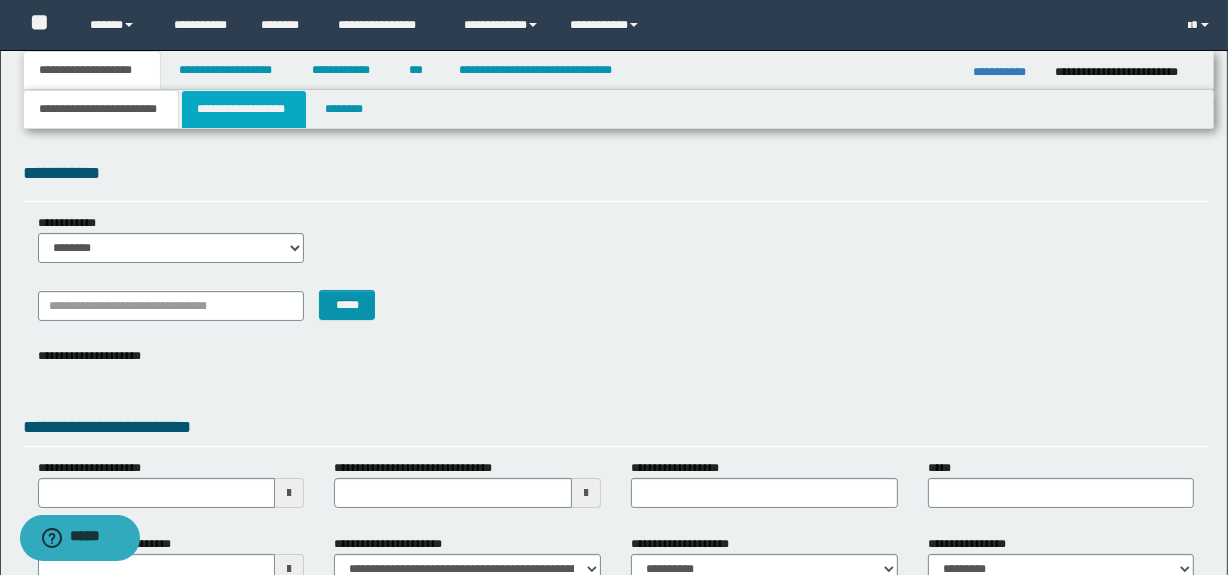 drag, startPoint x: 274, startPoint y: 103, endPoint x: 276, endPoint y: 113, distance: 10.198039 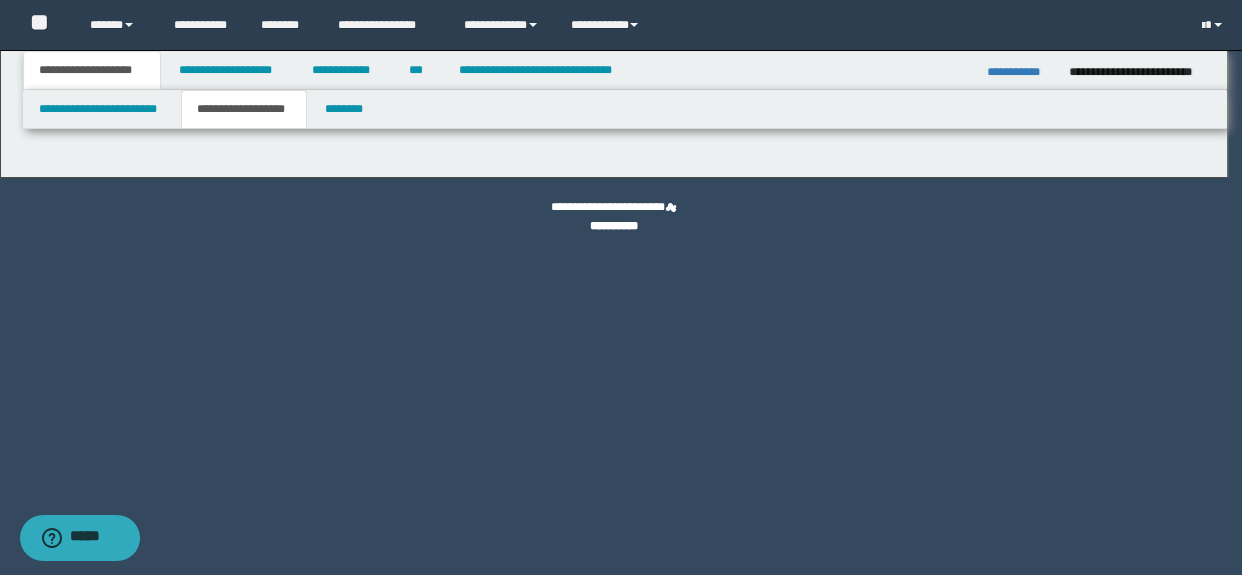 type on "**********" 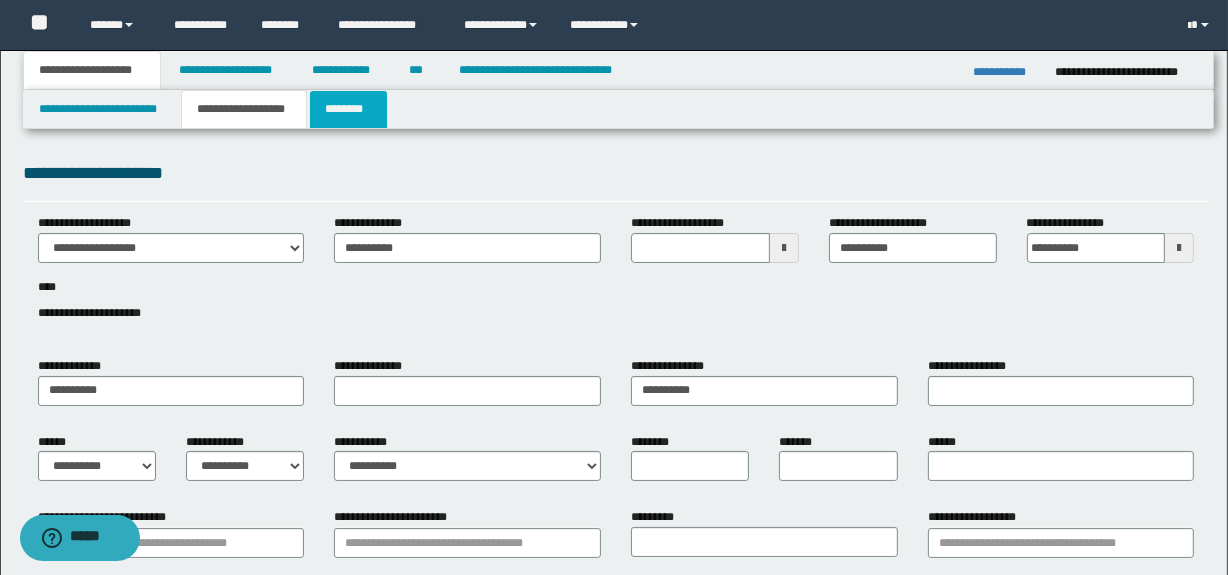 click on "********" at bounding box center (348, 109) 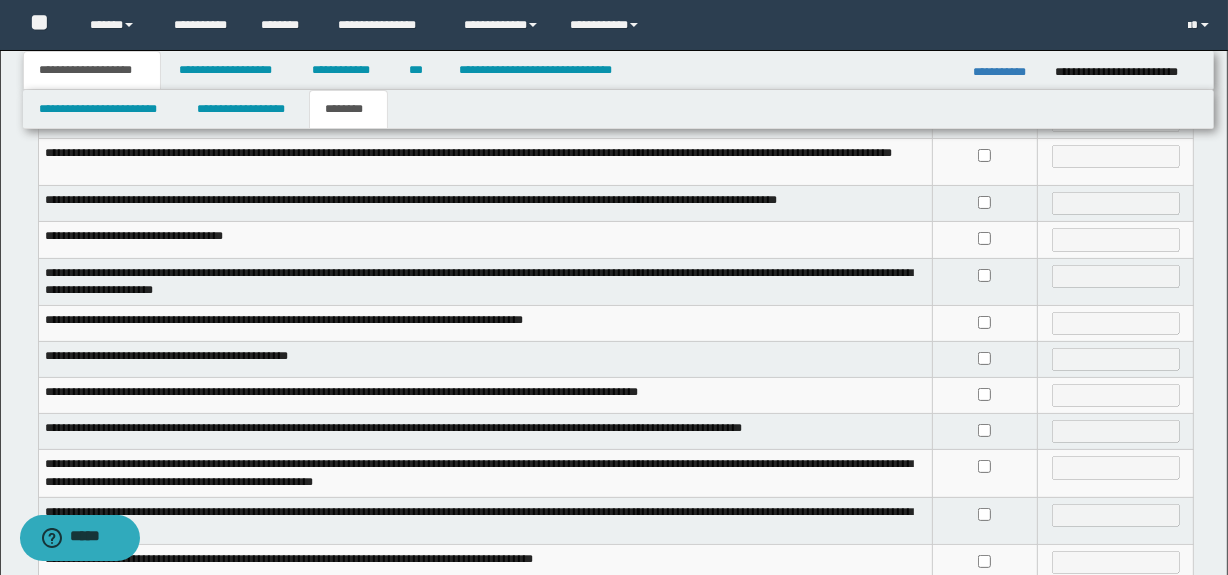 scroll, scrollTop: 307, scrollLeft: 0, axis: vertical 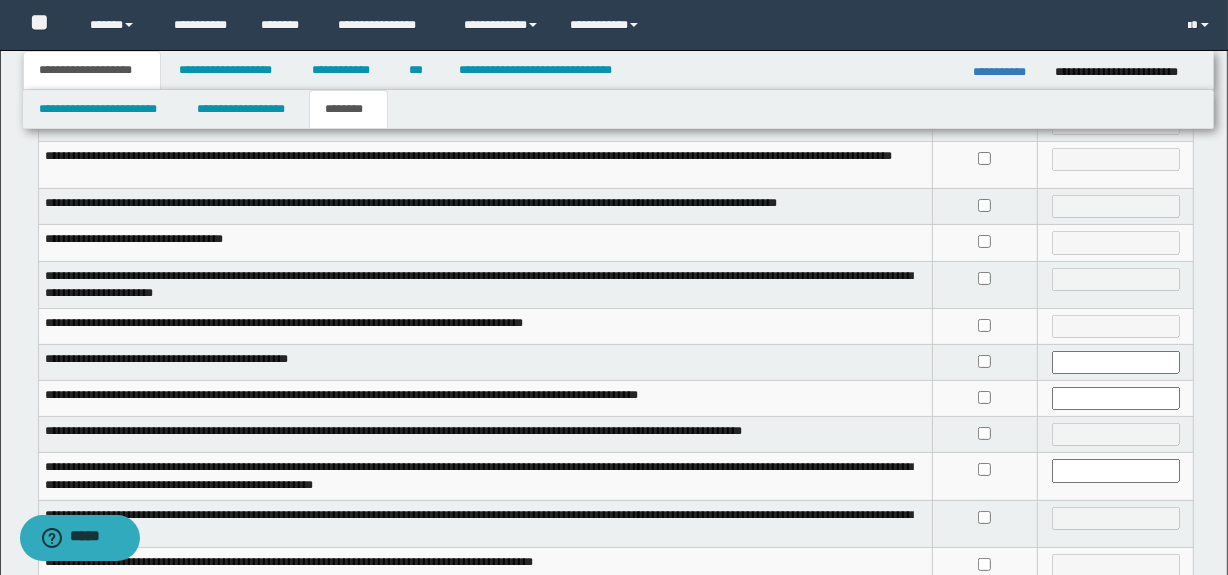 click at bounding box center [984, 523] 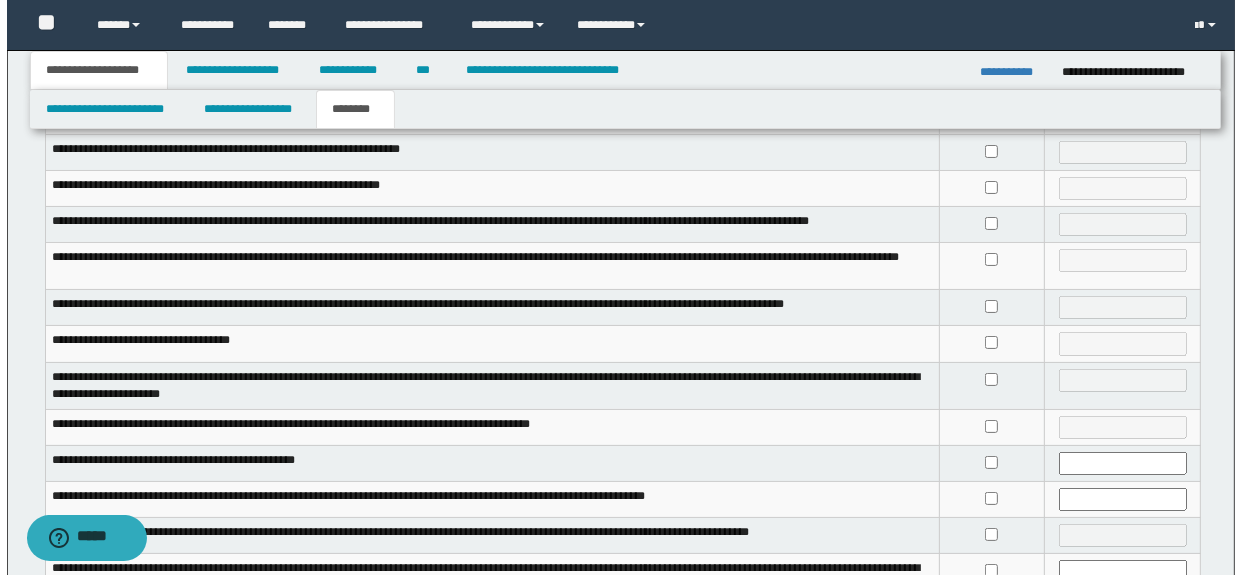 scroll, scrollTop: 0, scrollLeft: 0, axis: both 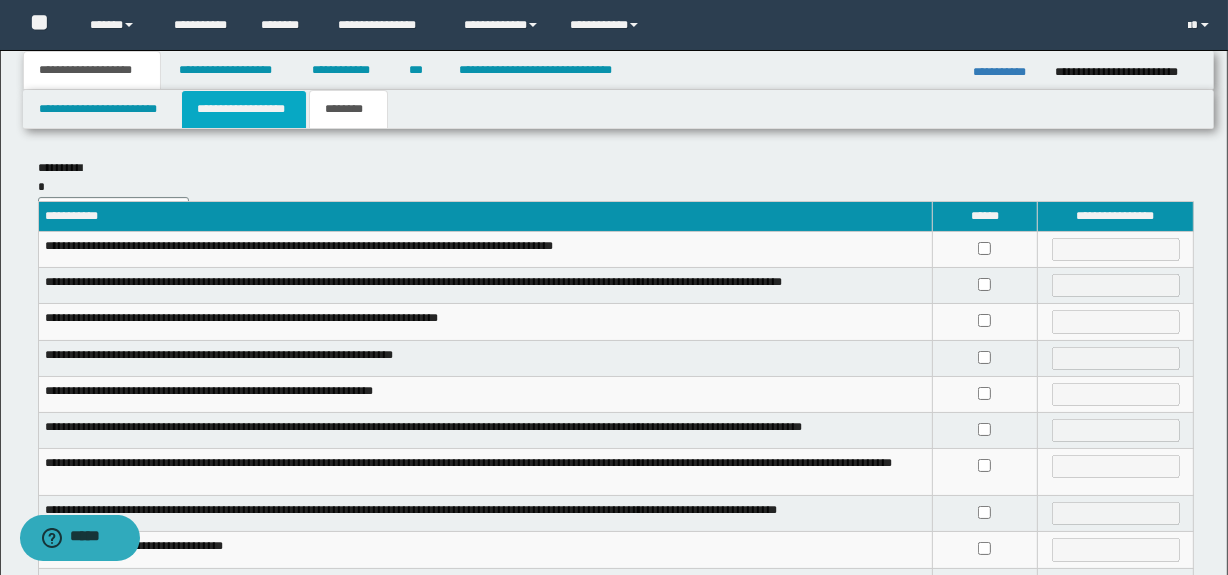 click on "**********" at bounding box center [244, 109] 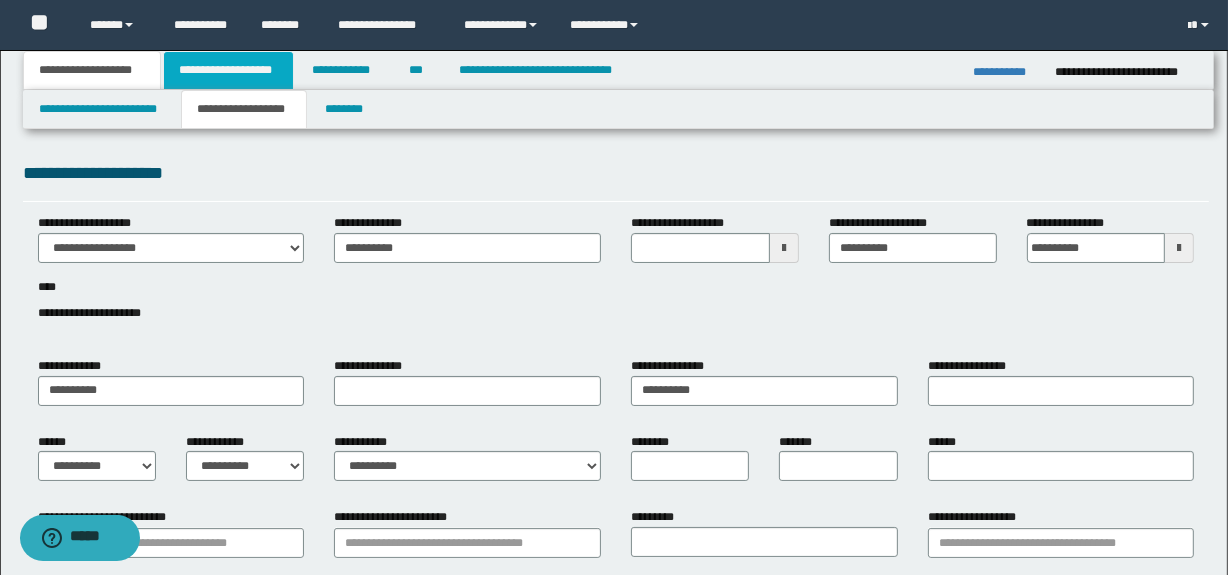 click on "**********" at bounding box center [228, 70] 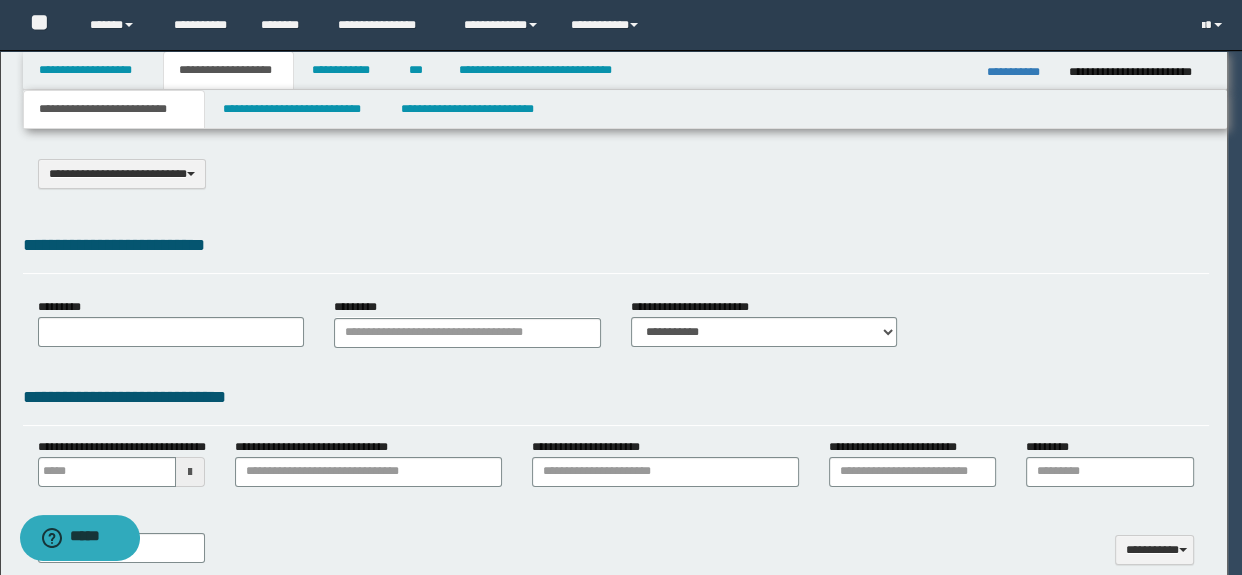 select on "*" 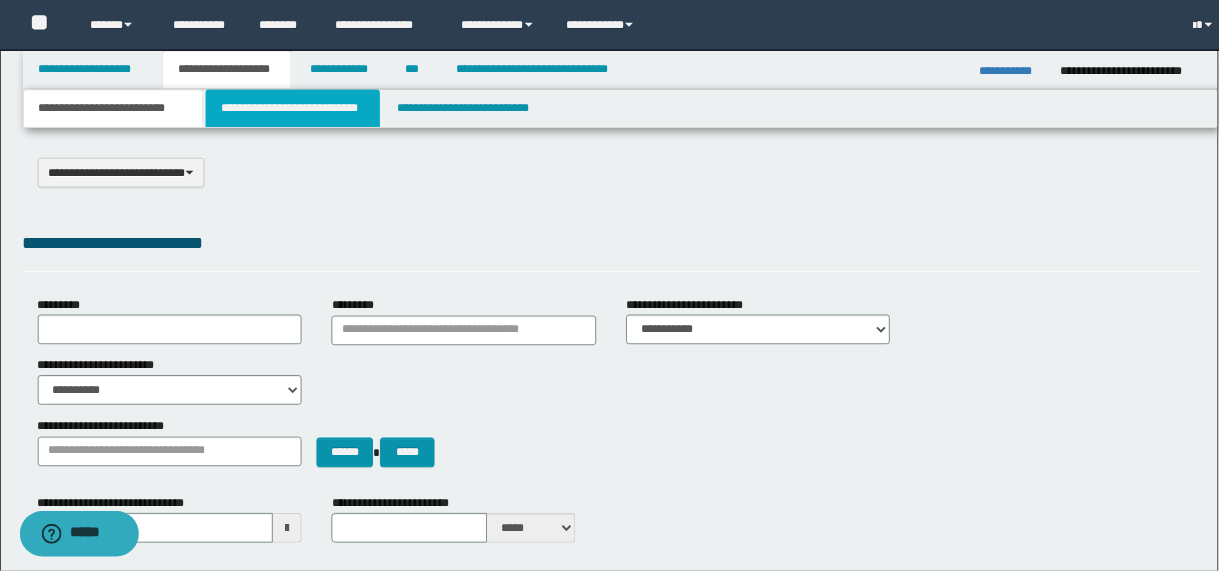 click on "**********" at bounding box center [294, 109] 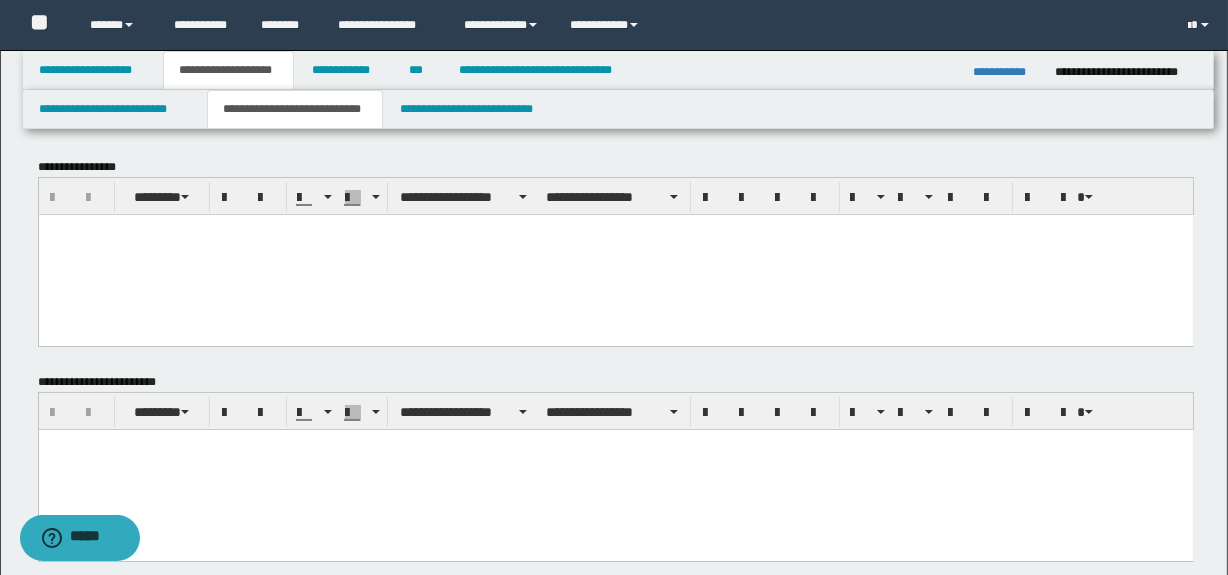 scroll, scrollTop: 0, scrollLeft: 0, axis: both 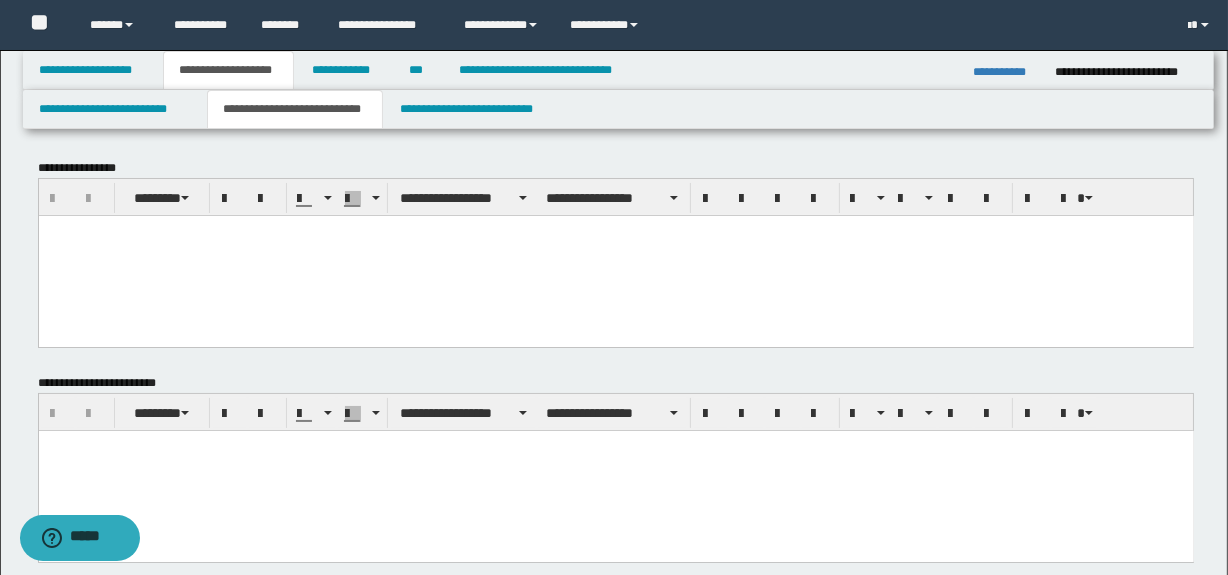 drag, startPoint x: 325, startPoint y: 367, endPoint x: 293, endPoint y: 348, distance: 37.215588 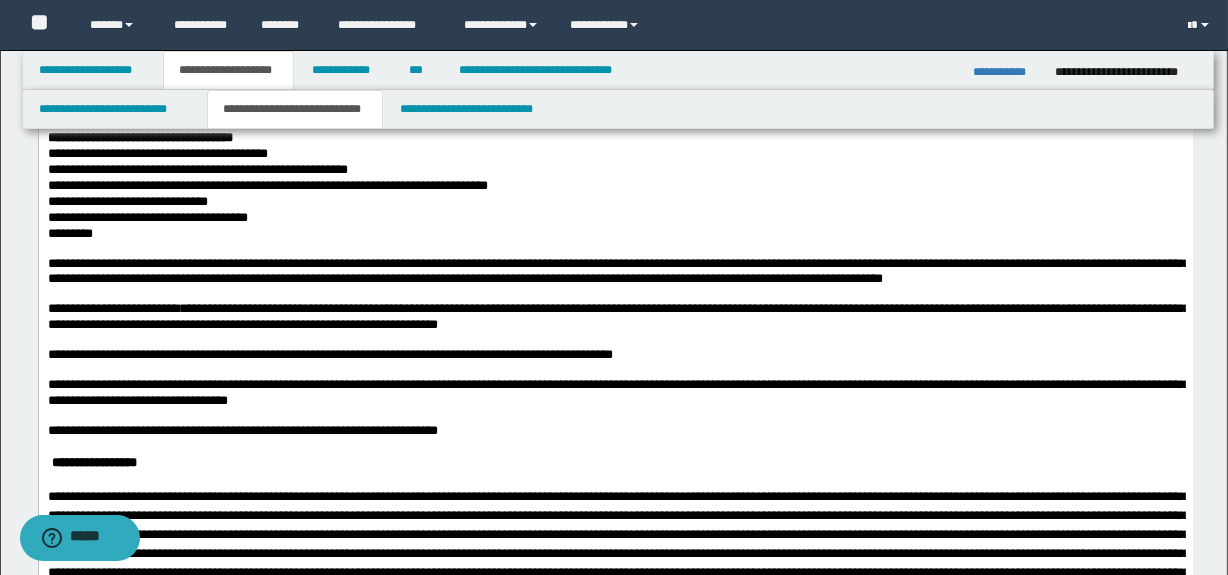 scroll, scrollTop: 454, scrollLeft: 0, axis: vertical 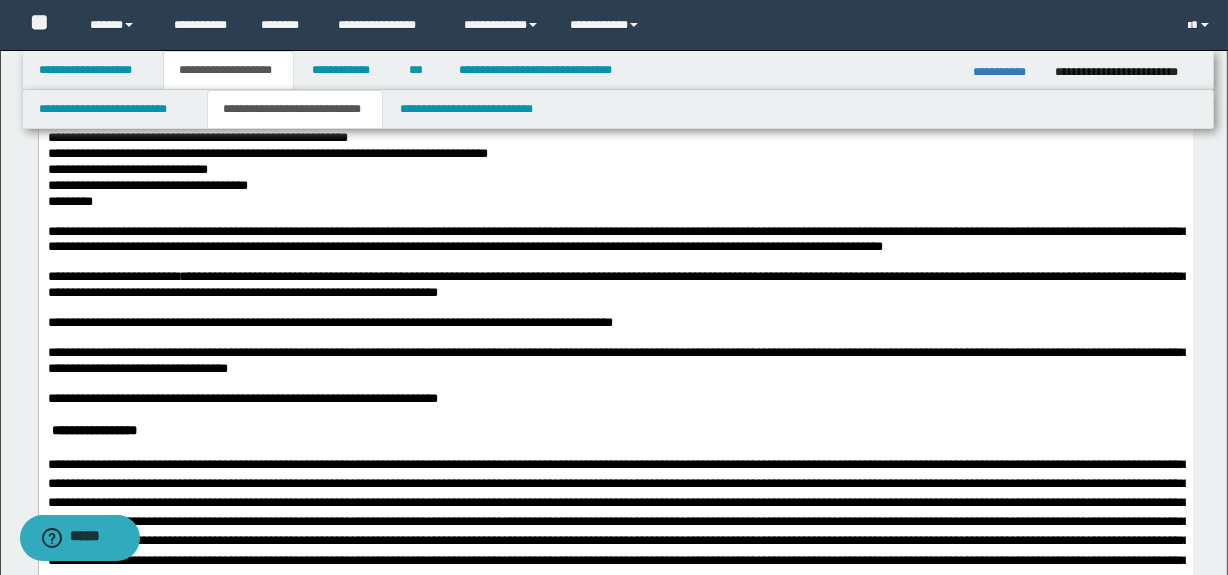 click at bounding box center [615, 339] 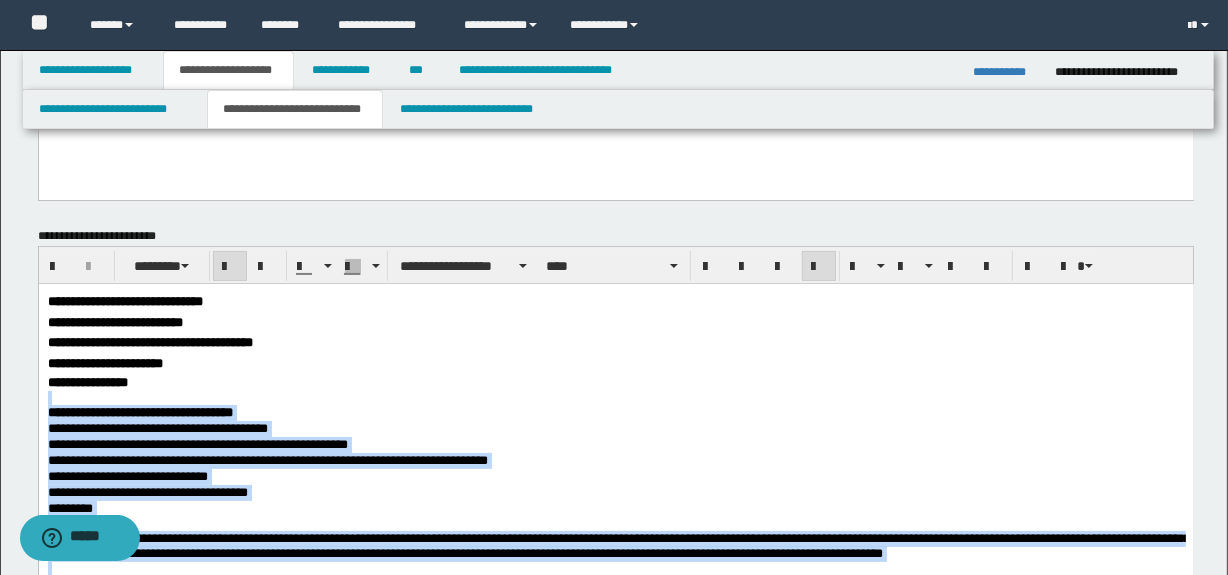 scroll, scrollTop: 90, scrollLeft: 0, axis: vertical 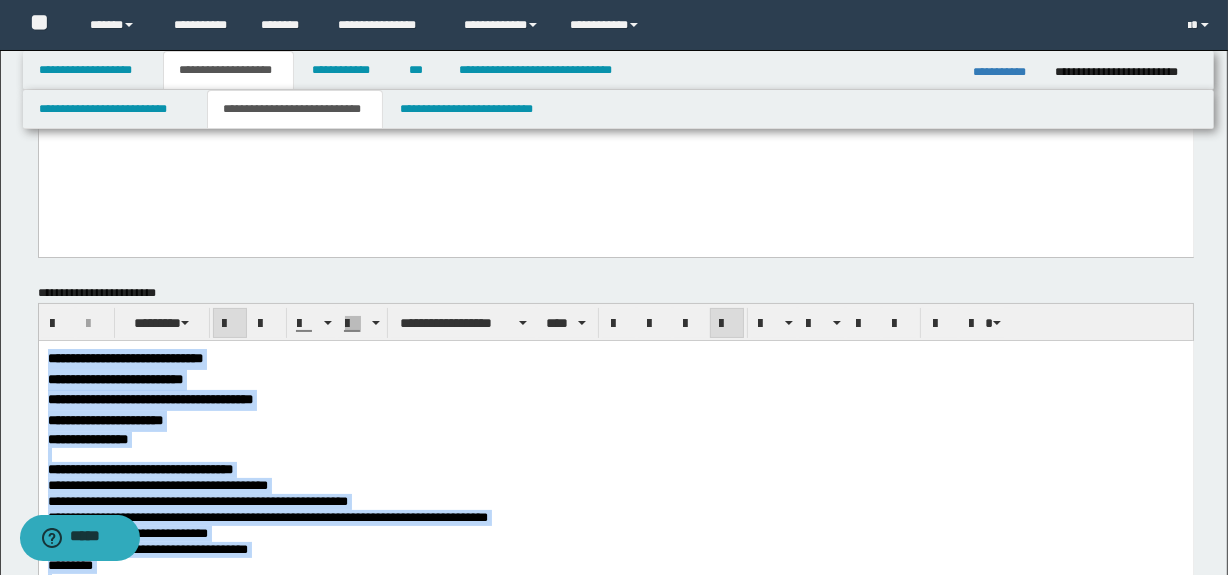 drag, startPoint x: 211, startPoint y: 809, endPoint x: 142, endPoint y: 347, distance: 467.12418 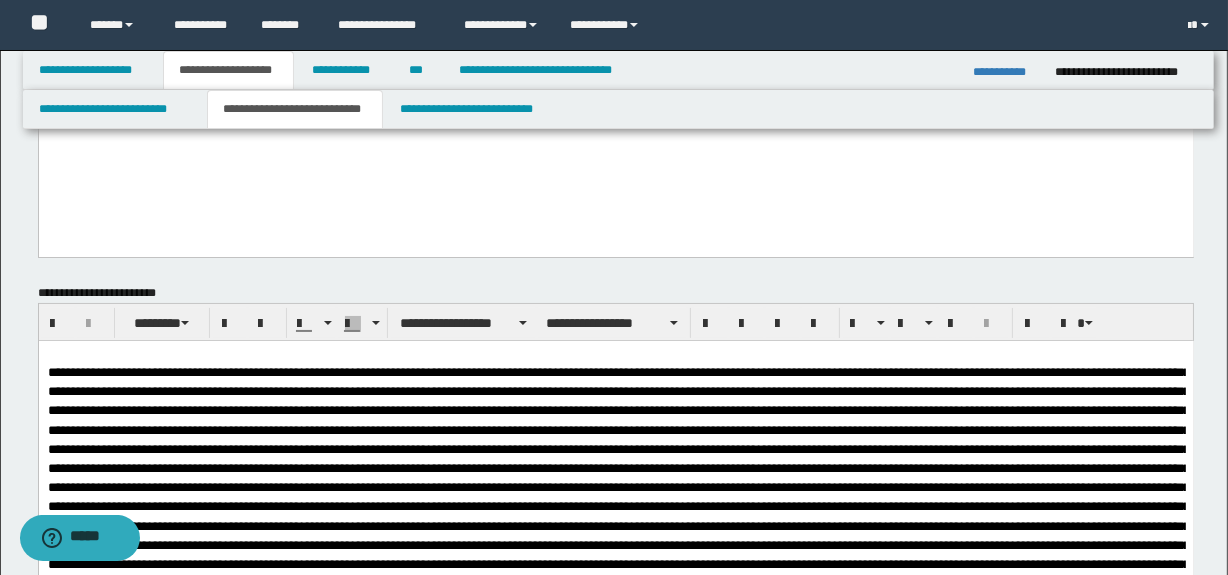 scroll, scrollTop: 0, scrollLeft: 0, axis: both 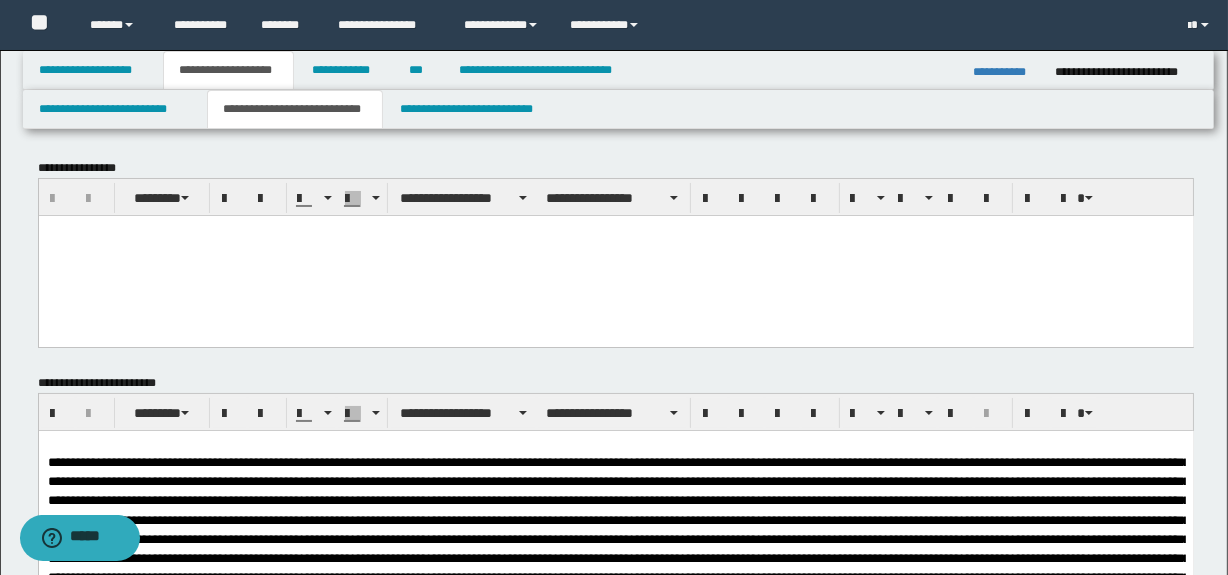 click at bounding box center [615, 255] 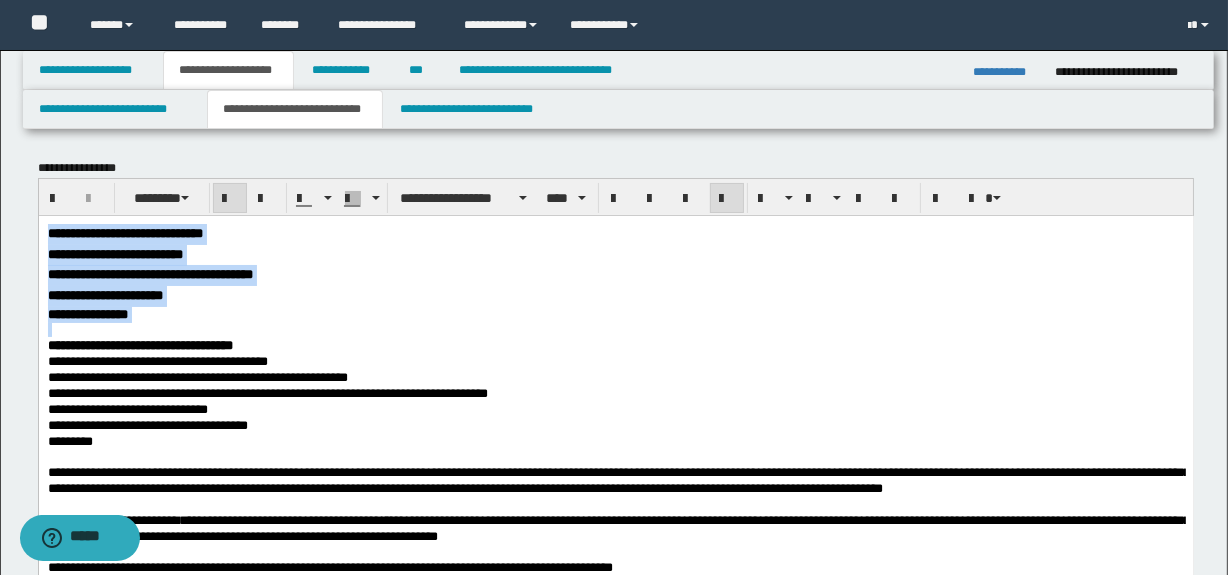drag, startPoint x: 266, startPoint y: 335, endPoint x: 67, endPoint y: 461, distance: 235.53555 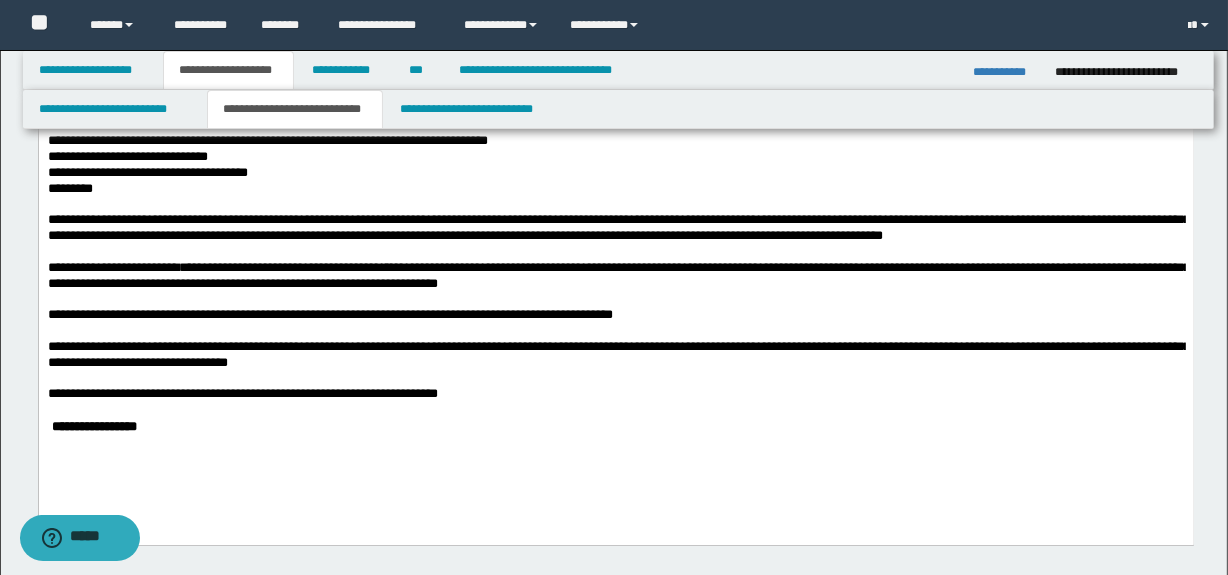 scroll, scrollTop: 272, scrollLeft: 0, axis: vertical 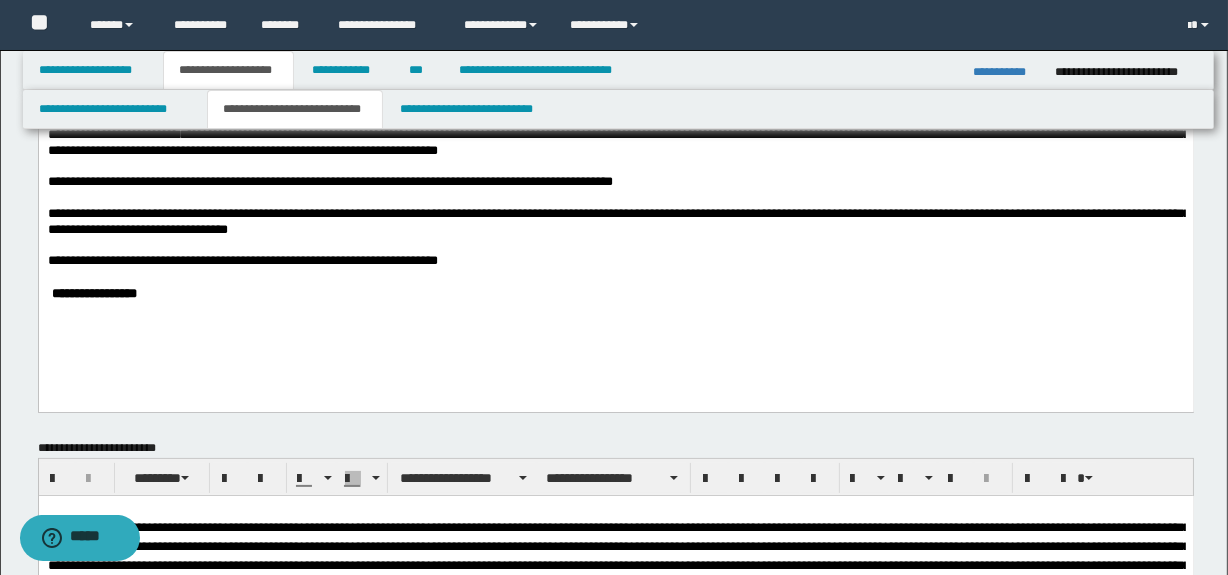 click on "**********" at bounding box center (615, 293) 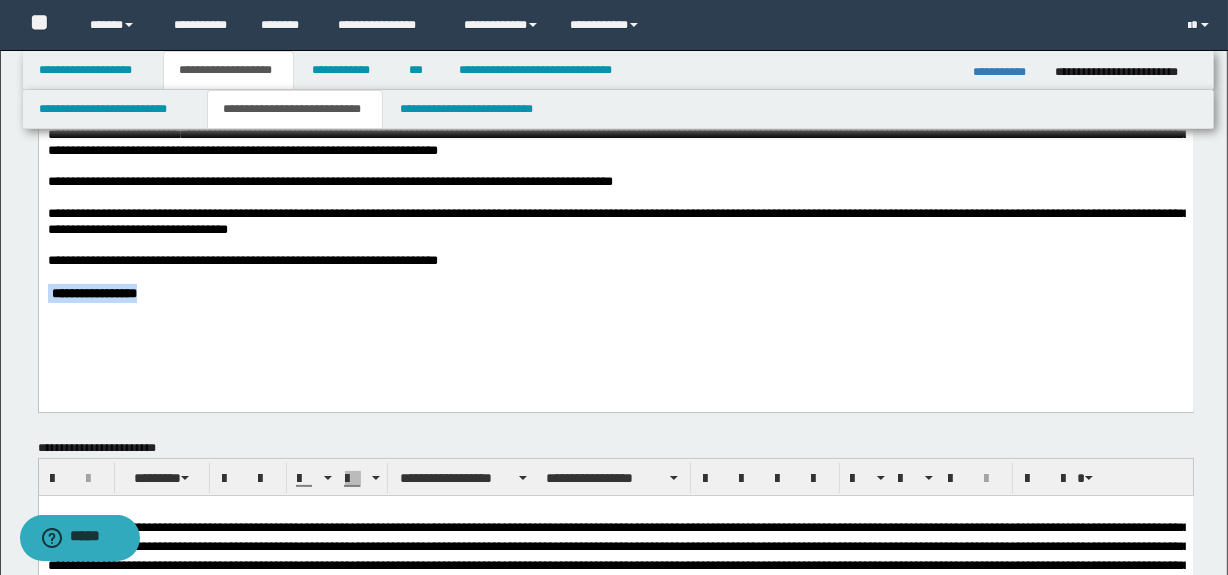 drag, startPoint x: 257, startPoint y: 288, endPoint x: 8, endPoint y: 289, distance: 249.00201 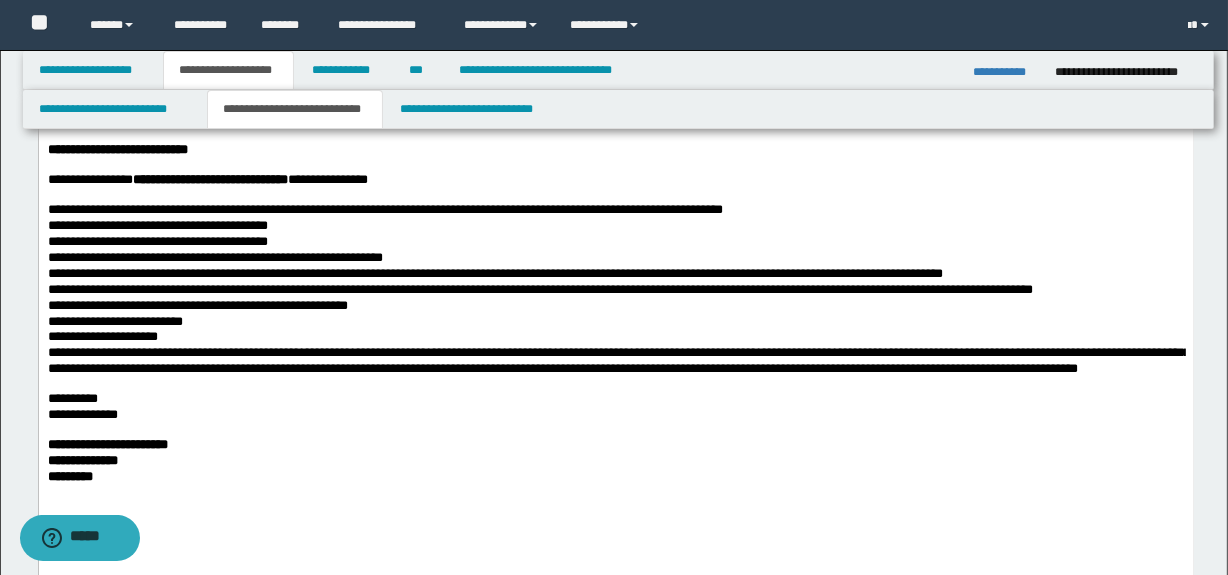 scroll, scrollTop: 3645, scrollLeft: 0, axis: vertical 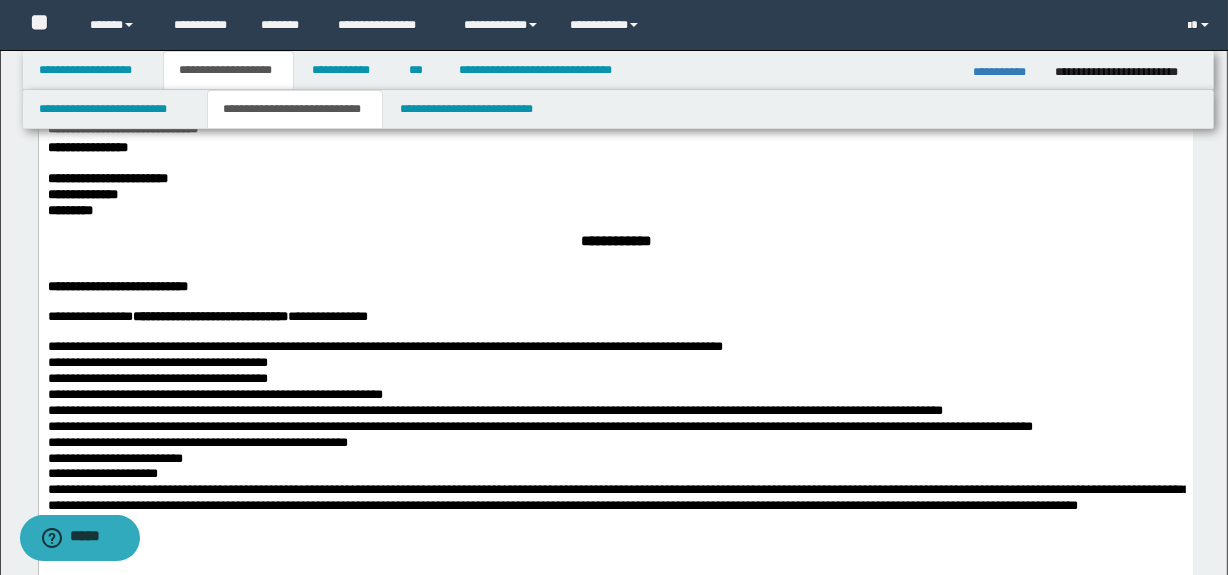 drag, startPoint x: 460, startPoint y: 310, endPoint x: 69, endPoint y: -2607, distance: 2943.0886 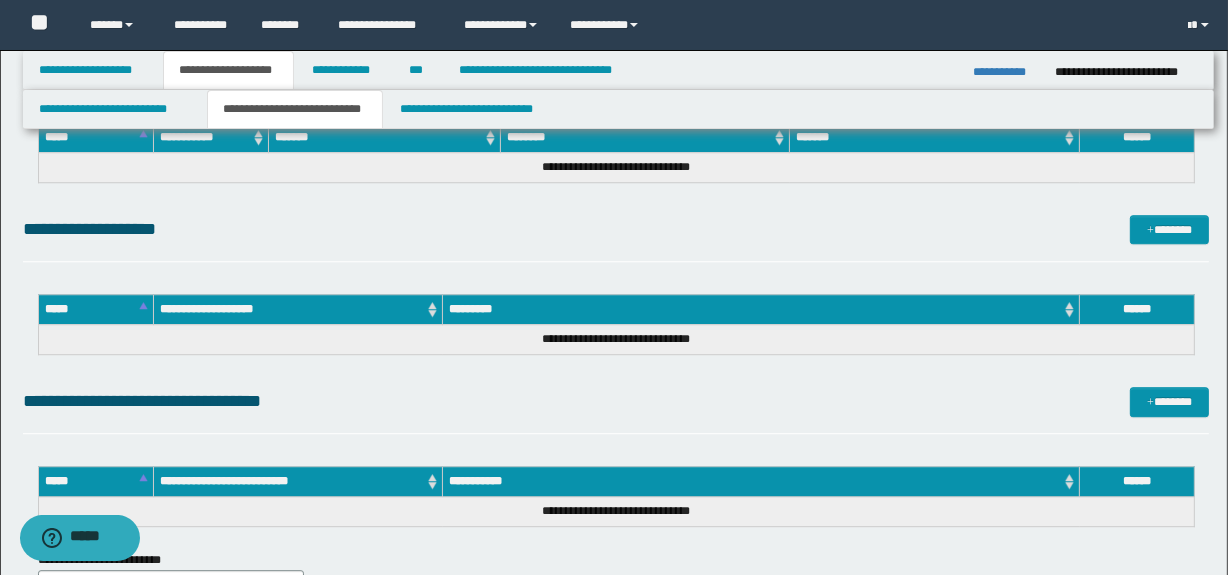 scroll, scrollTop: 5207, scrollLeft: 0, axis: vertical 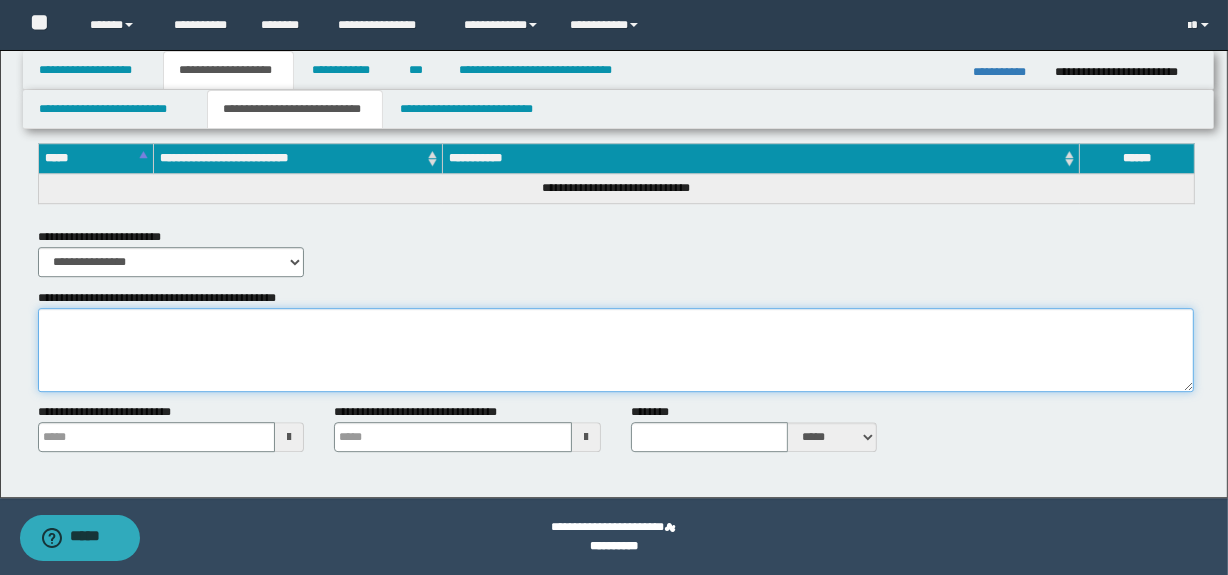 click on "**********" at bounding box center [616, 350] 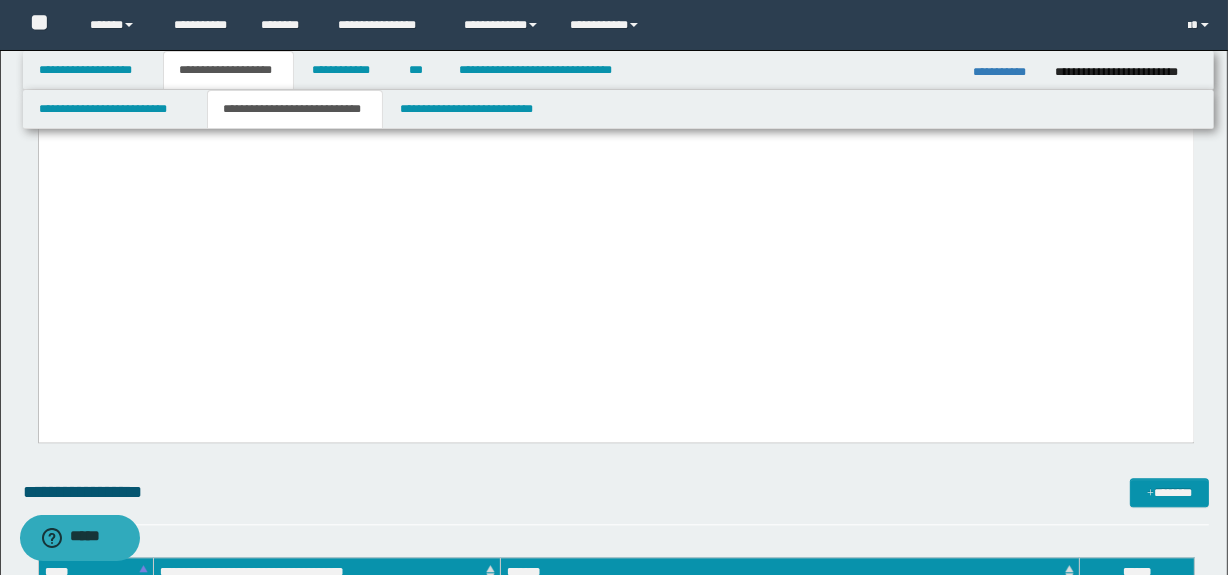 scroll, scrollTop: 4207, scrollLeft: 0, axis: vertical 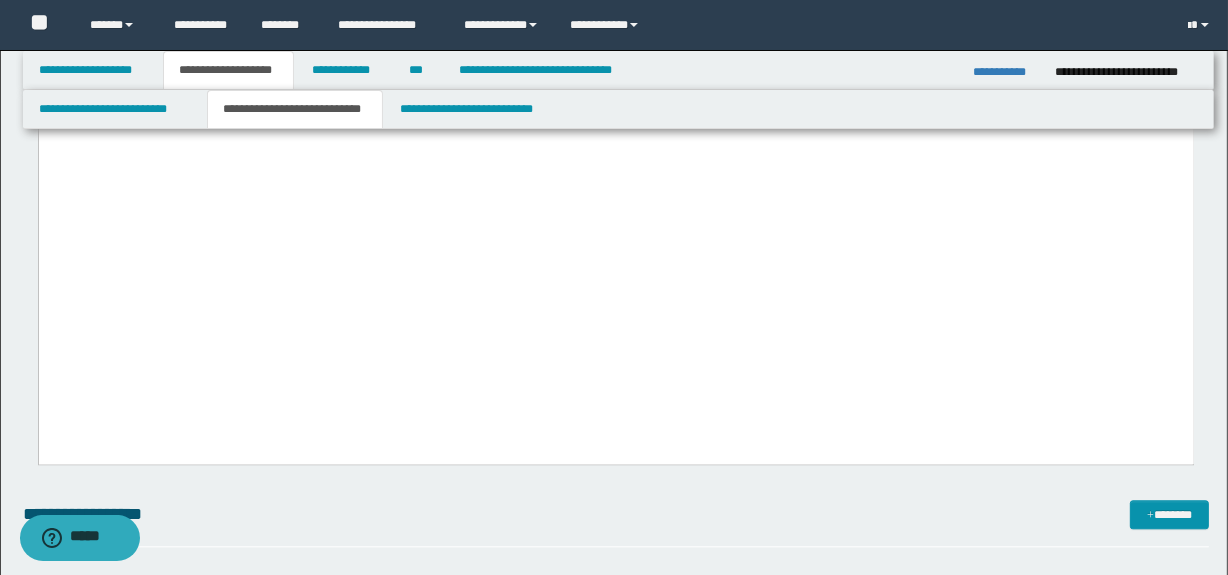 type on "**********" 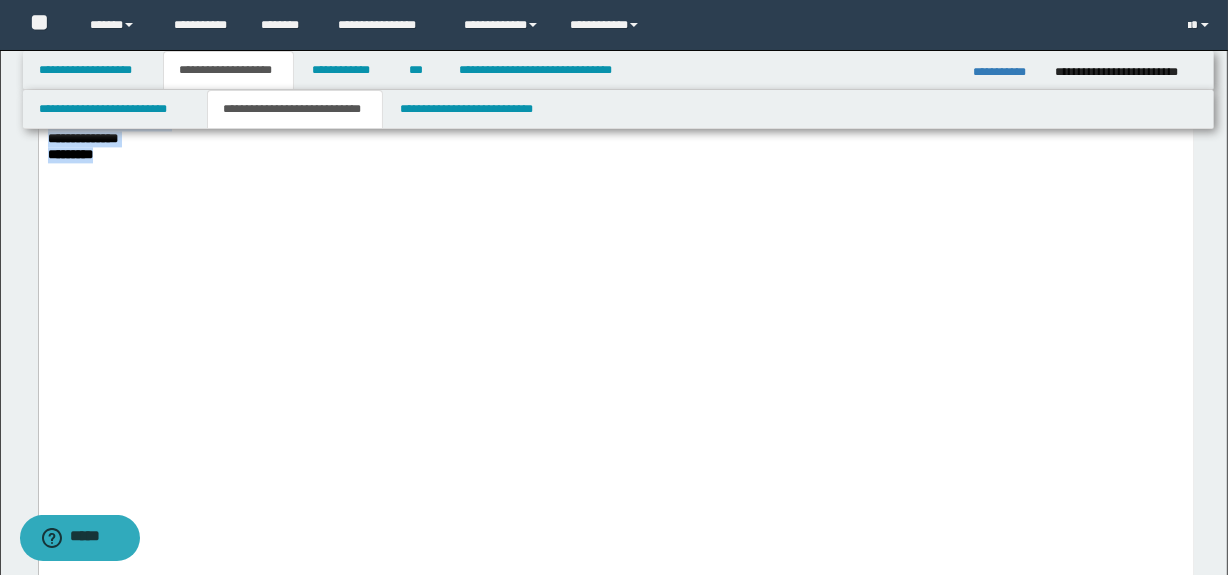 scroll, scrollTop: 4025, scrollLeft: 0, axis: vertical 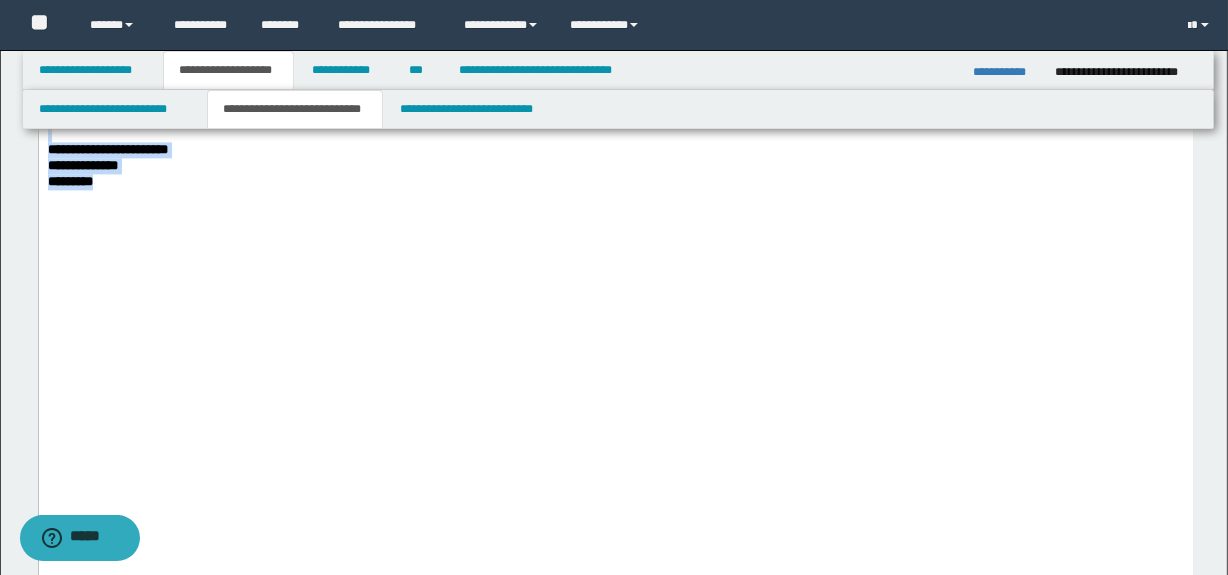 drag, startPoint x: 281, startPoint y: 547, endPoint x: 136, endPoint y: 362, distance: 235.05319 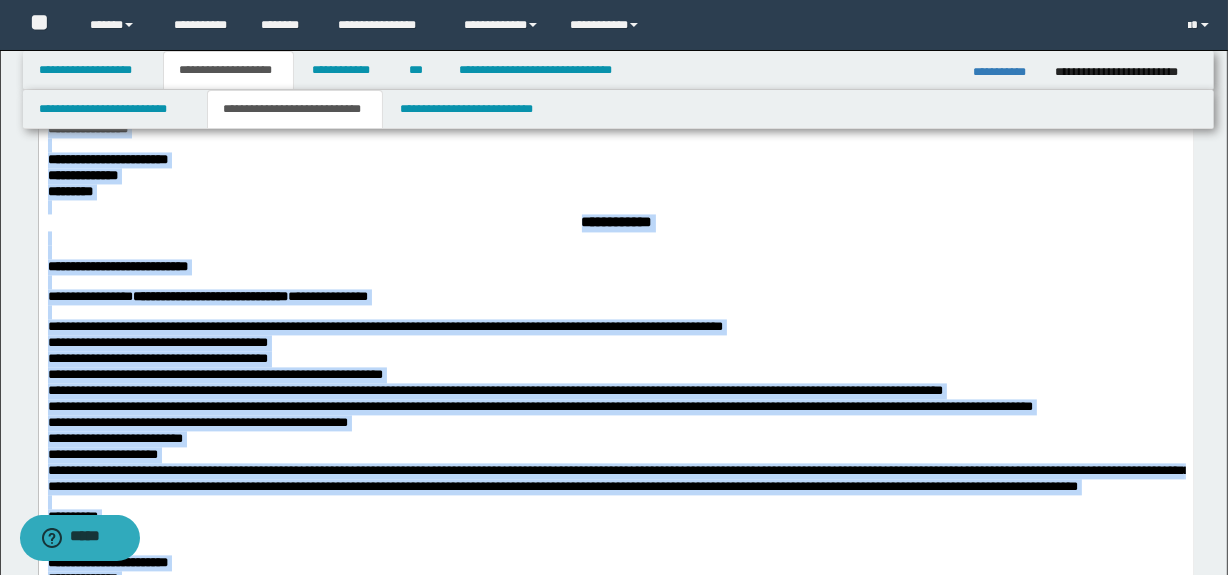 scroll, scrollTop: 3570, scrollLeft: 0, axis: vertical 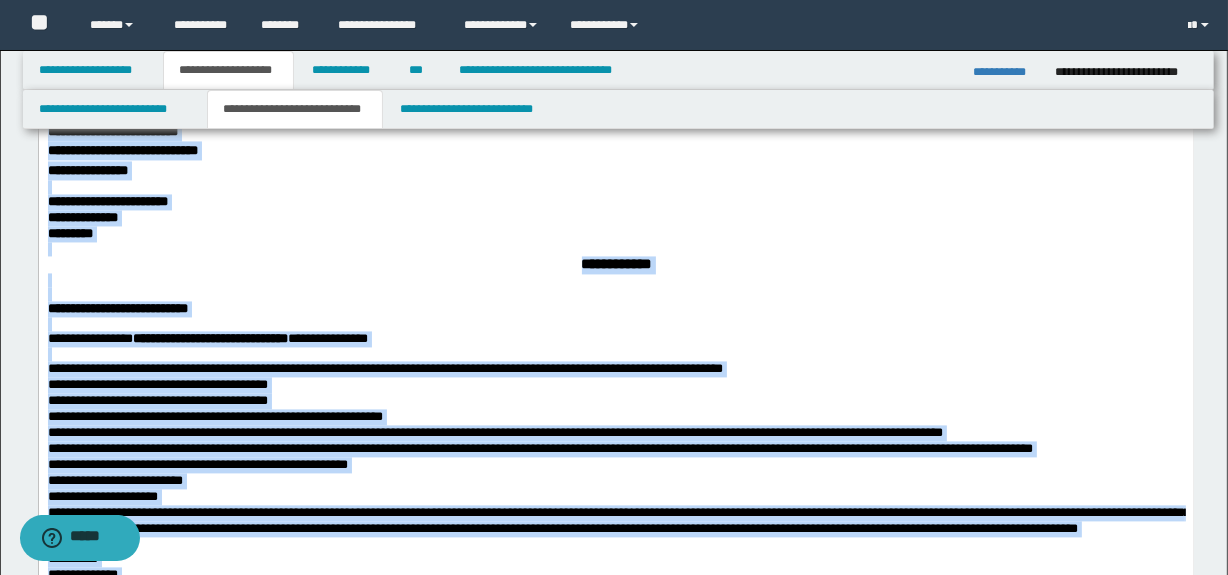 drag, startPoint x: 222, startPoint y: 1007, endPoint x: 121, endPoint y: 354, distance: 660.7647 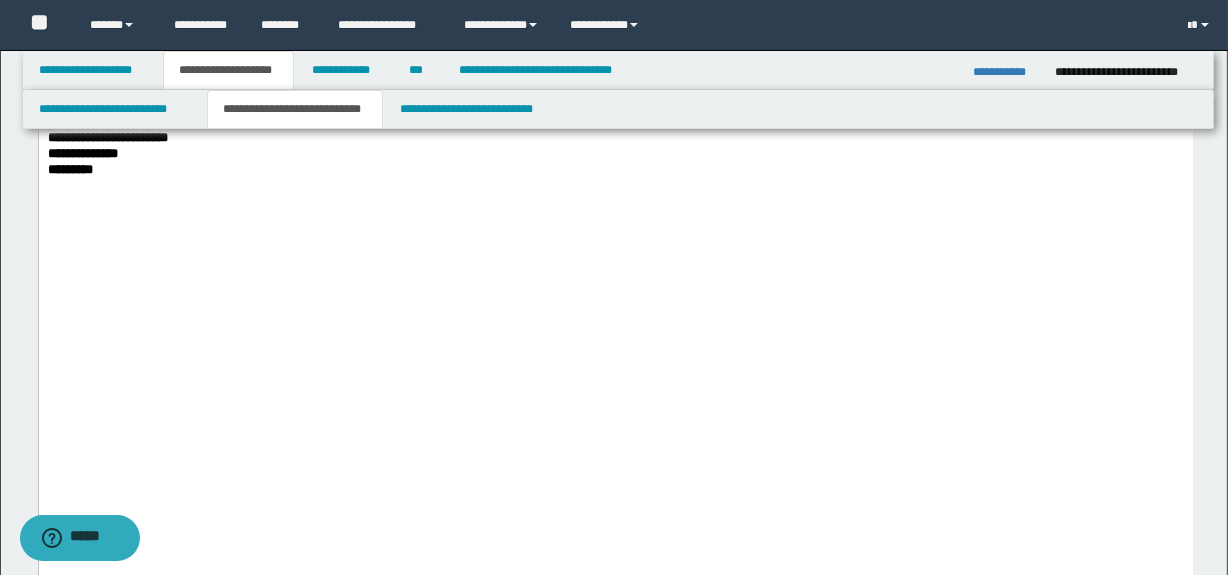 scroll, scrollTop: 4116, scrollLeft: 0, axis: vertical 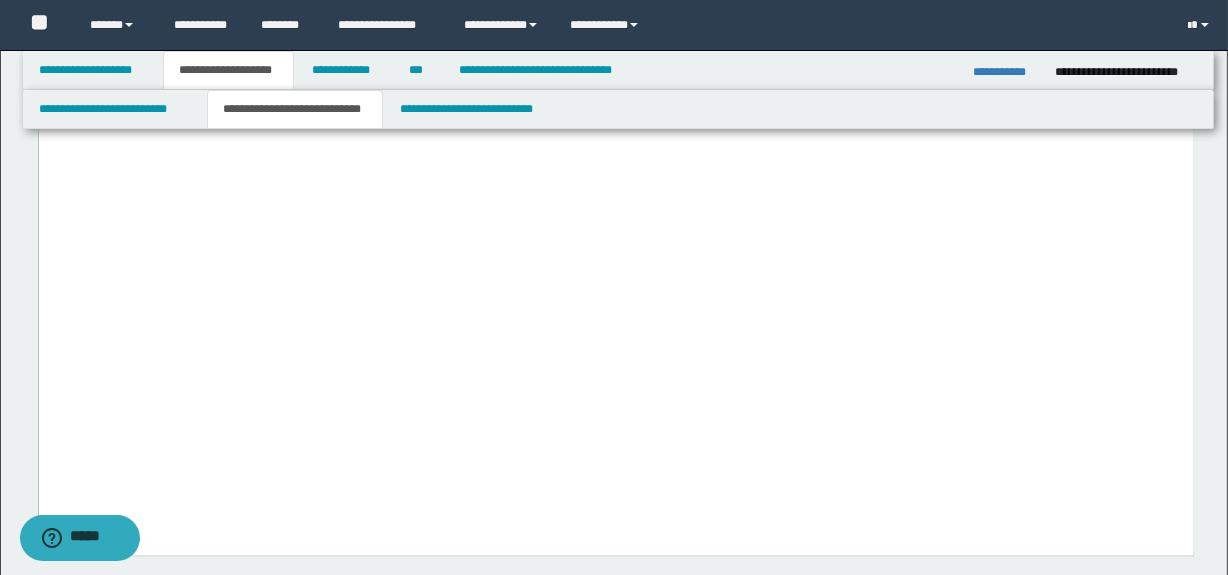 drag, startPoint x: 70, startPoint y: -209, endPoint x: 192, endPoint y: 417, distance: 637.7774 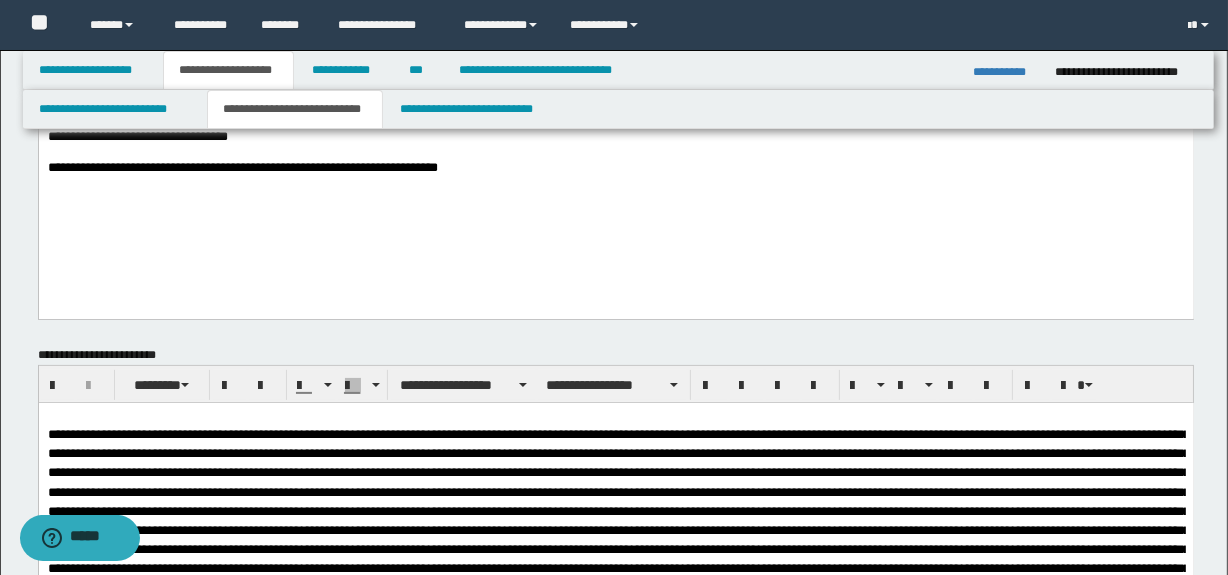 scroll, scrollTop: 356, scrollLeft: 0, axis: vertical 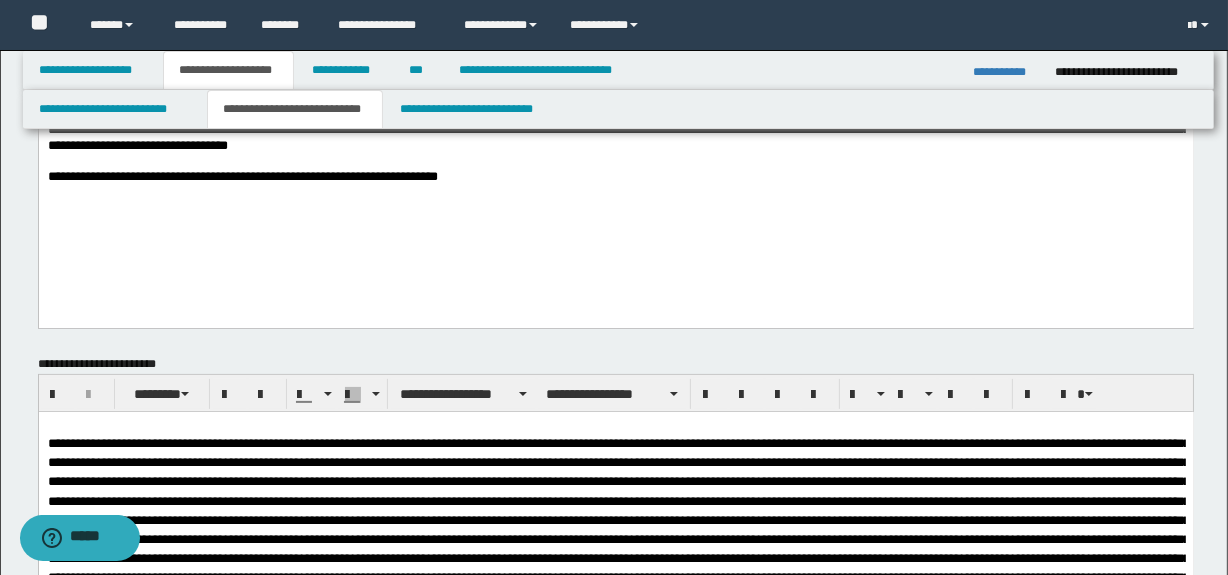 click on "**********" at bounding box center [615, 69] 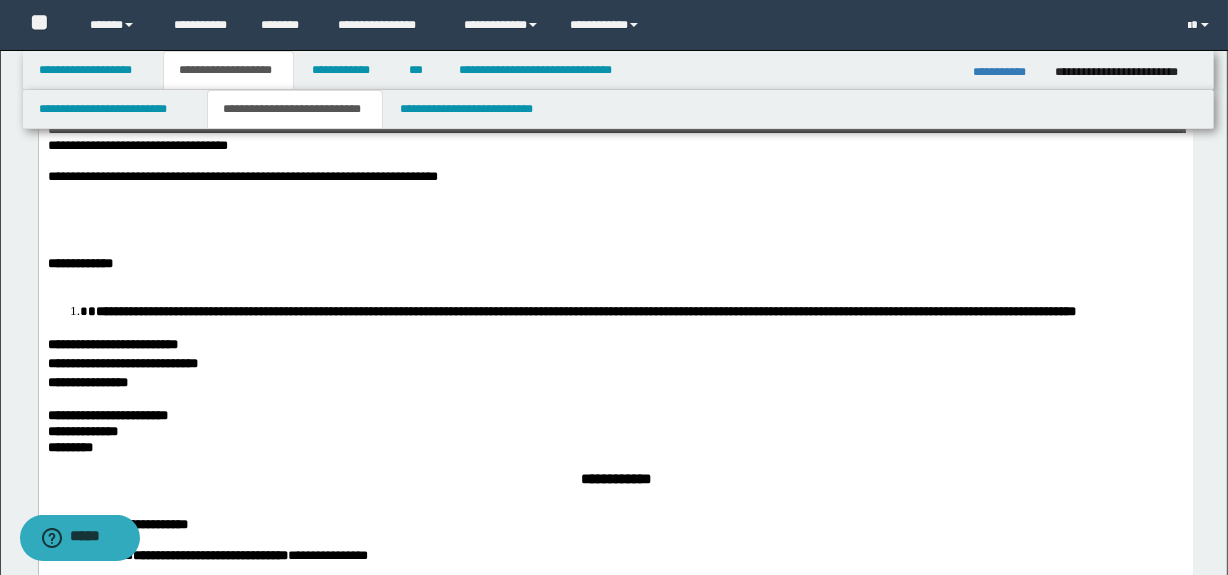 click at bounding box center [615, 244] 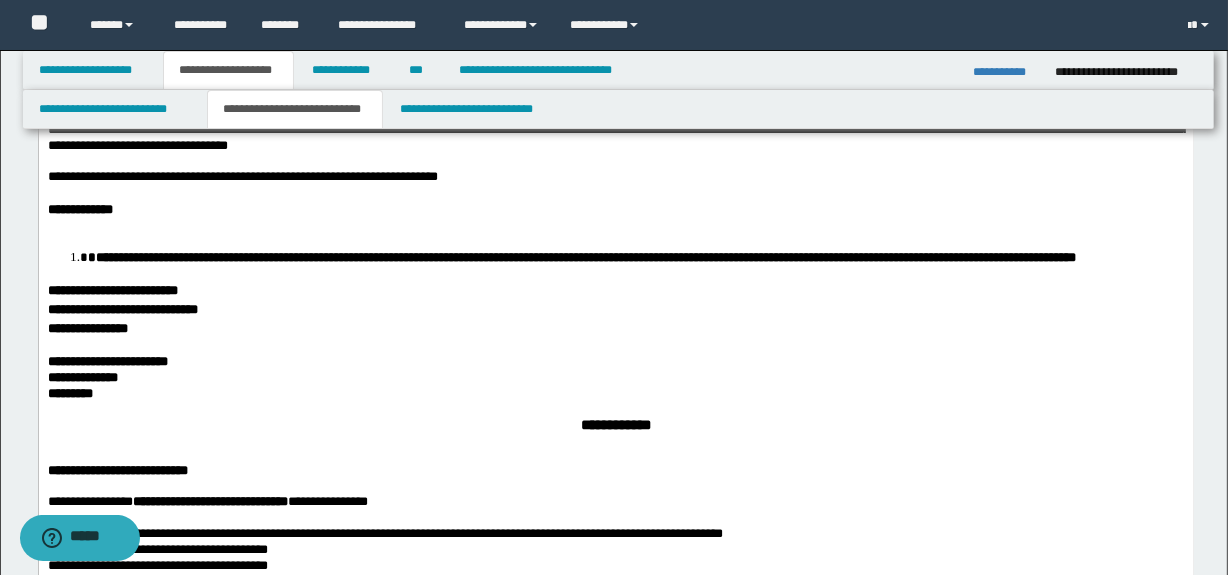 click on "**********" at bounding box center [615, 257] 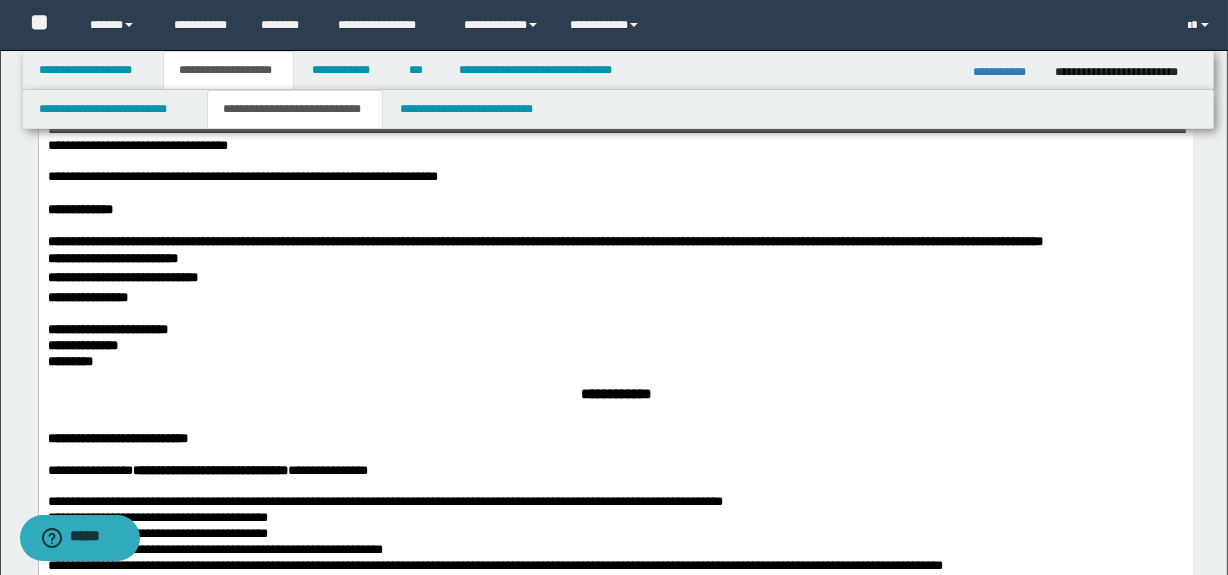 click at bounding box center (615, 417) 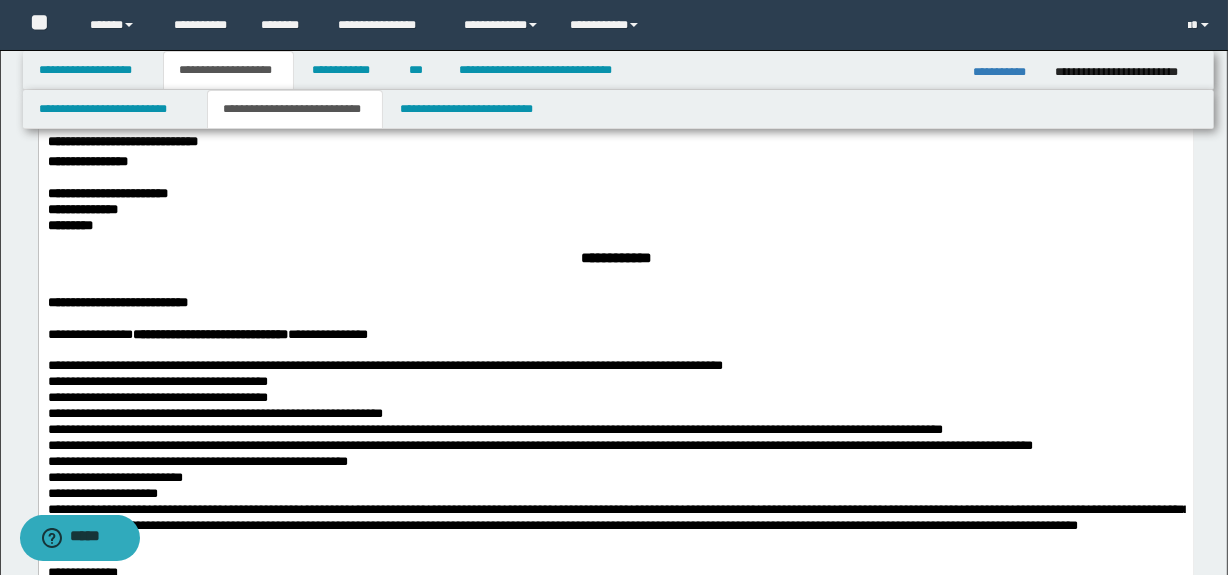 scroll, scrollTop: 538, scrollLeft: 0, axis: vertical 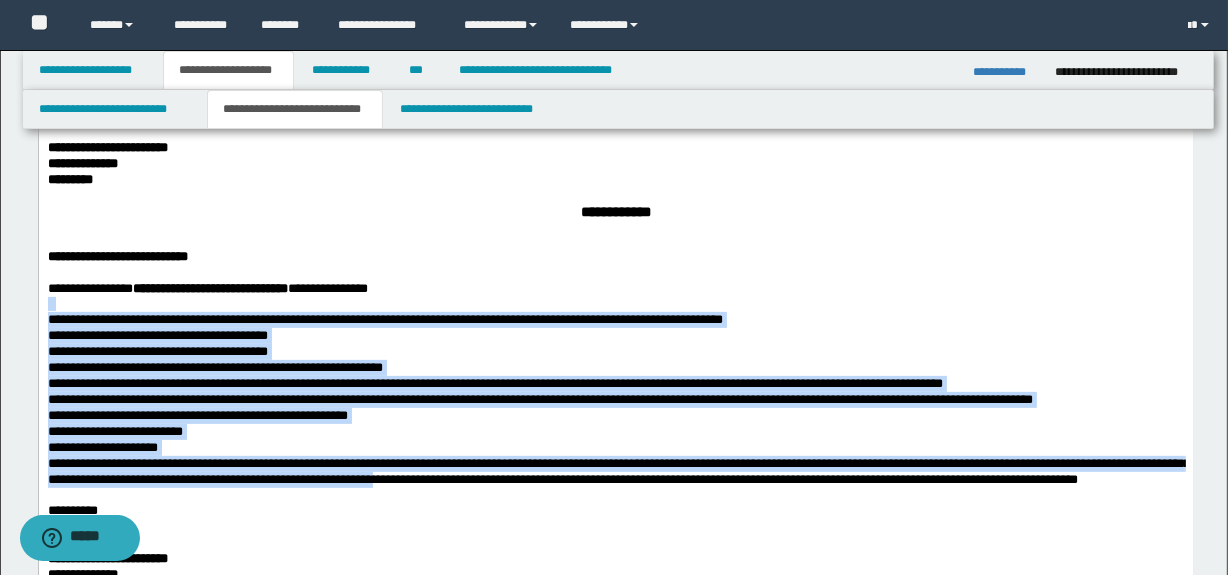 drag, startPoint x: 314, startPoint y: 511, endPoint x: 25, endPoint y: 329, distance: 341.5333 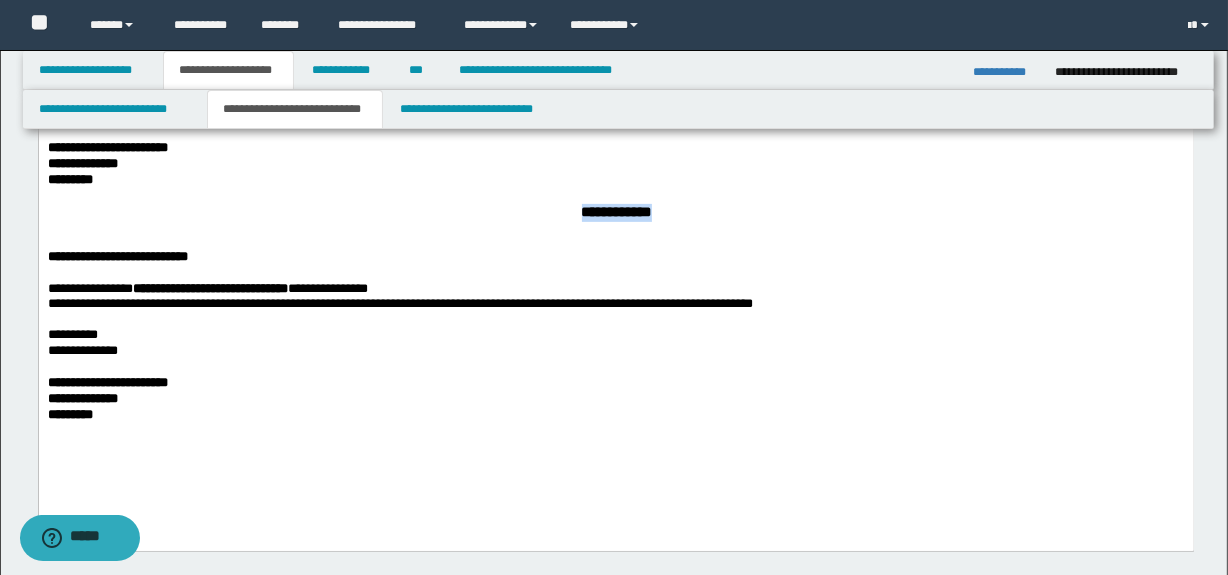 drag, startPoint x: 710, startPoint y: 228, endPoint x: 552, endPoint y: 230, distance: 158.01266 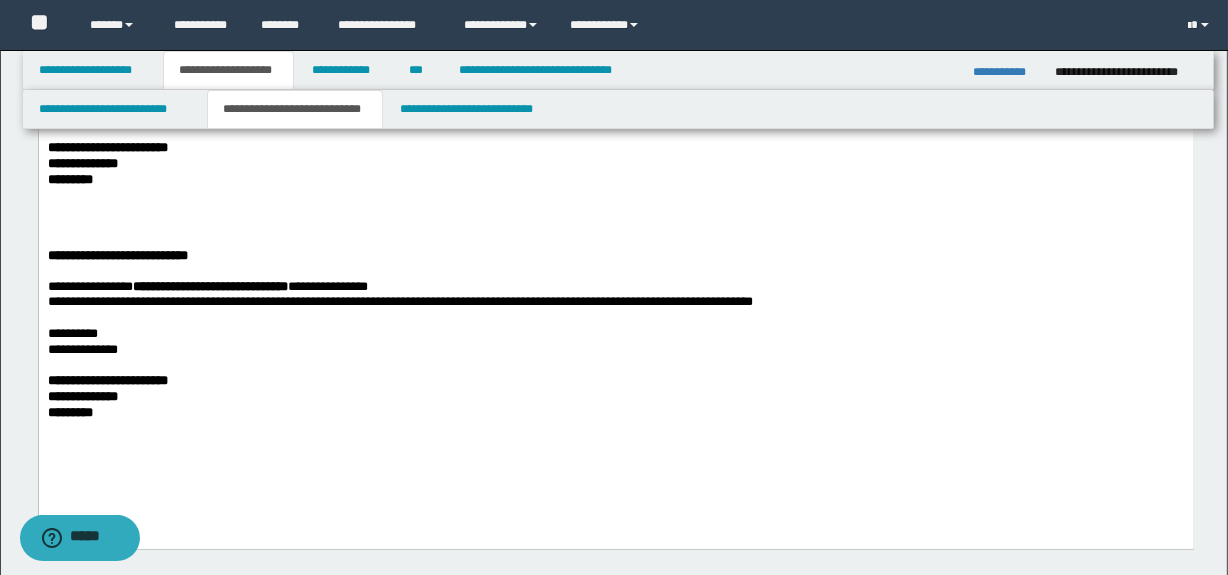 click at bounding box center [615, 234] 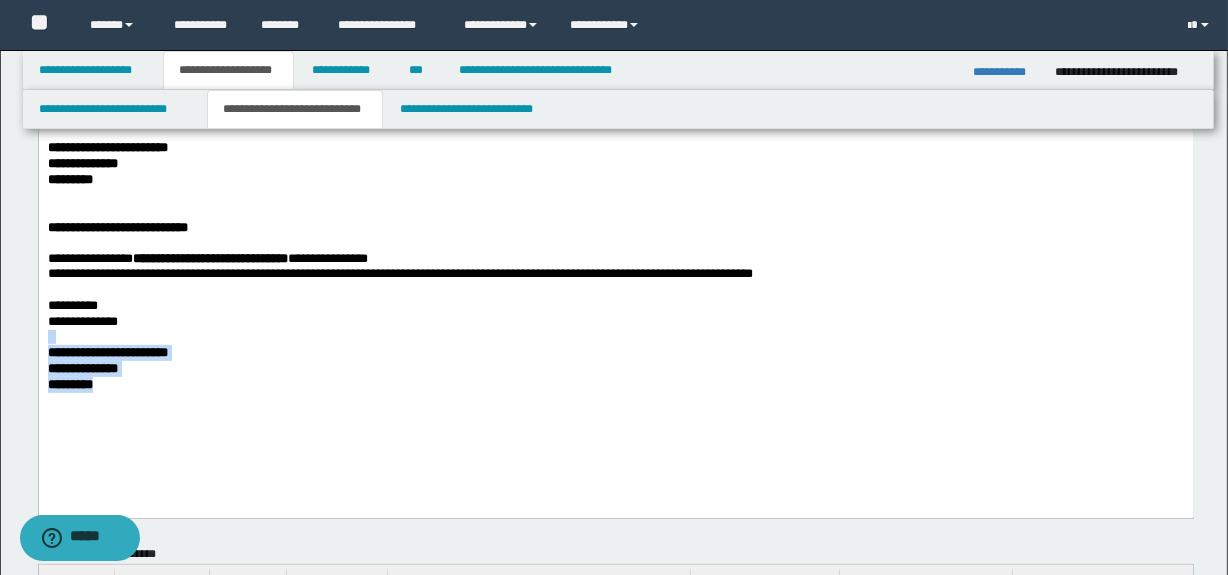 drag, startPoint x: 127, startPoint y: 404, endPoint x: 26, endPoint y: 359, distance: 110.57124 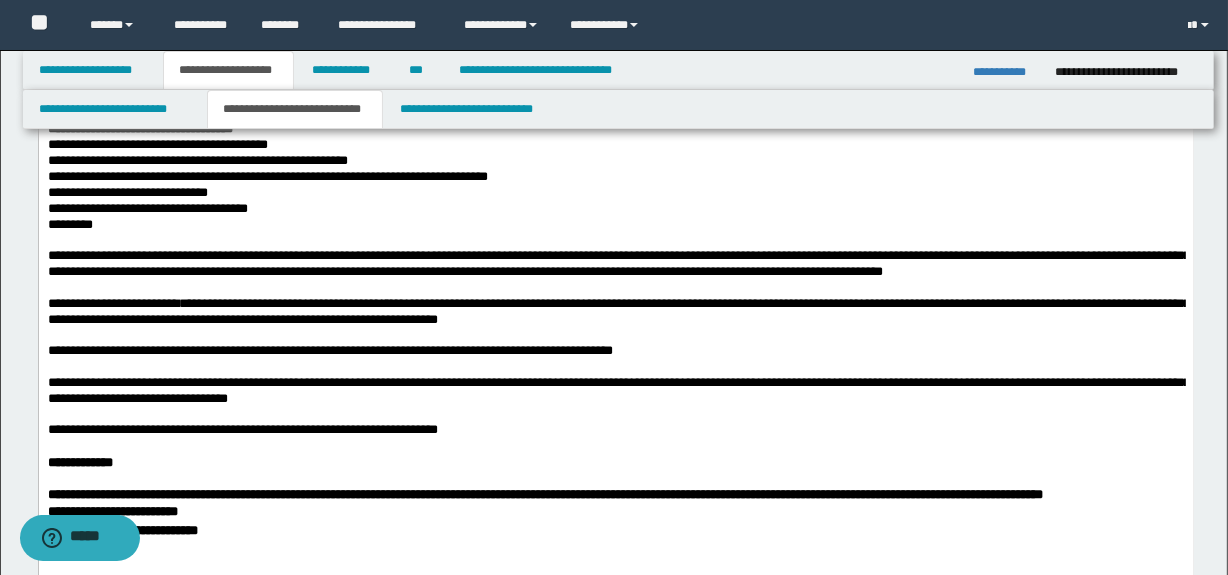 scroll, scrollTop: 0, scrollLeft: 0, axis: both 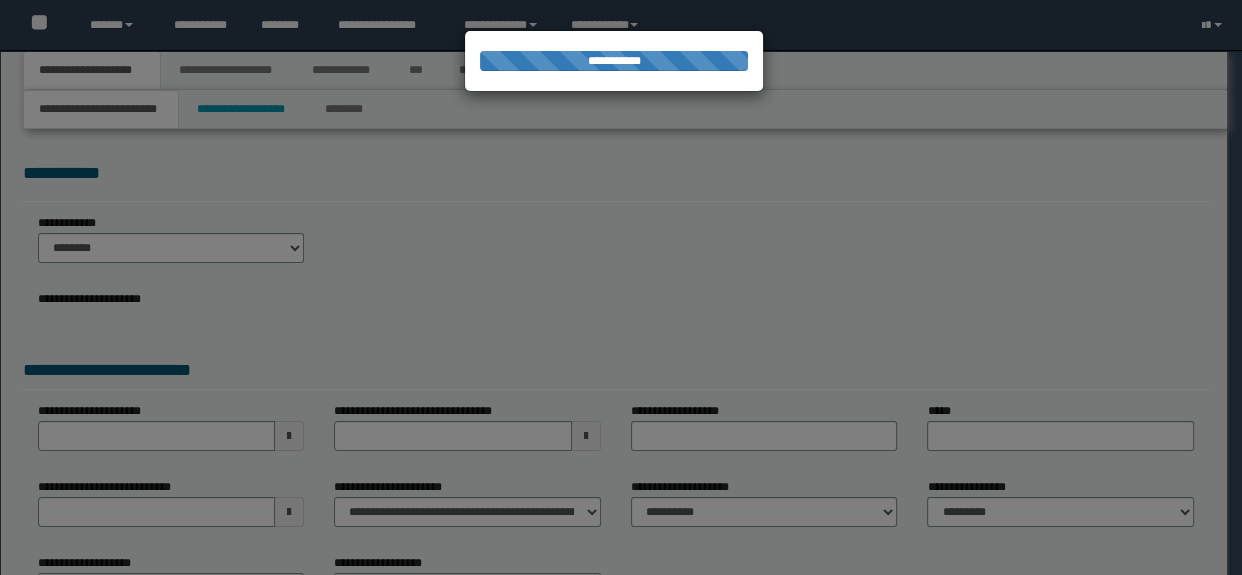 type on "**********" 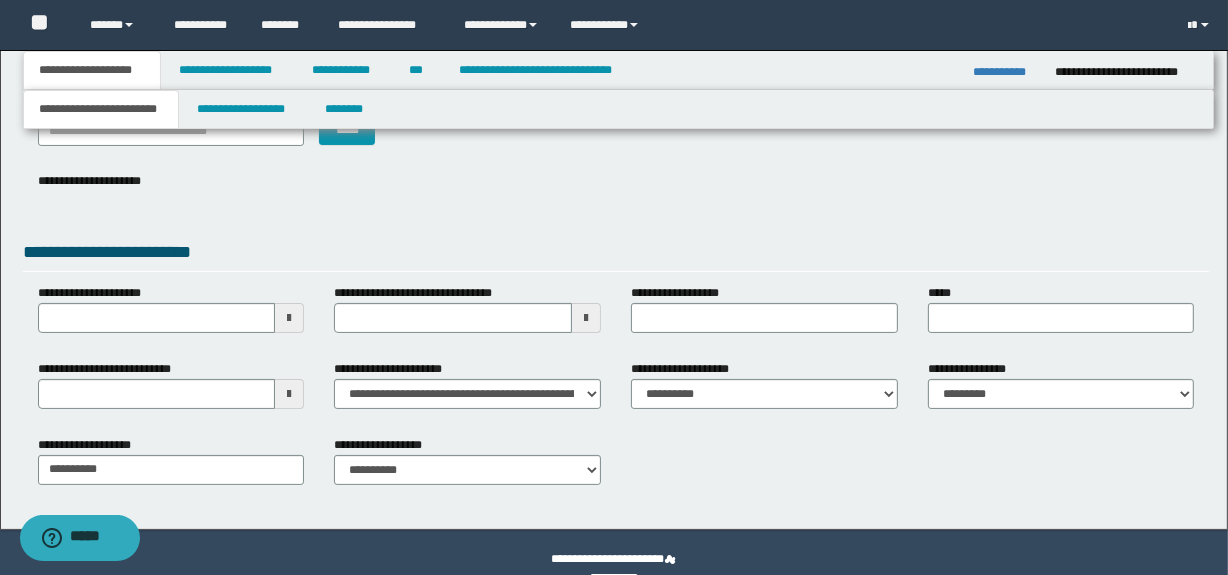 scroll, scrollTop: 207, scrollLeft: 0, axis: vertical 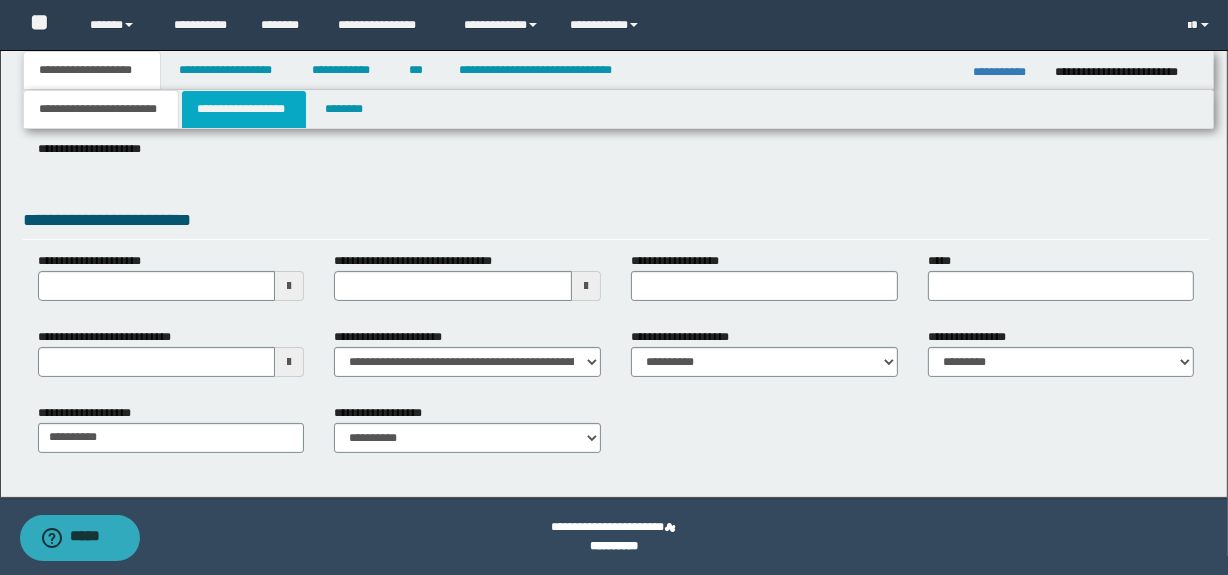 click on "**********" at bounding box center (244, 109) 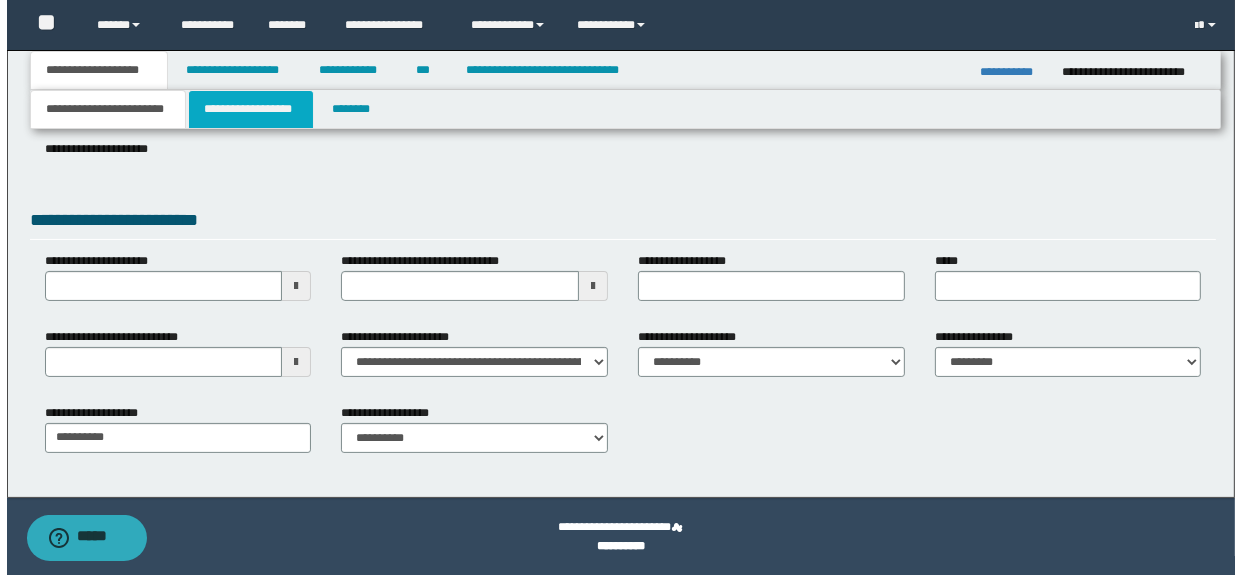 scroll, scrollTop: 0, scrollLeft: 0, axis: both 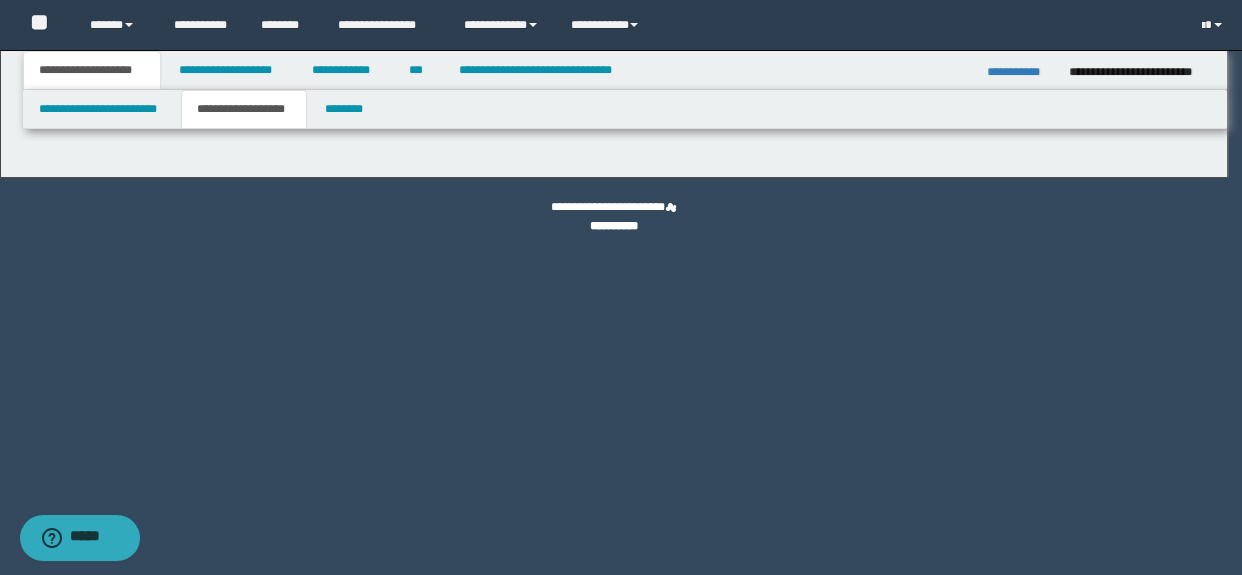 type on "**********" 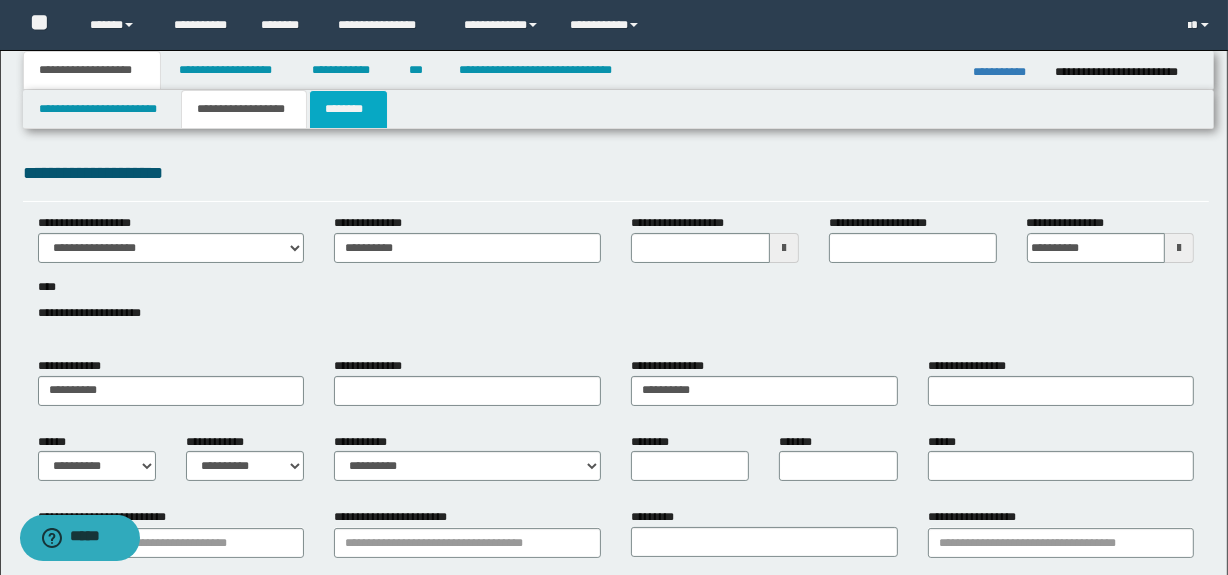 click on "********" at bounding box center (348, 109) 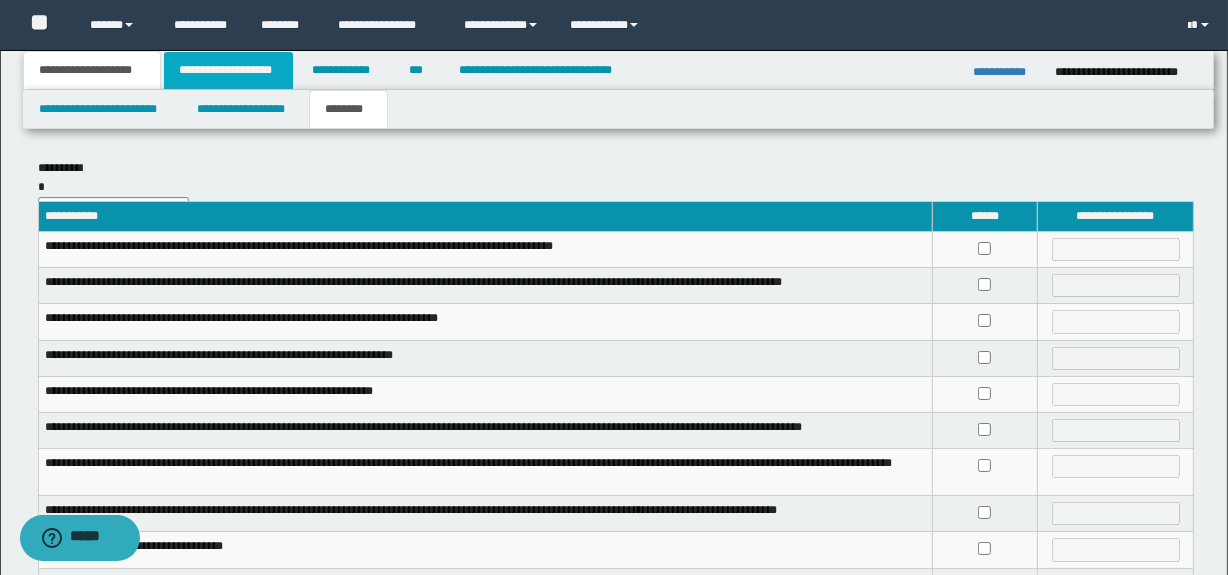 click on "**********" at bounding box center (228, 70) 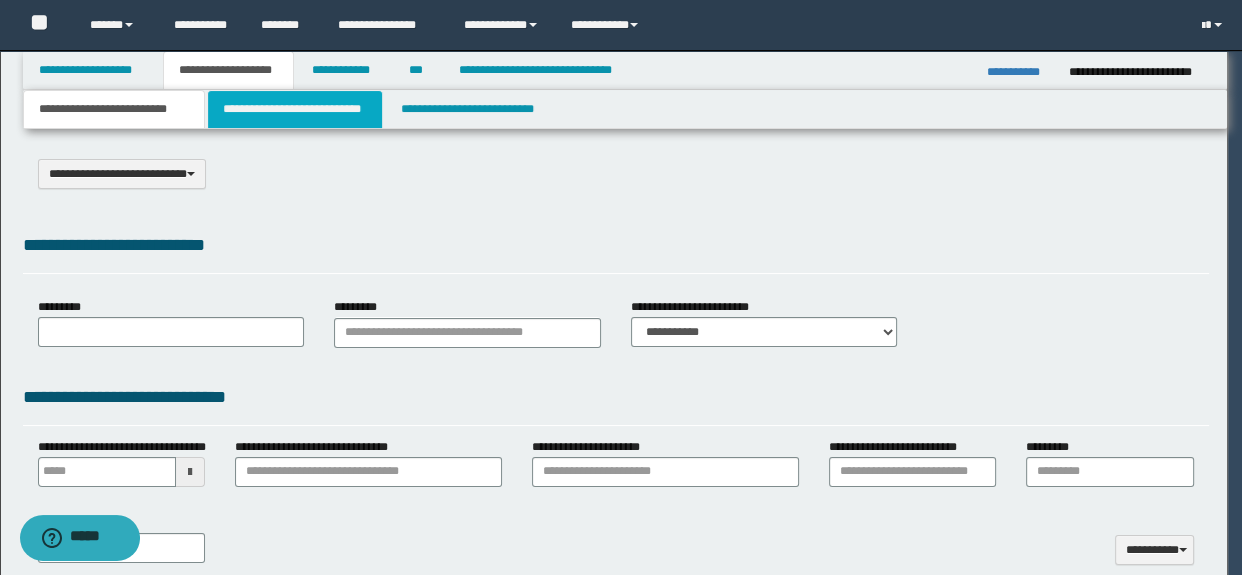 select on "*" 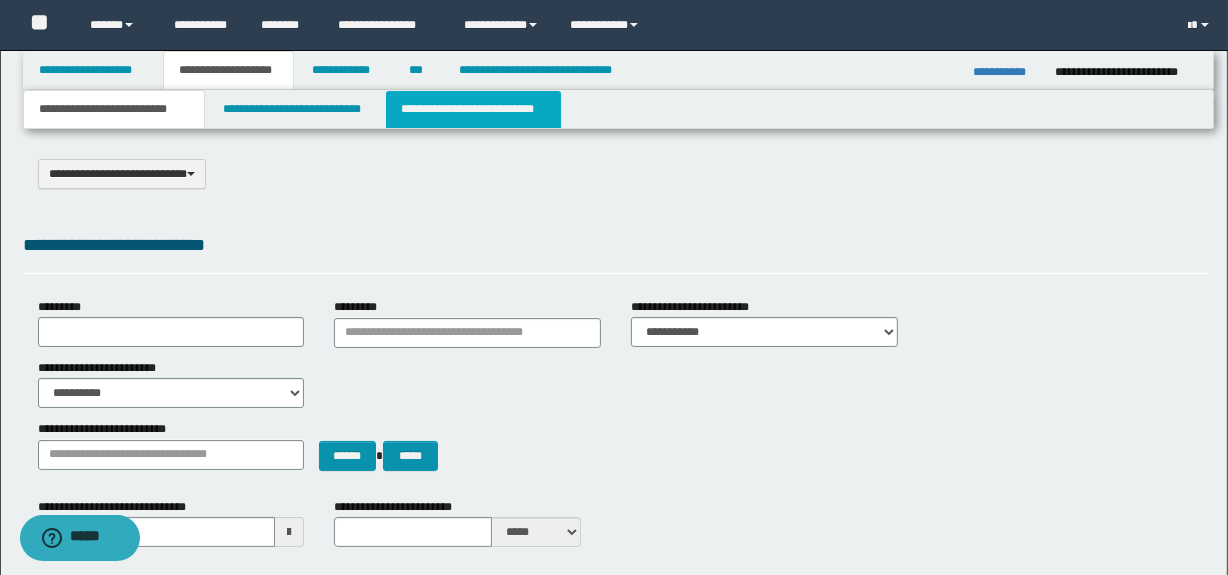 click on "**********" at bounding box center (473, 109) 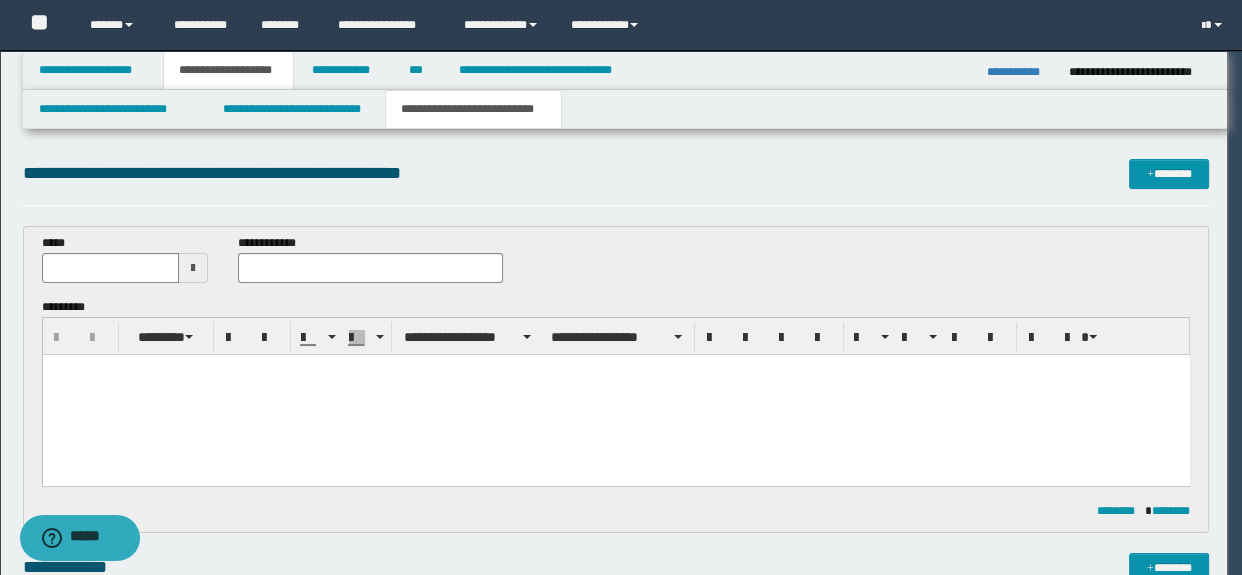 scroll, scrollTop: 0, scrollLeft: 0, axis: both 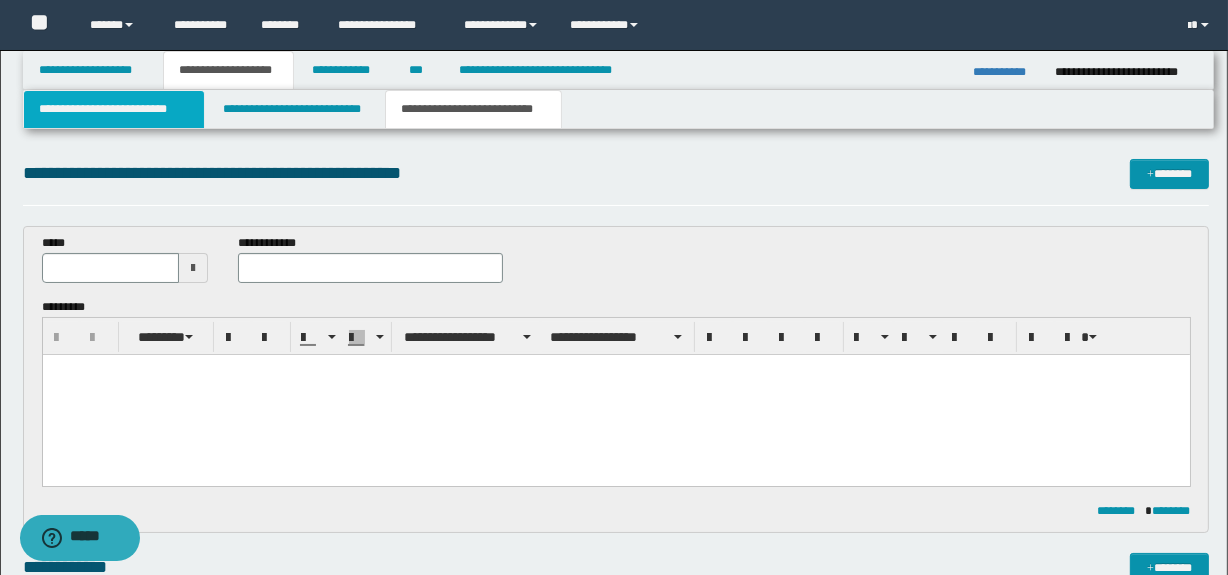 click on "**********" at bounding box center [114, 109] 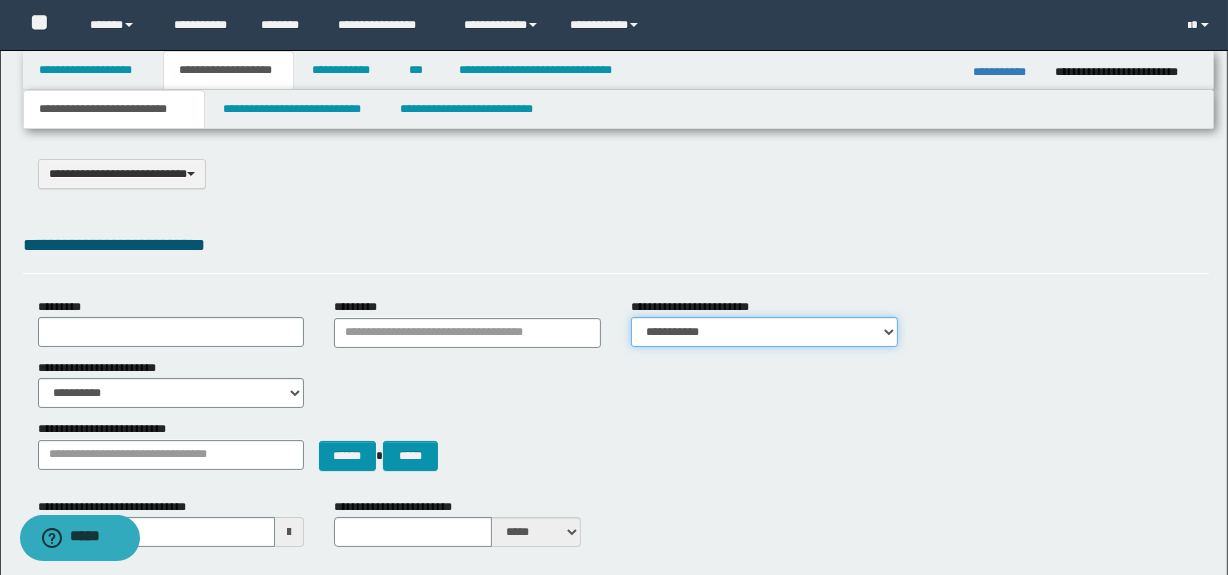 click on "**********" at bounding box center [764, 332] 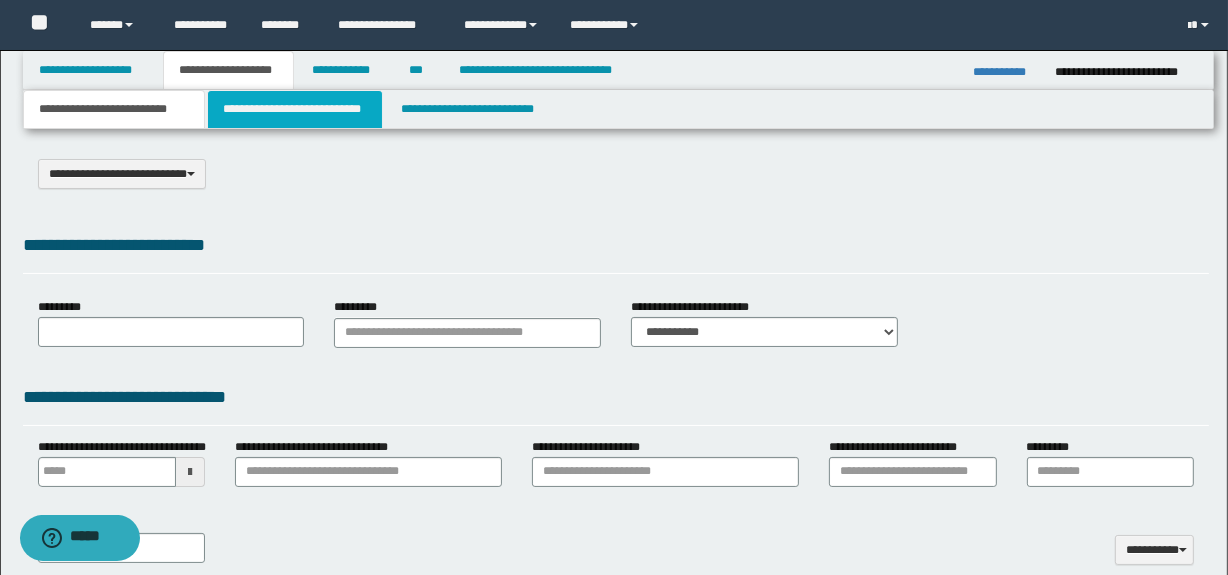 click on "**********" at bounding box center (294, 109) 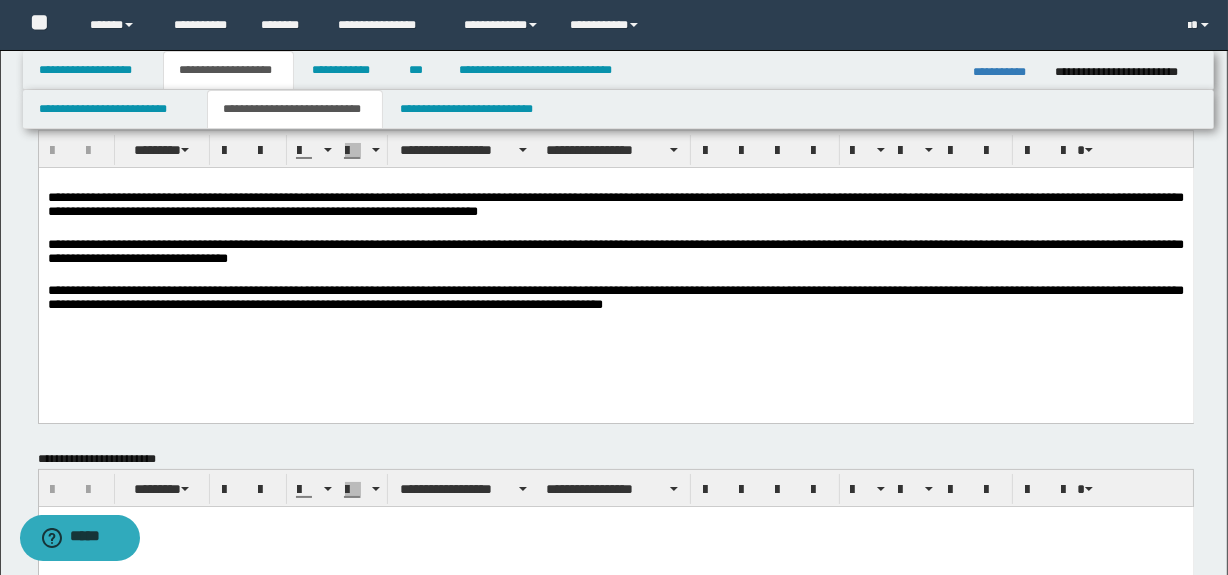 scroll, scrollTop: 90, scrollLeft: 0, axis: vertical 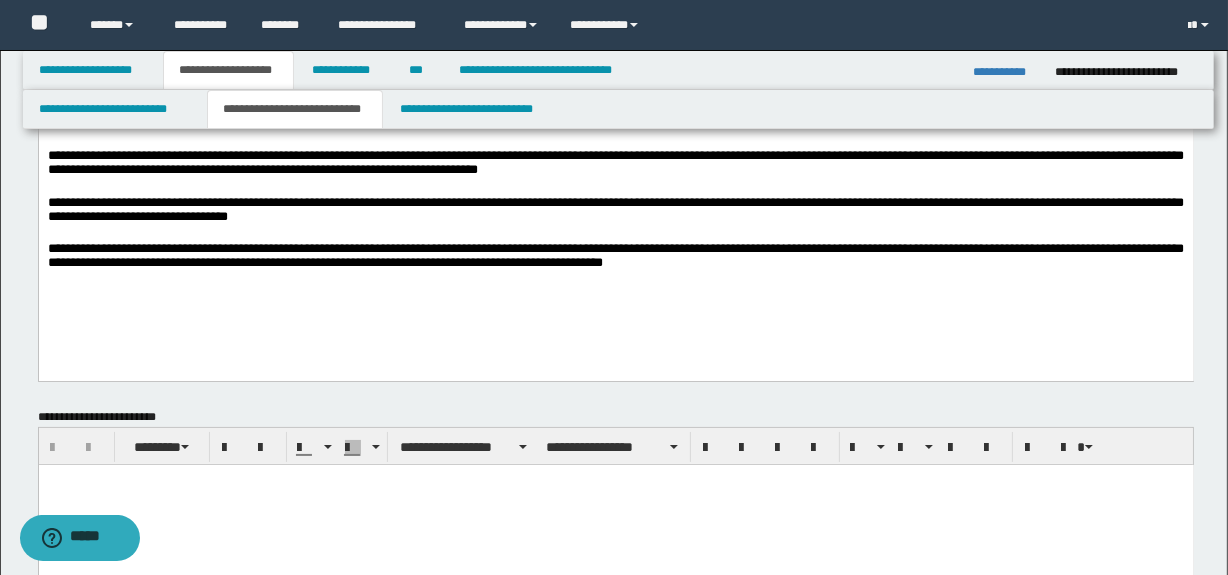 click on "**********" at bounding box center (615, 227) 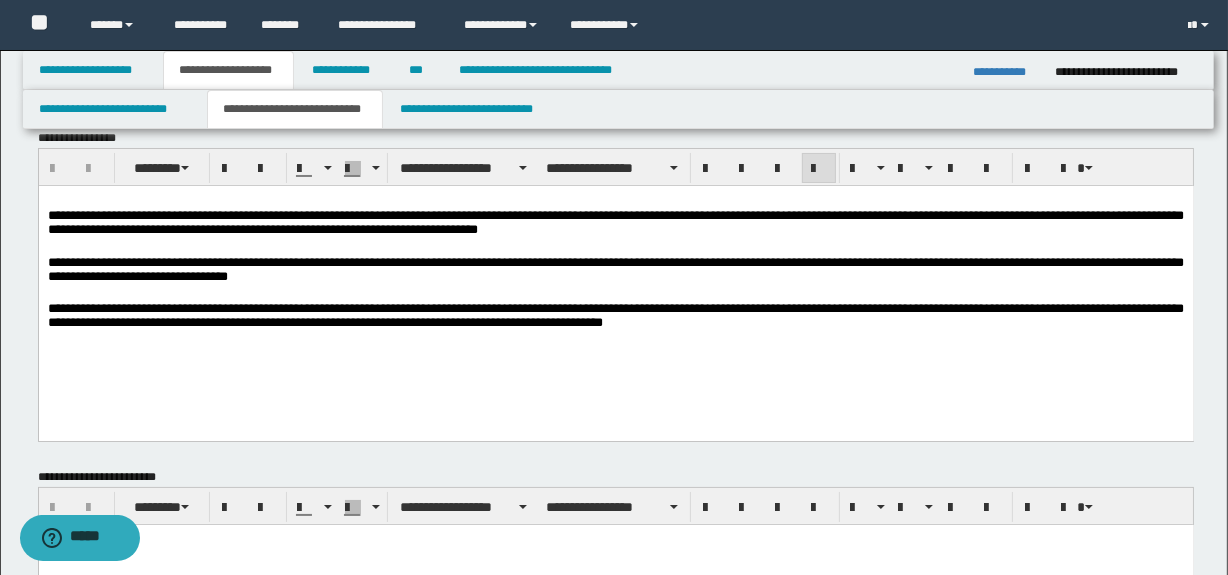 scroll, scrollTop: 0, scrollLeft: 0, axis: both 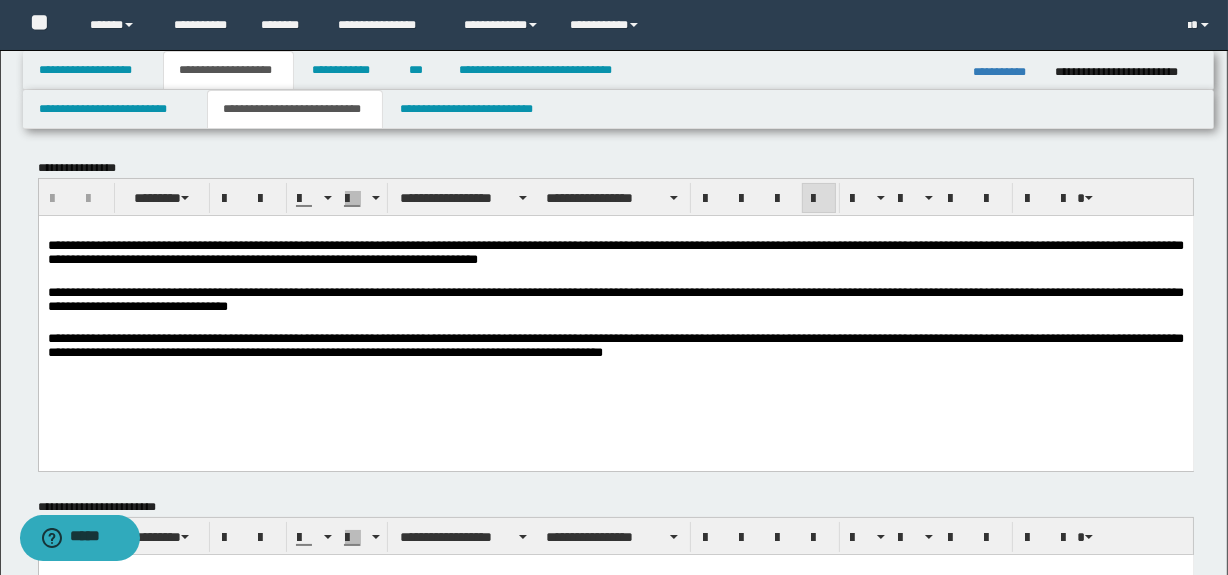 click on "**********" at bounding box center [615, 317] 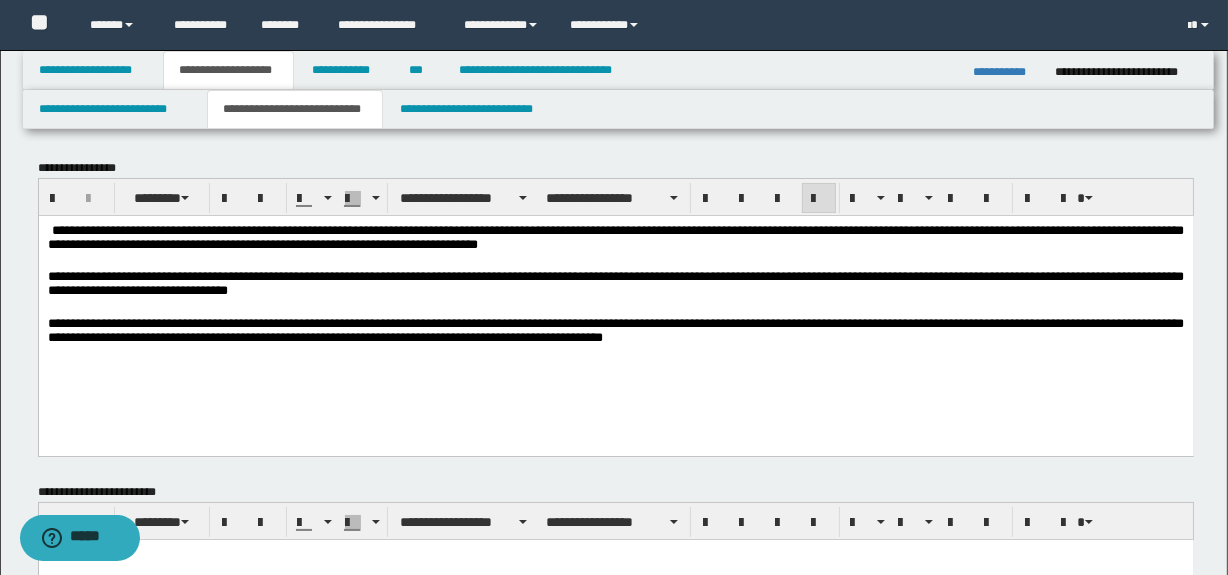 type 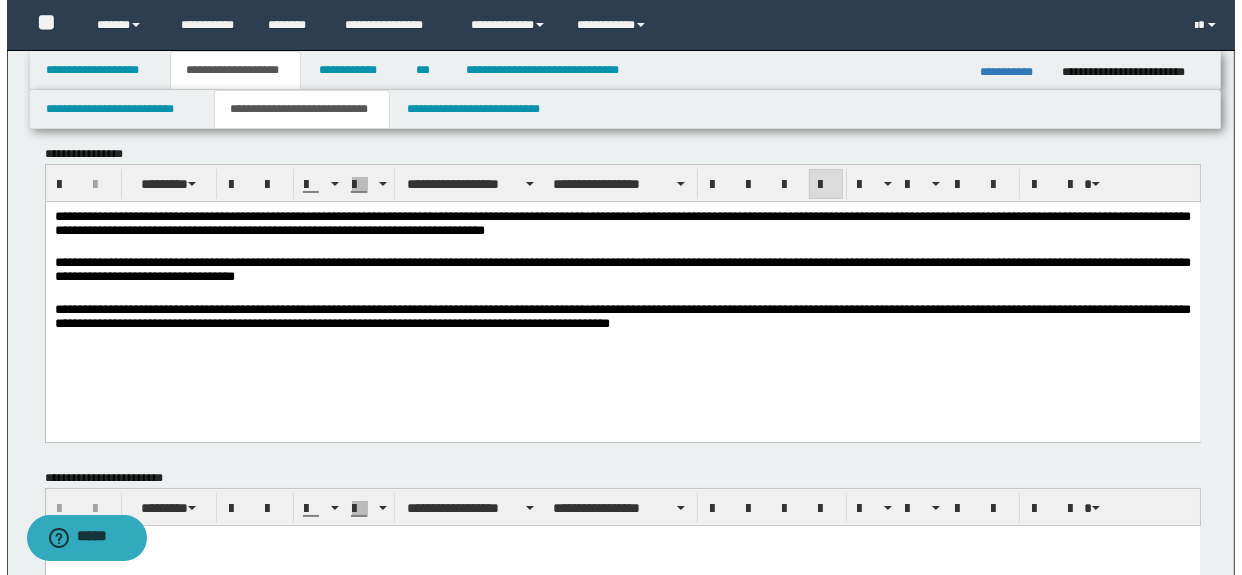 scroll, scrollTop: 0, scrollLeft: 0, axis: both 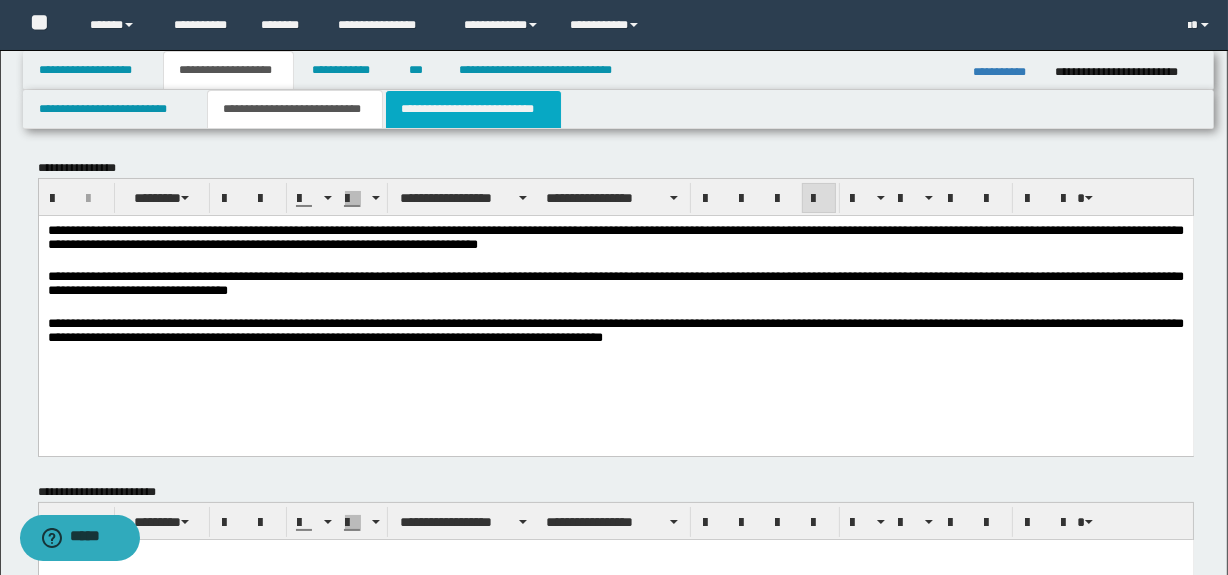 click on "**********" at bounding box center (473, 109) 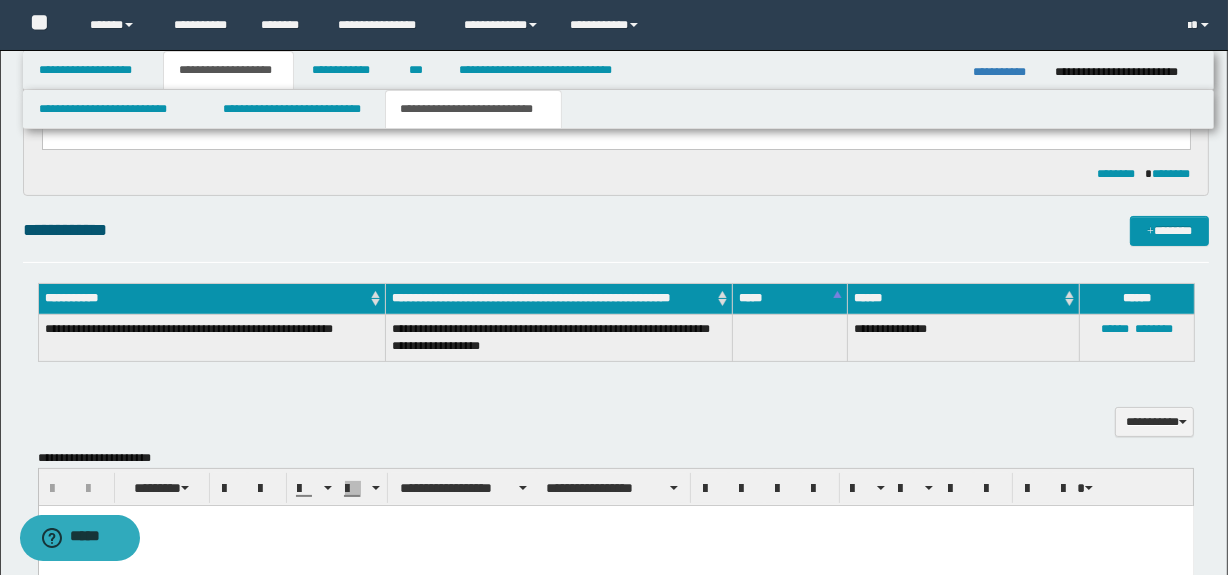 scroll, scrollTop: 363, scrollLeft: 0, axis: vertical 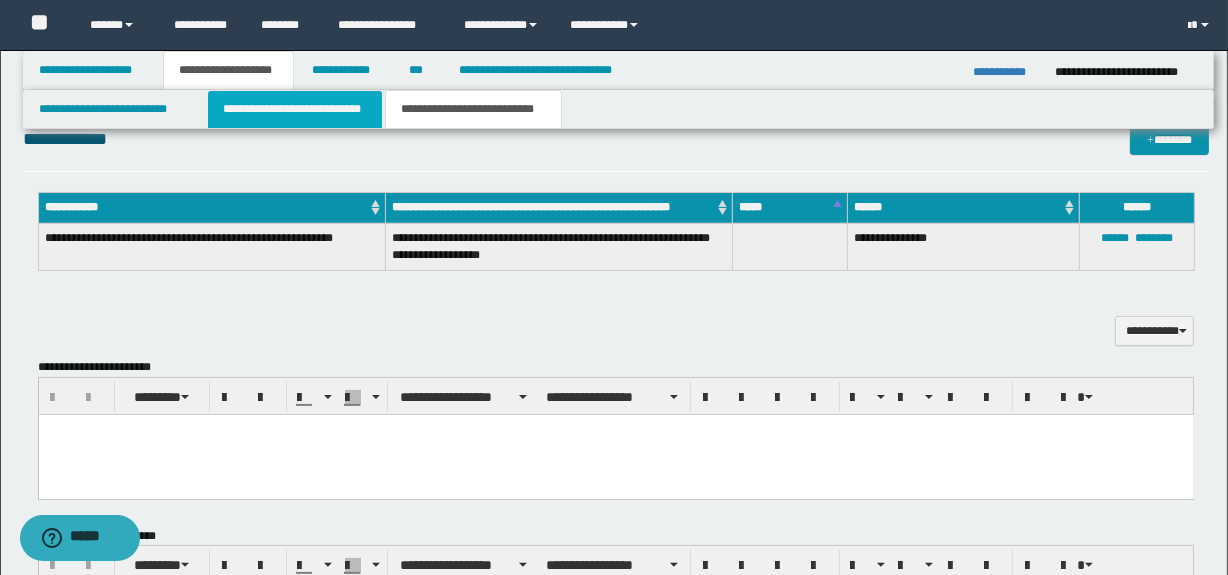 click on "**********" at bounding box center [294, 109] 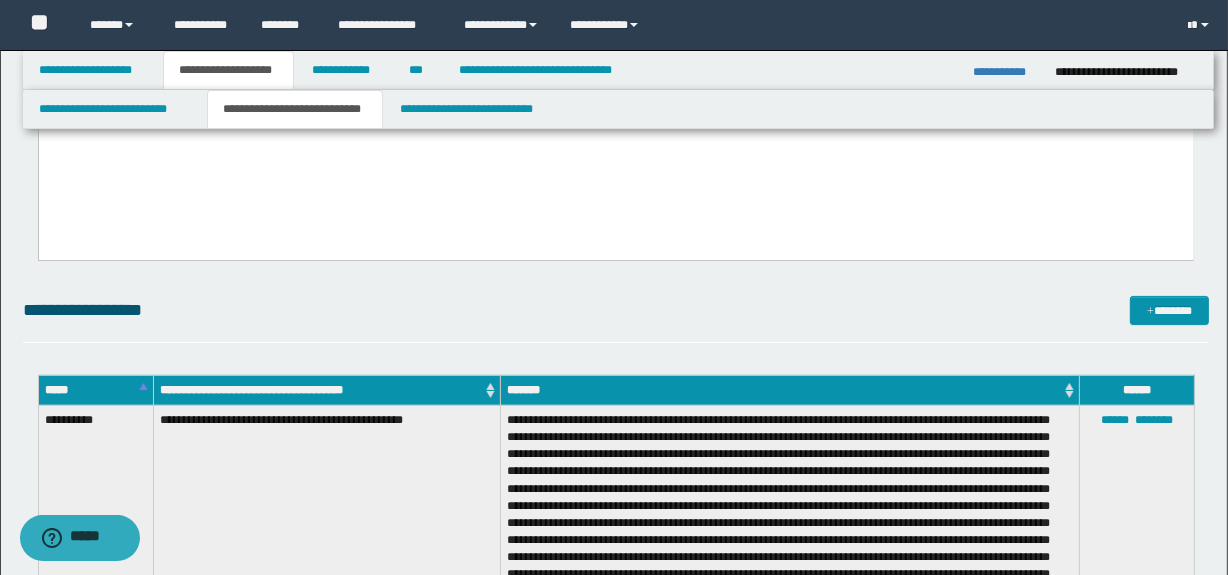 scroll, scrollTop: 545, scrollLeft: 0, axis: vertical 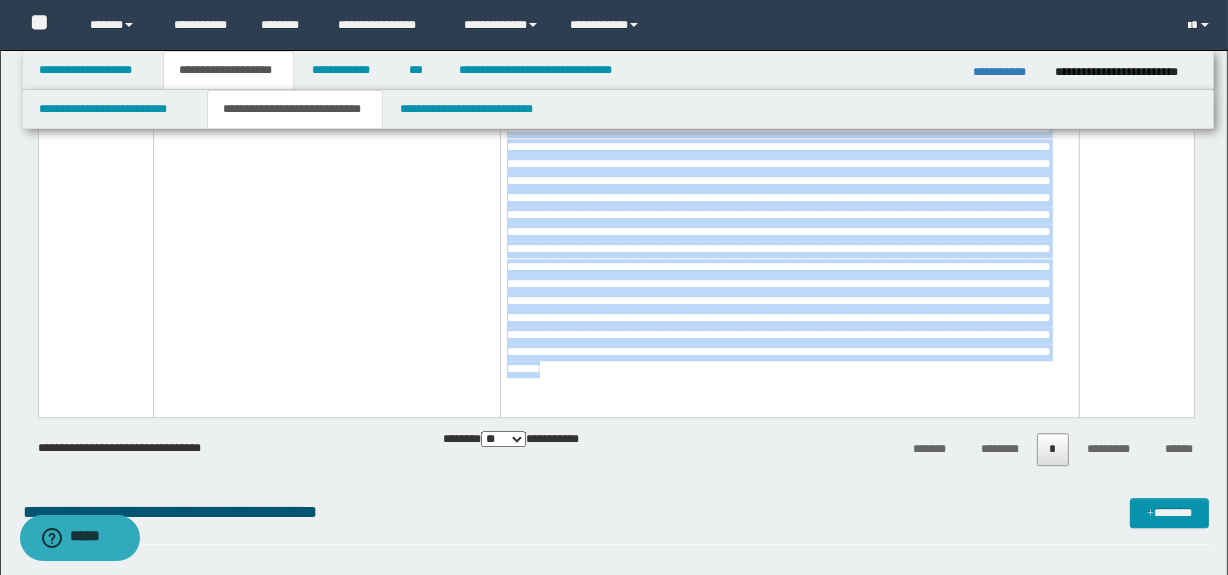 drag, startPoint x: 40, startPoint y: 285, endPoint x: 719, endPoint y: 217, distance: 682.3965 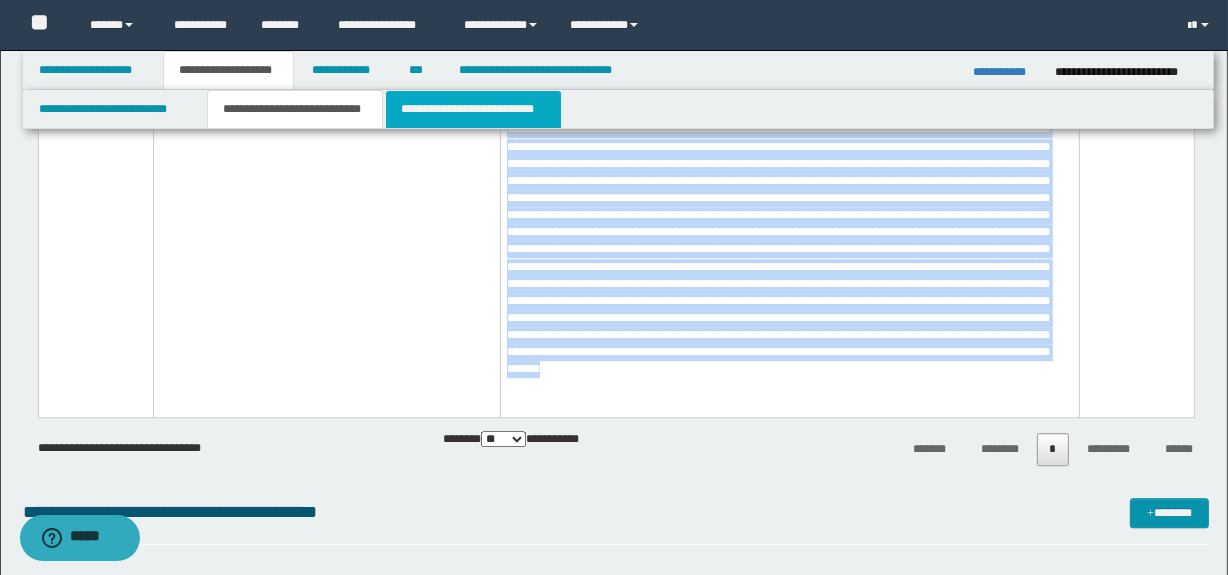 click on "**********" at bounding box center (473, 109) 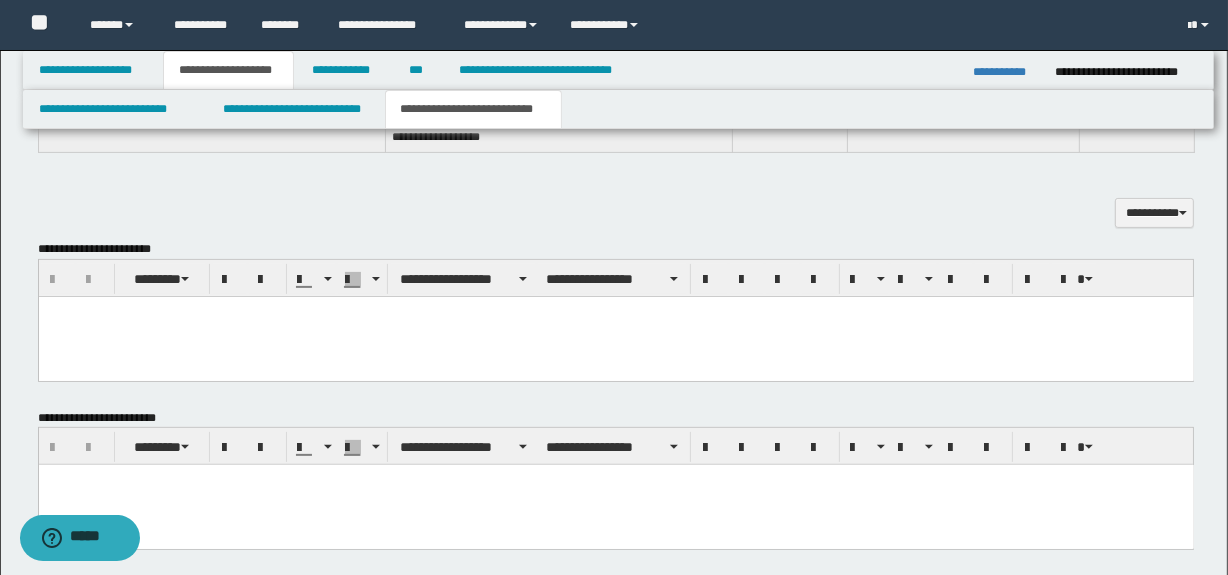 scroll, scrollTop: 474, scrollLeft: 0, axis: vertical 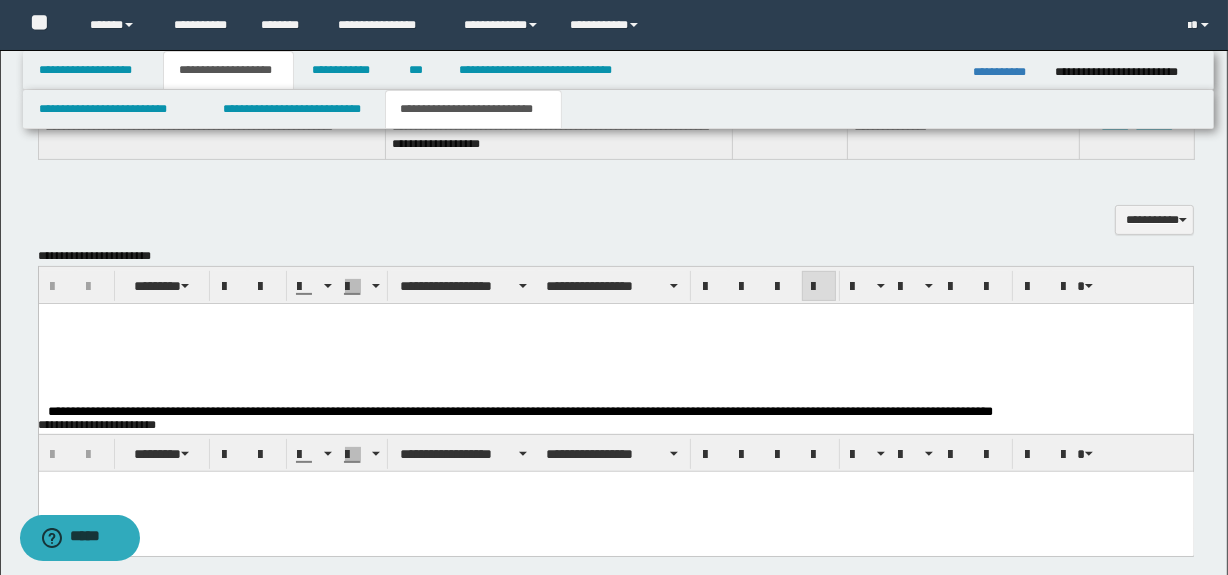 click at bounding box center (615, 365) 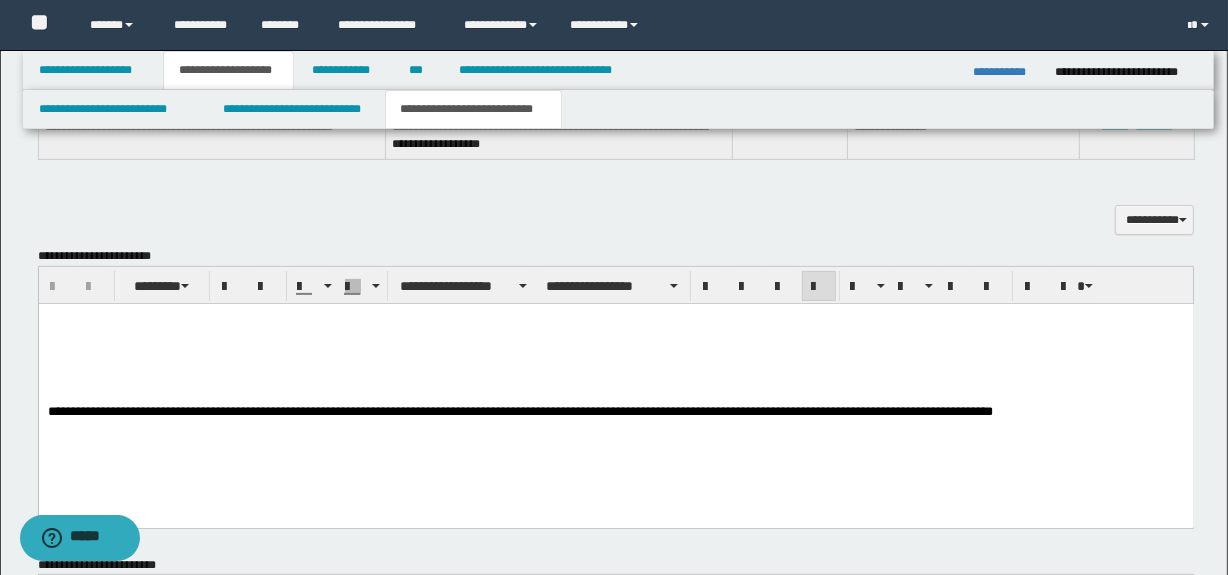 click at bounding box center [615, 334] 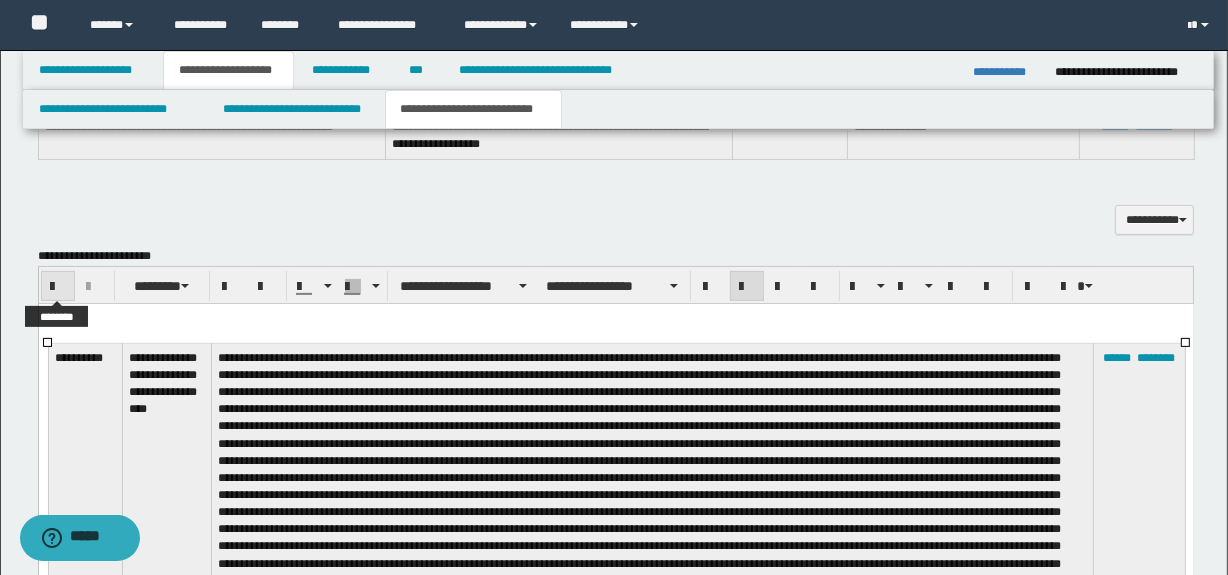 click at bounding box center [58, 286] 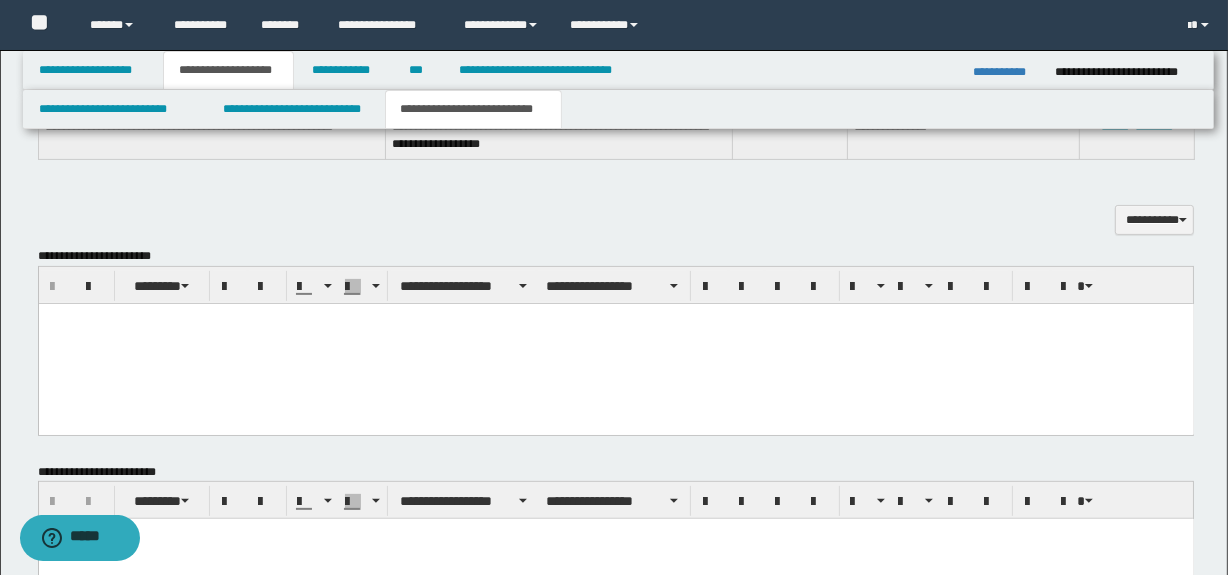 click at bounding box center (615, 344) 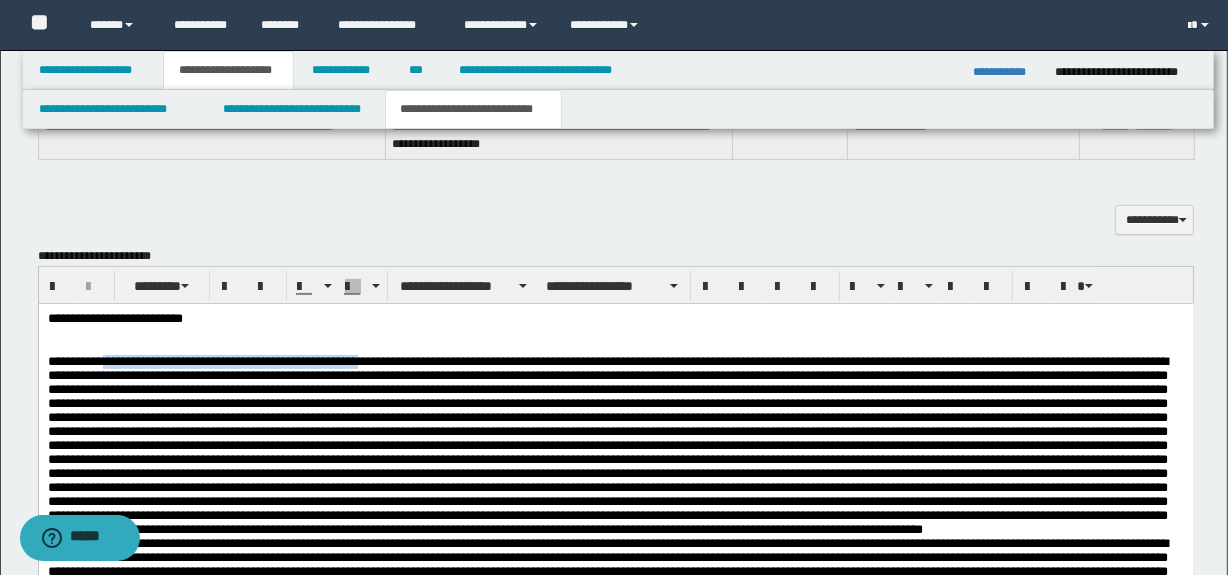 drag, startPoint x: 395, startPoint y: 368, endPoint x: 115, endPoint y: 363, distance: 280.04465 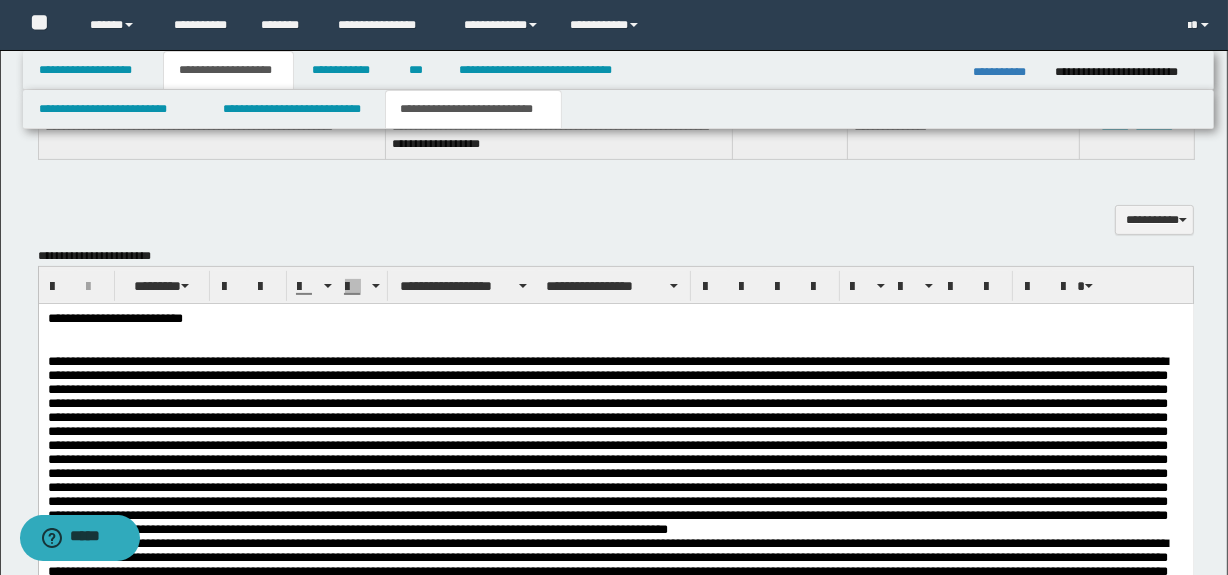 click on "**********" at bounding box center [616, 1361] 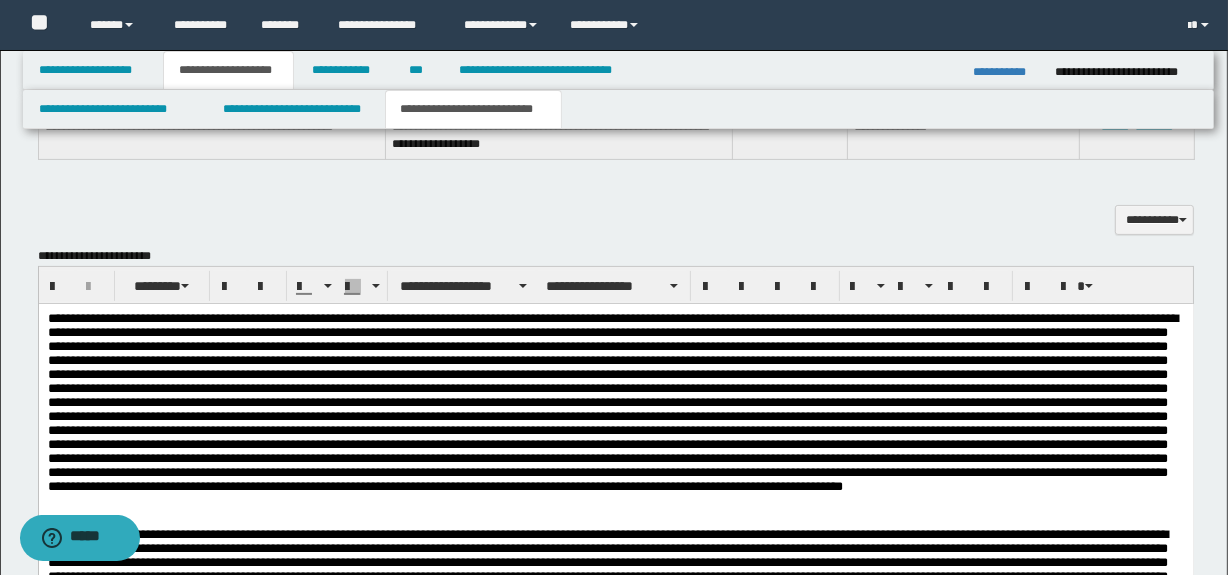 click on "**********" at bounding box center (615, 420) 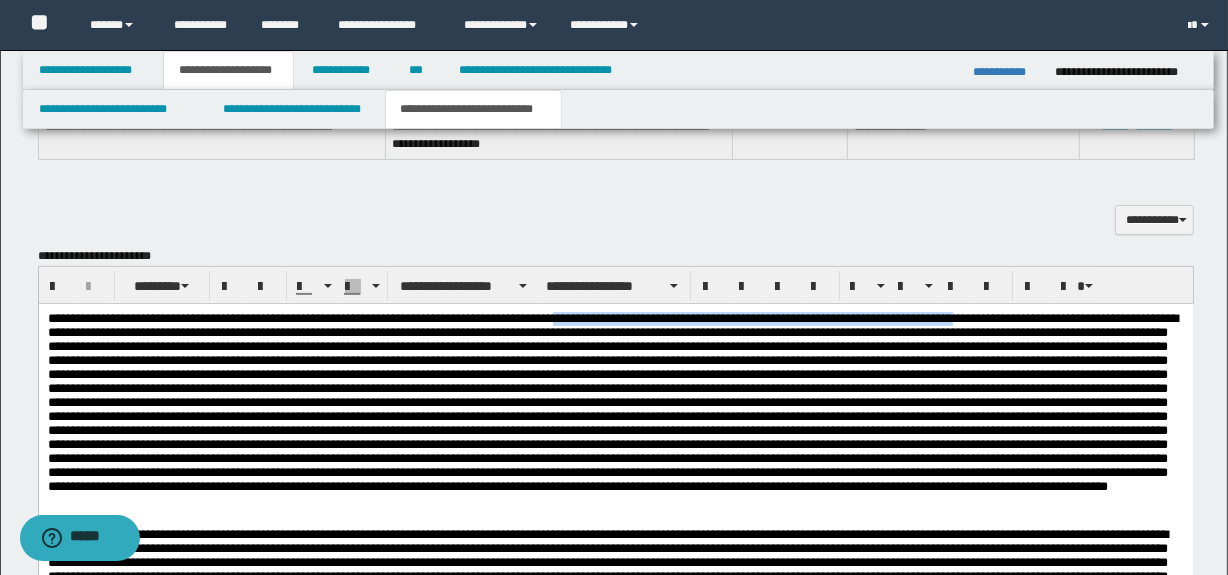 drag, startPoint x: 587, startPoint y: 320, endPoint x: 1012, endPoint y: 319, distance: 425.0012 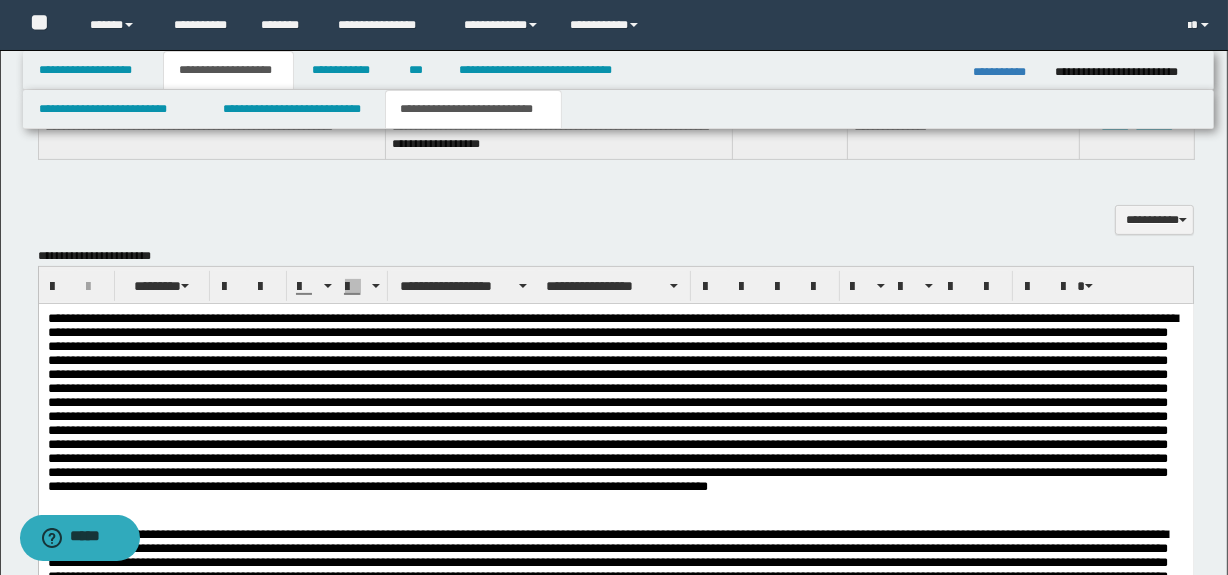 click on "**********" at bounding box center [615, 420] 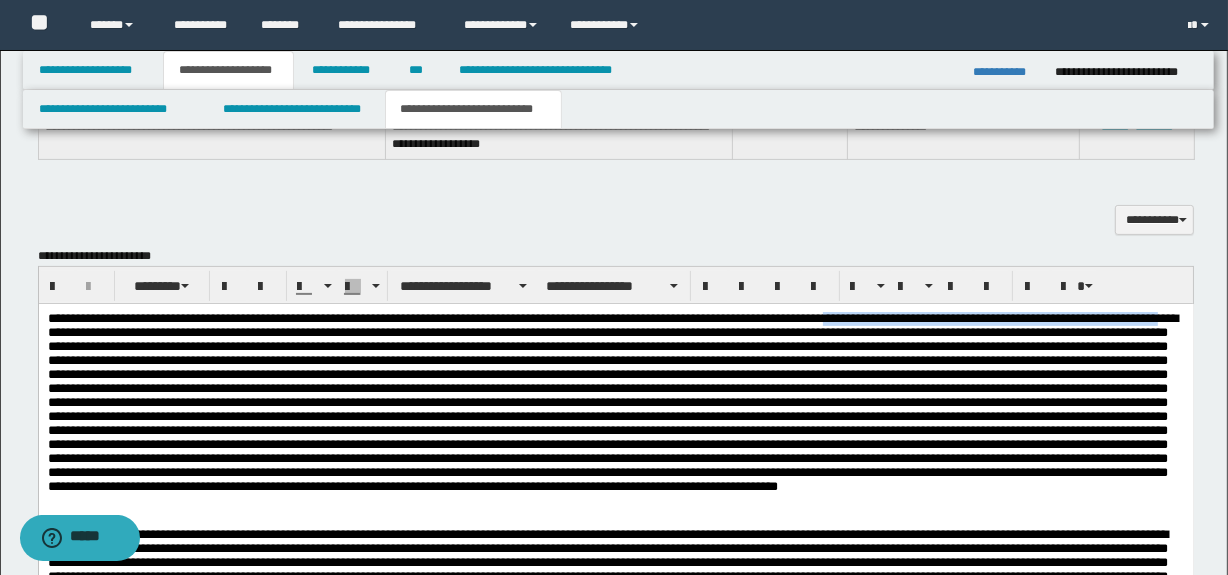 drag, startPoint x: 865, startPoint y: 322, endPoint x: 115, endPoint y: 337, distance: 750.14996 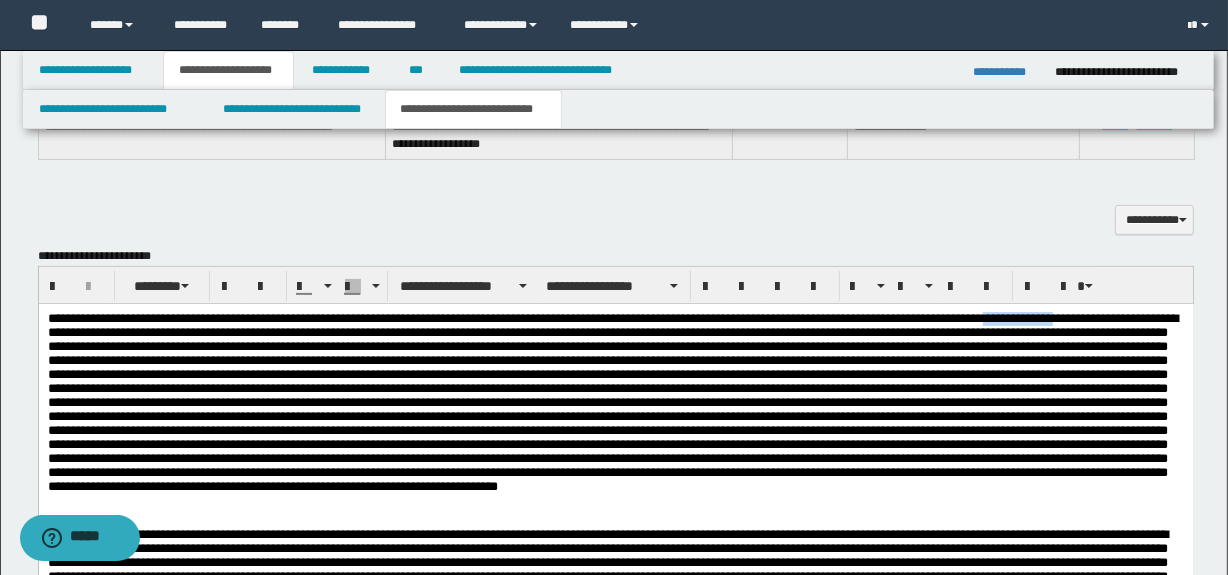 drag, startPoint x: 1036, startPoint y: 319, endPoint x: 1108, endPoint y: 314, distance: 72.1734 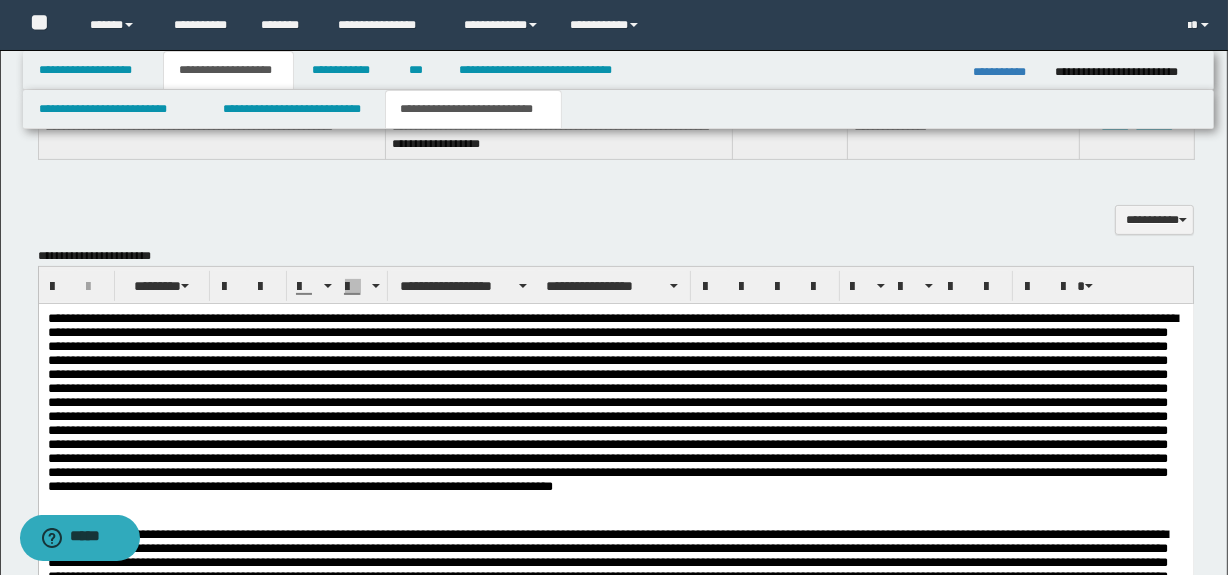 click on "**********" at bounding box center [615, 420] 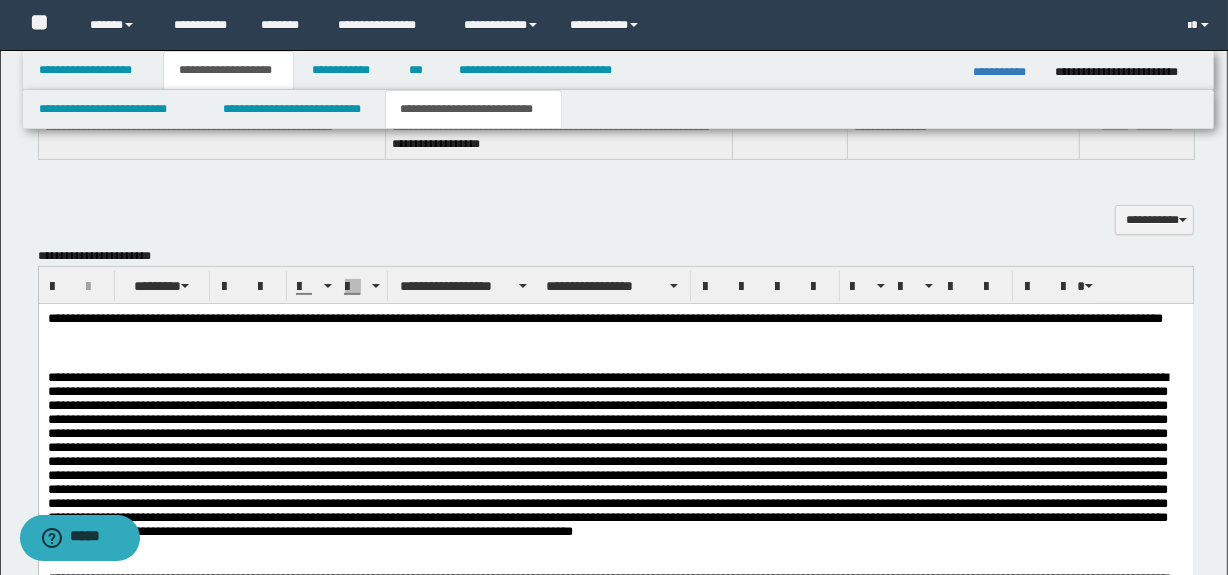 scroll, scrollTop: 565, scrollLeft: 0, axis: vertical 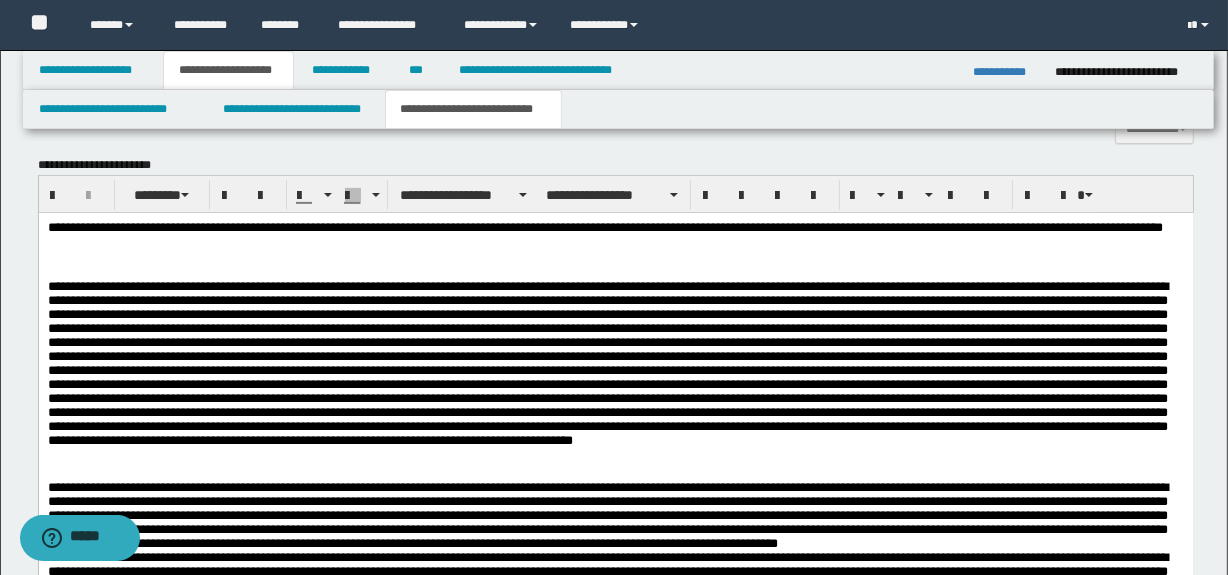 drag, startPoint x: 647, startPoint y: 443, endPoint x: 223, endPoint y: 363, distance: 431.48117 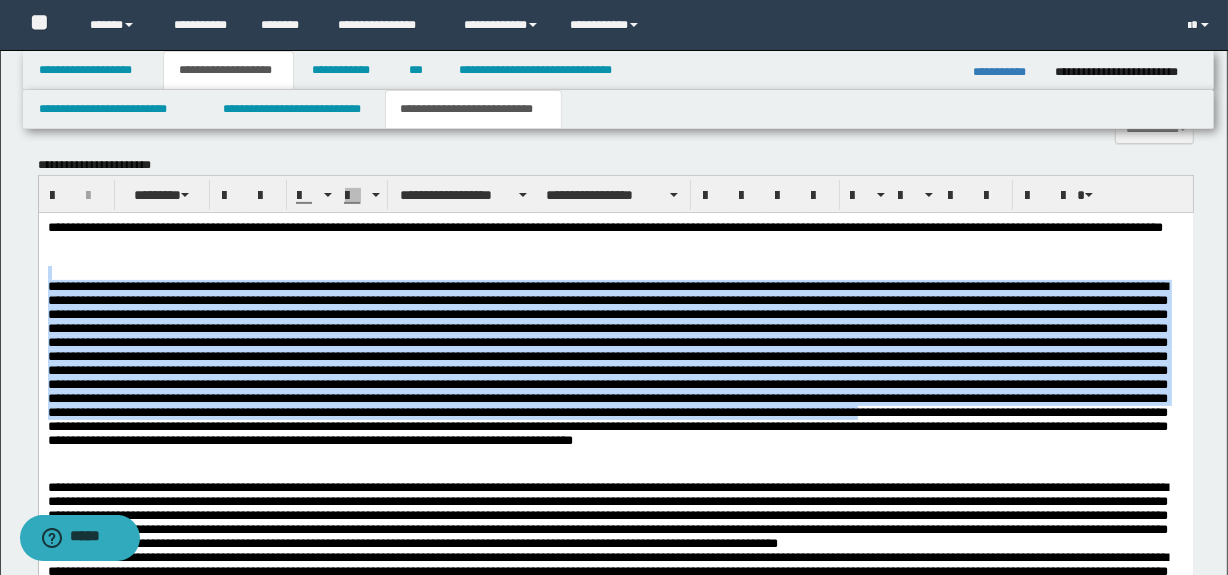 drag, startPoint x: 645, startPoint y: 445, endPoint x: 21, endPoint y: 277, distance: 646.2198 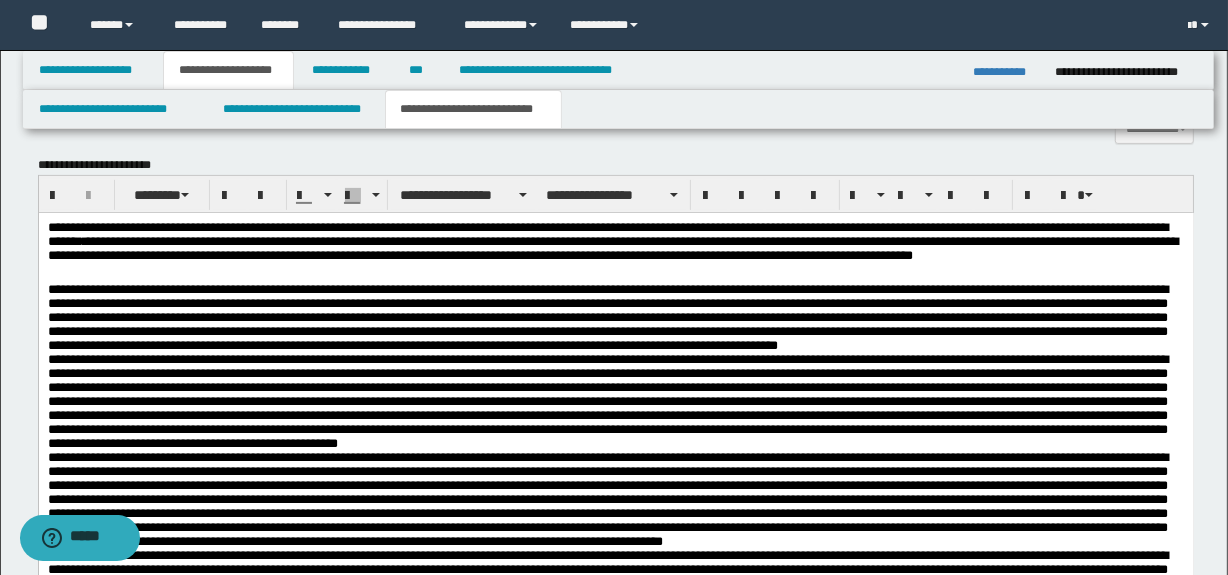 click on "**********" at bounding box center [615, 252] 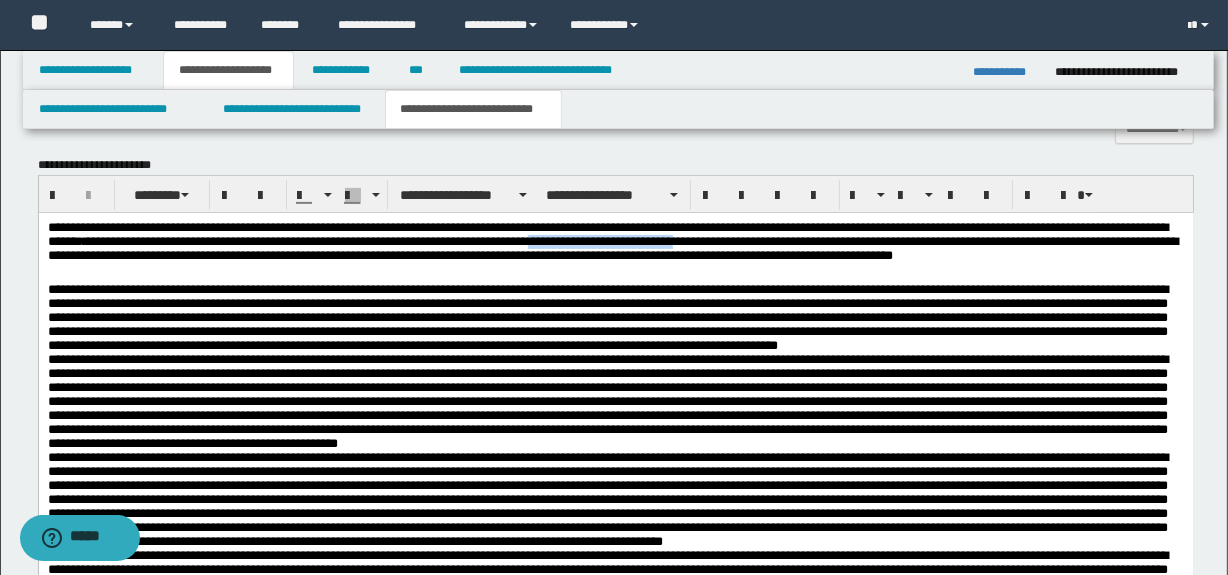 drag, startPoint x: 621, startPoint y: 243, endPoint x: 775, endPoint y: 240, distance: 154.02922 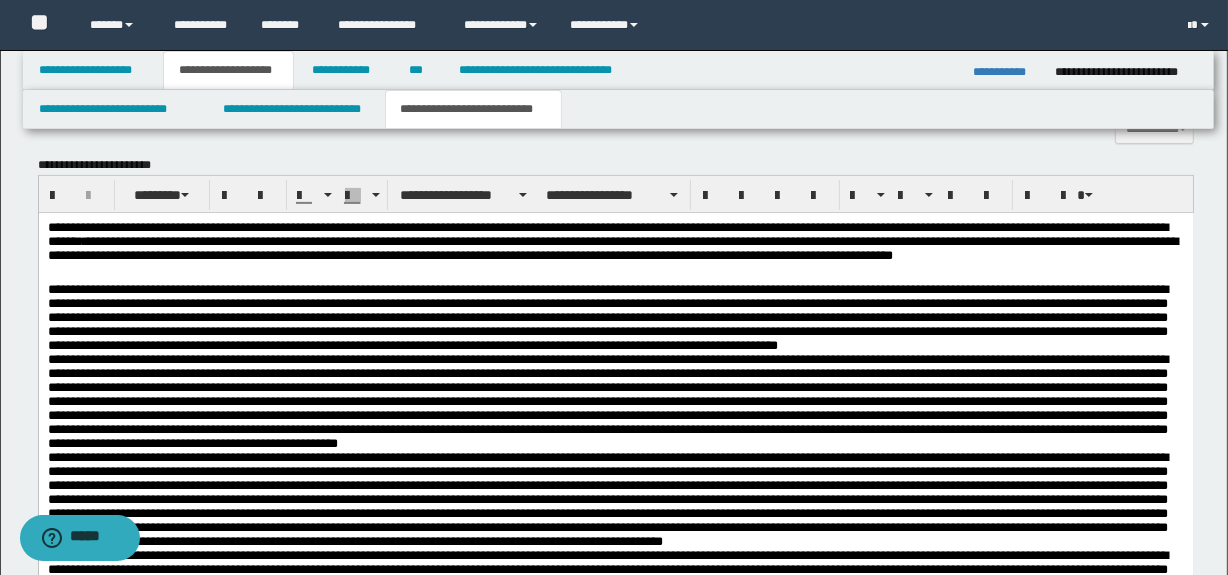 click on "**********" at bounding box center [615, 252] 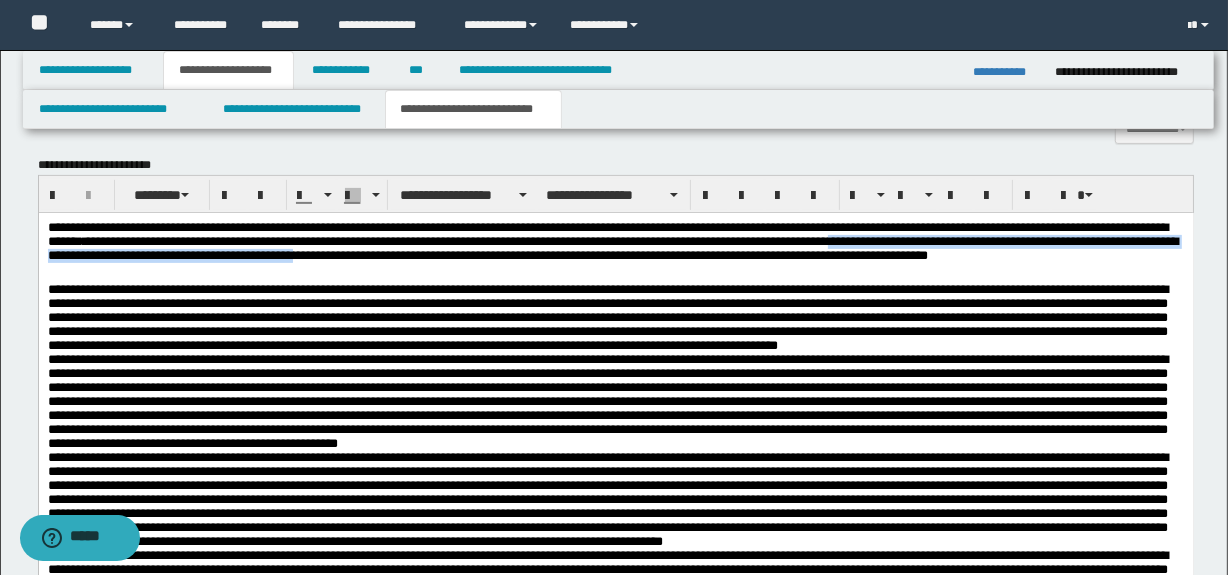 drag, startPoint x: 938, startPoint y: 243, endPoint x: 463, endPoint y: 262, distance: 475.37985 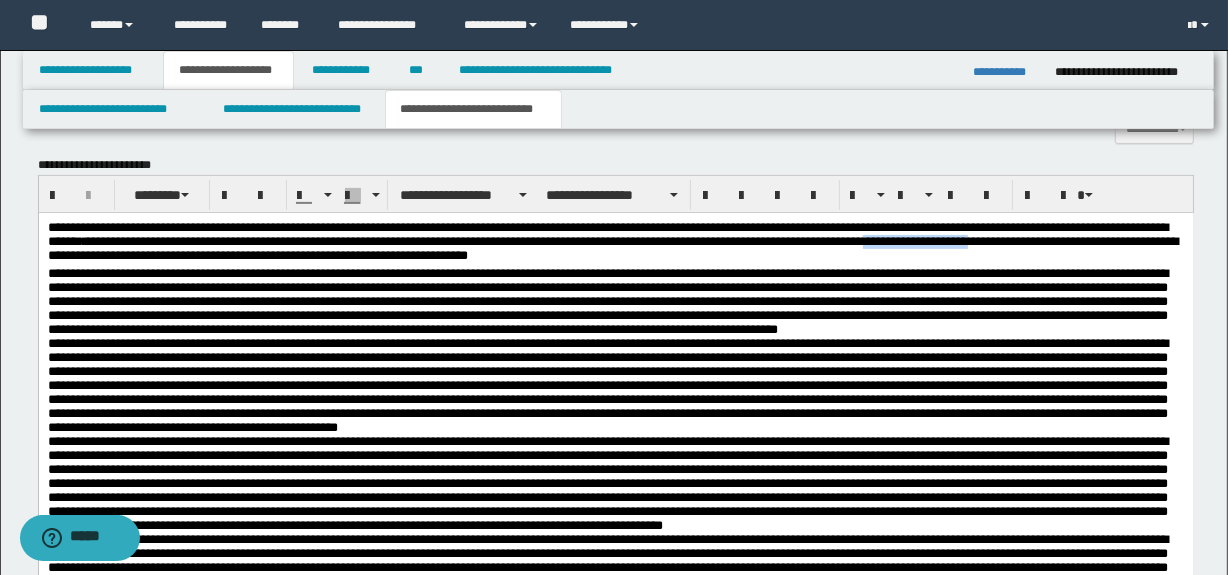 drag, startPoint x: 974, startPoint y: 245, endPoint x: 1087, endPoint y: 243, distance: 113.0177 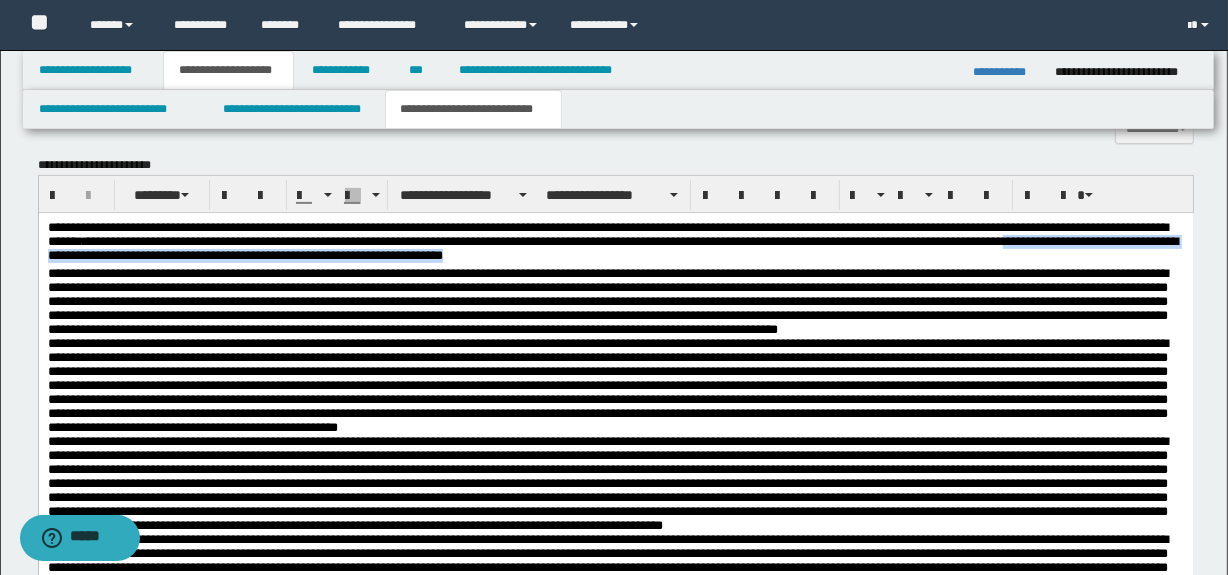 drag, startPoint x: 1122, startPoint y: 241, endPoint x: 1126, endPoint y: 252, distance: 11.7046995 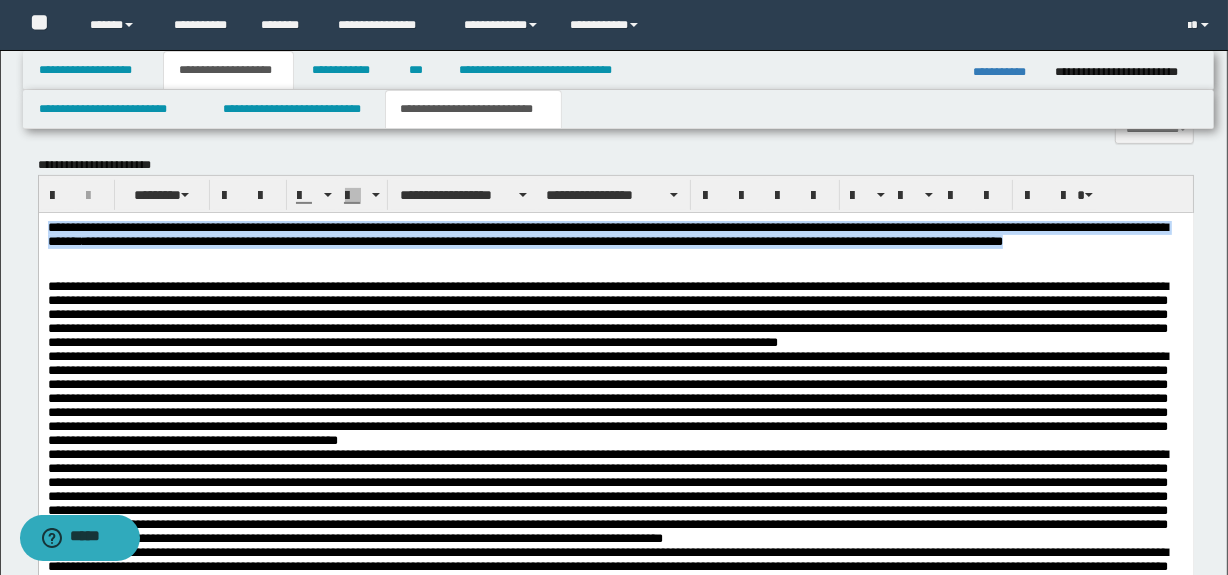 drag, startPoint x: 410, startPoint y: 262, endPoint x: 17, endPoint y: 224, distance: 394.8329 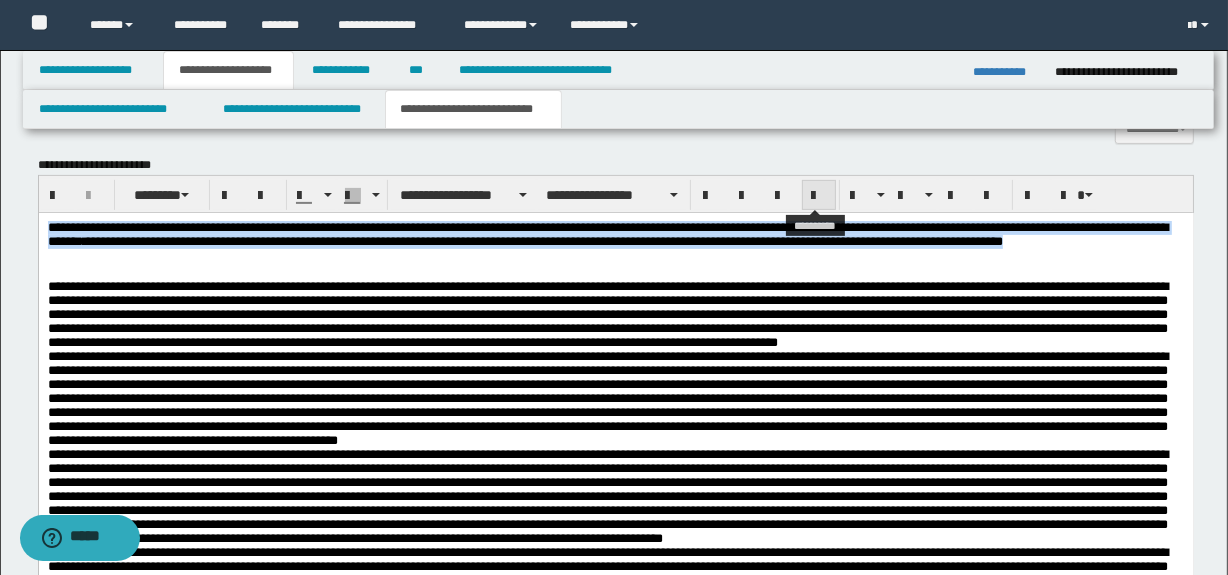 click at bounding box center (819, 196) 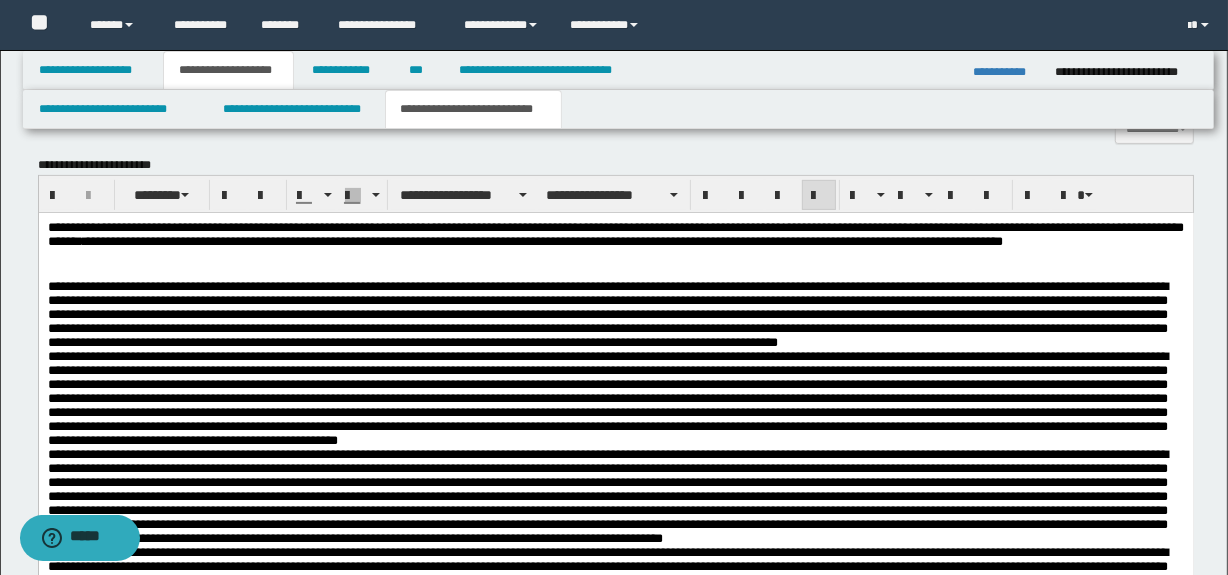 click on "**********" at bounding box center (615, 1168) 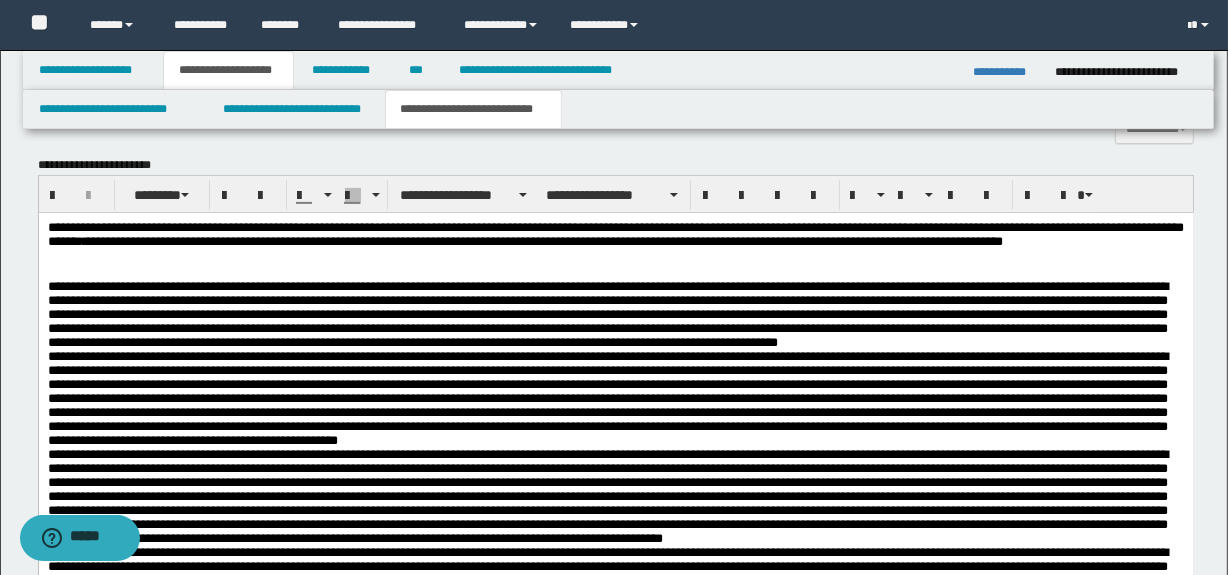 click on "**********" at bounding box center (615, 1168) 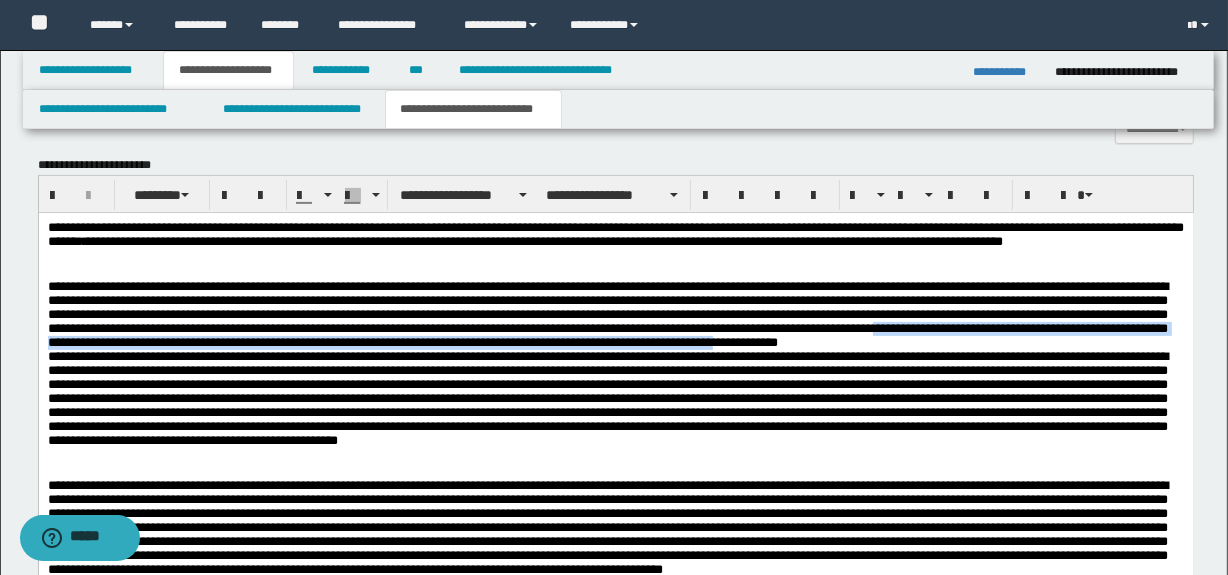 drag, startPoint x: 1165, startPoint y: 343, endPoint x: 1090, endPoint y: 342, distance: 75.00667 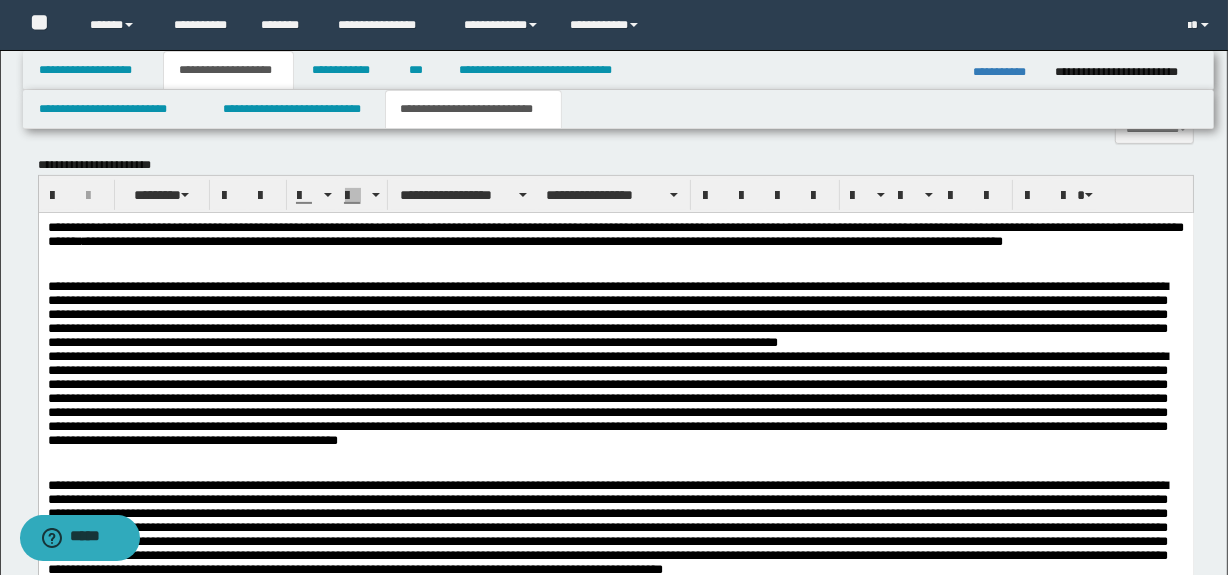 drag, startPoint x: 1090, startPoint y: 342, endPoint x: 1107, endPoint y: 341, distance: 17.029387 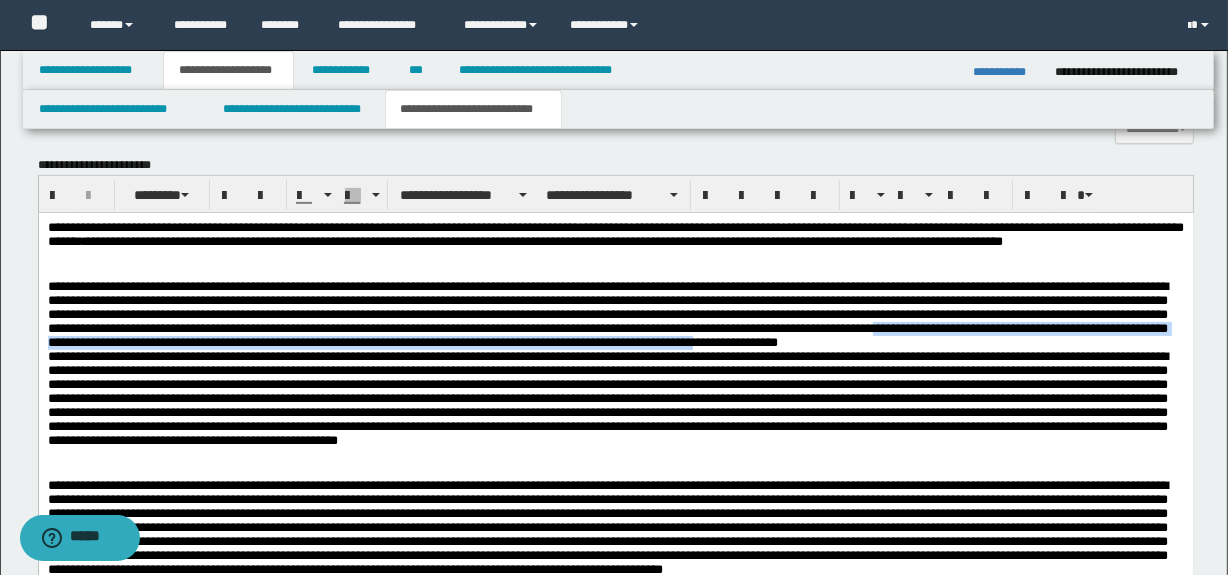 drag, startPoint x: 1163, startPoint y: 343, endPoint x: 1061, endPoint y: 351, distance: 102.31325 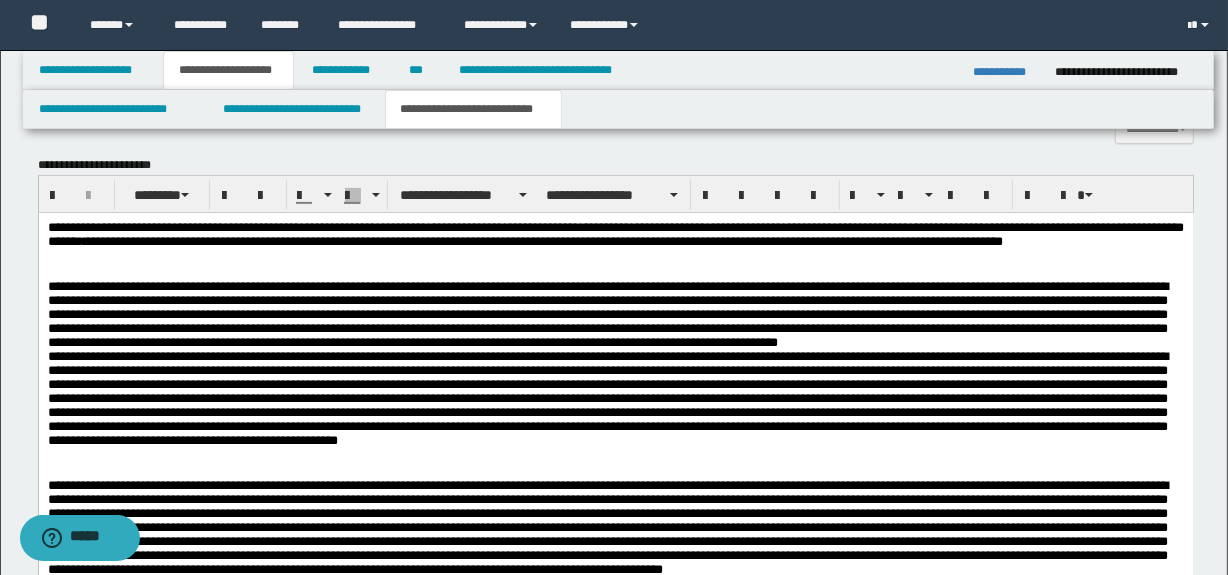 click at bounding box center (615, 372) 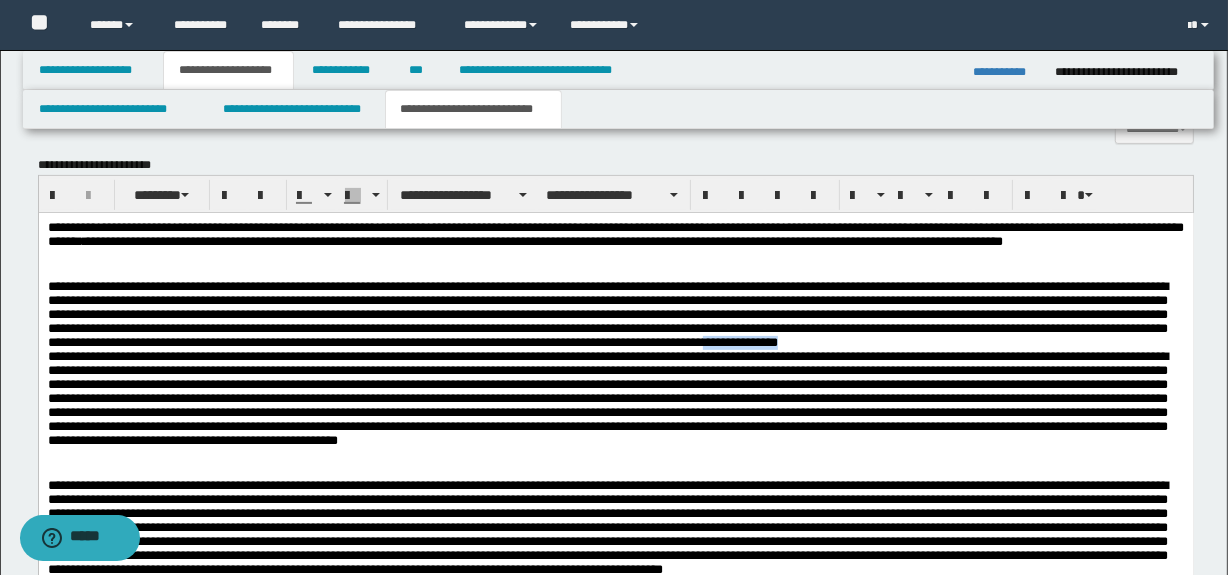 drag, startPoint x: 1070, startPoint y: 353, endPoint x: 1165, endPoint y: 351, distance: 95.02105 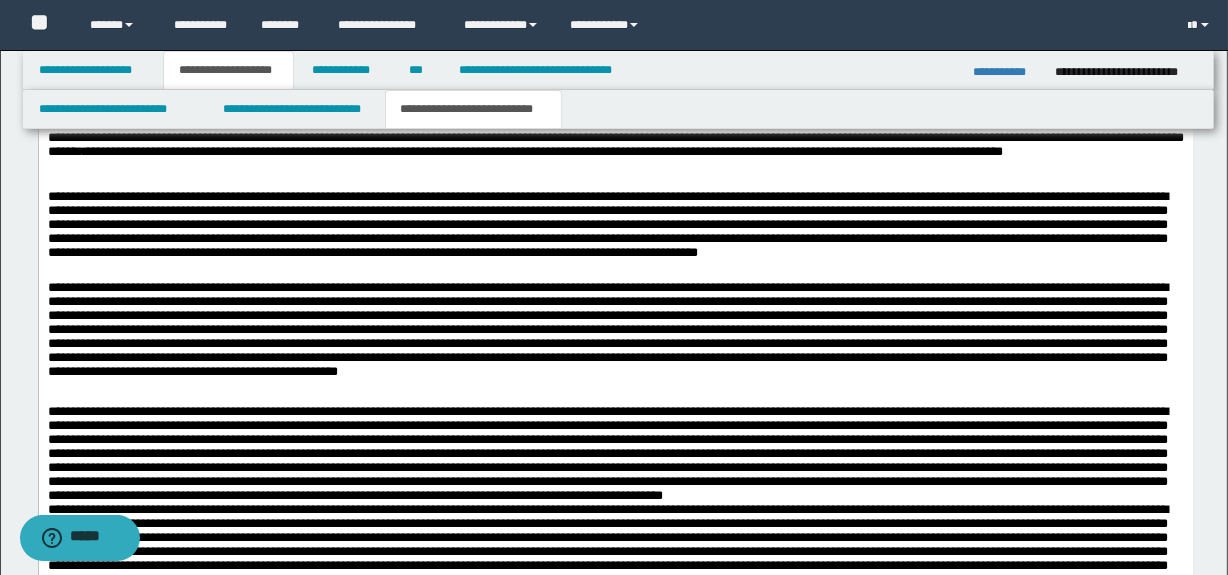 scroll, scrollTop: 656, scrollLeft: 0, axis: vertical 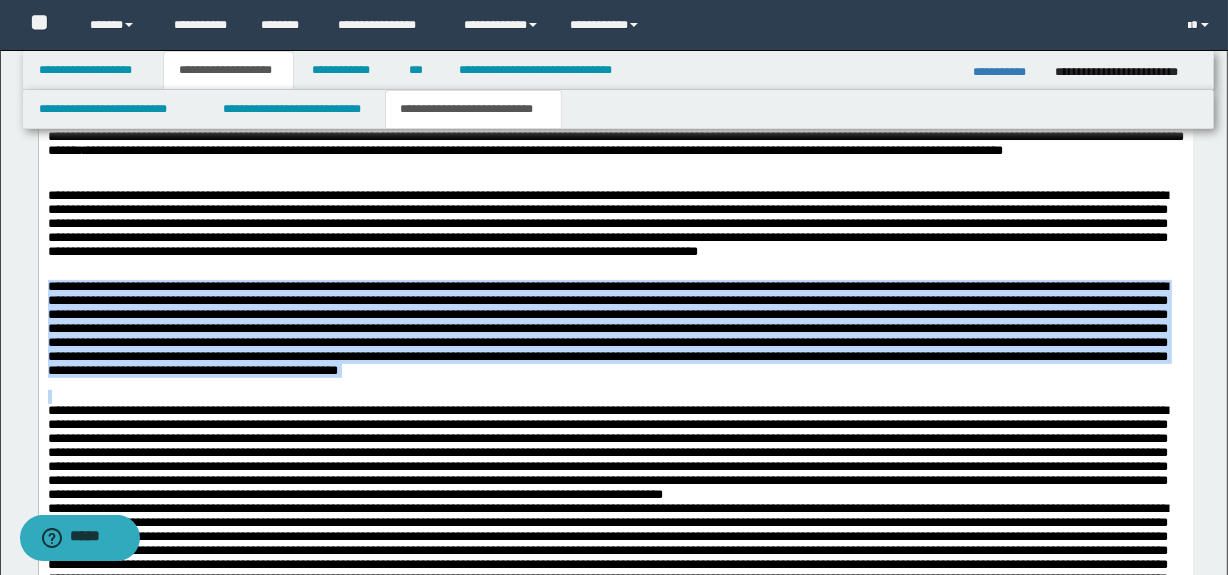 drag, startPoint x: 1064, startPoint y: 401, endPoint x: 42, endPoint y: 293, distance: 1027.6907 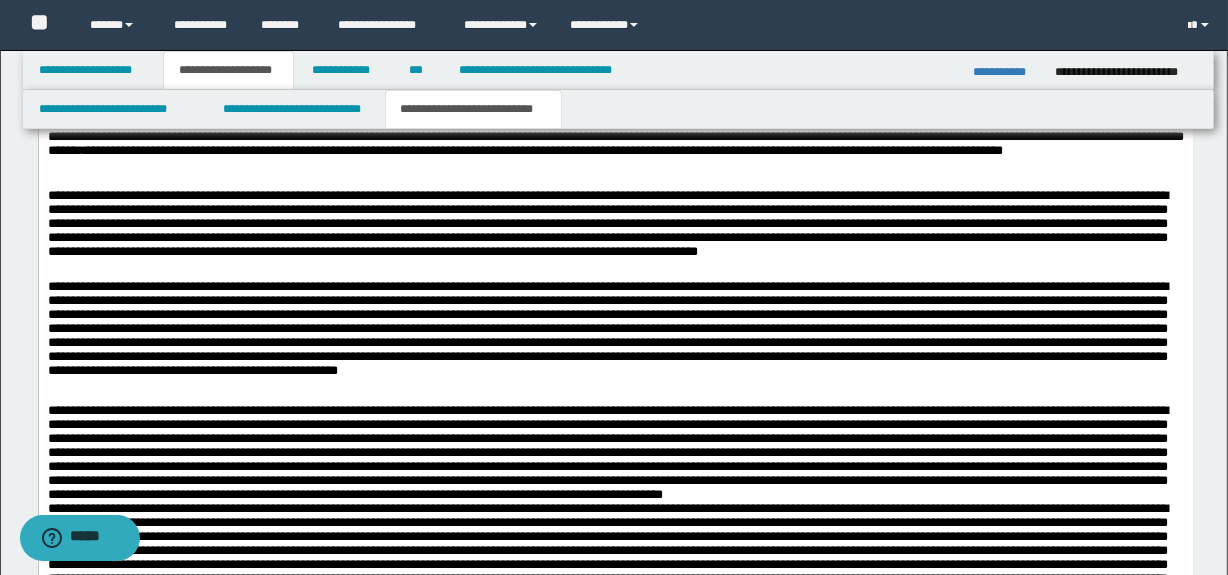 click on "**********" at bounding box center (615, 1193) 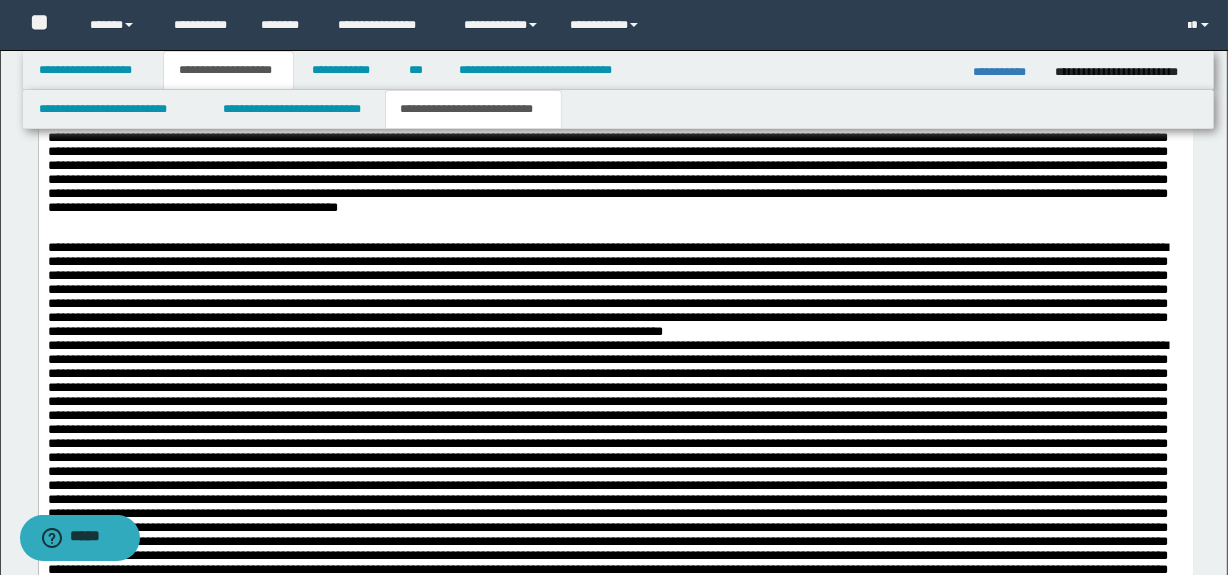 scroll, scrollTop: 838, scrollLeft: 0, axis: vertical 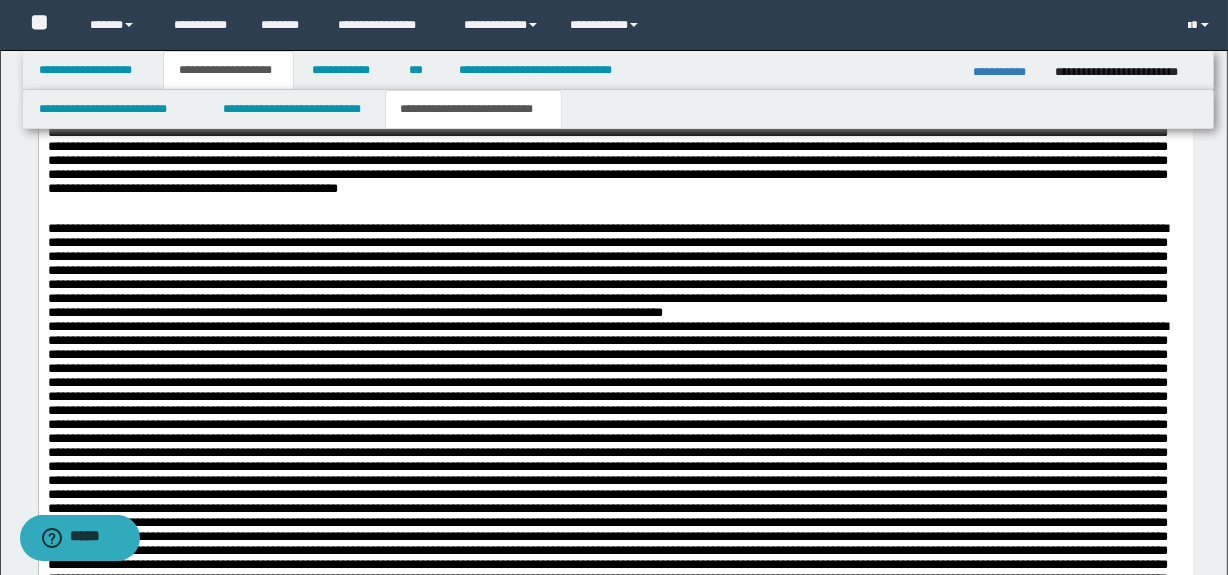 click on "**********" at bounding box center [615, 1012] 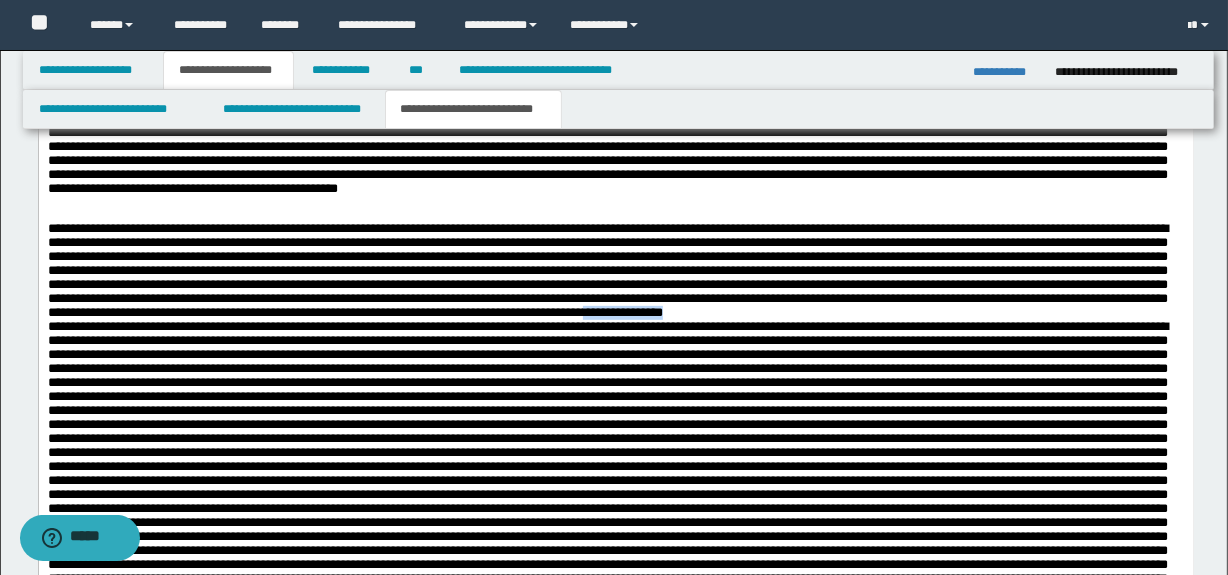 drag, startPoint x: 205, startPoint y: 343, endPoint x: 98, endPoint y: 345, distance: 107.01869 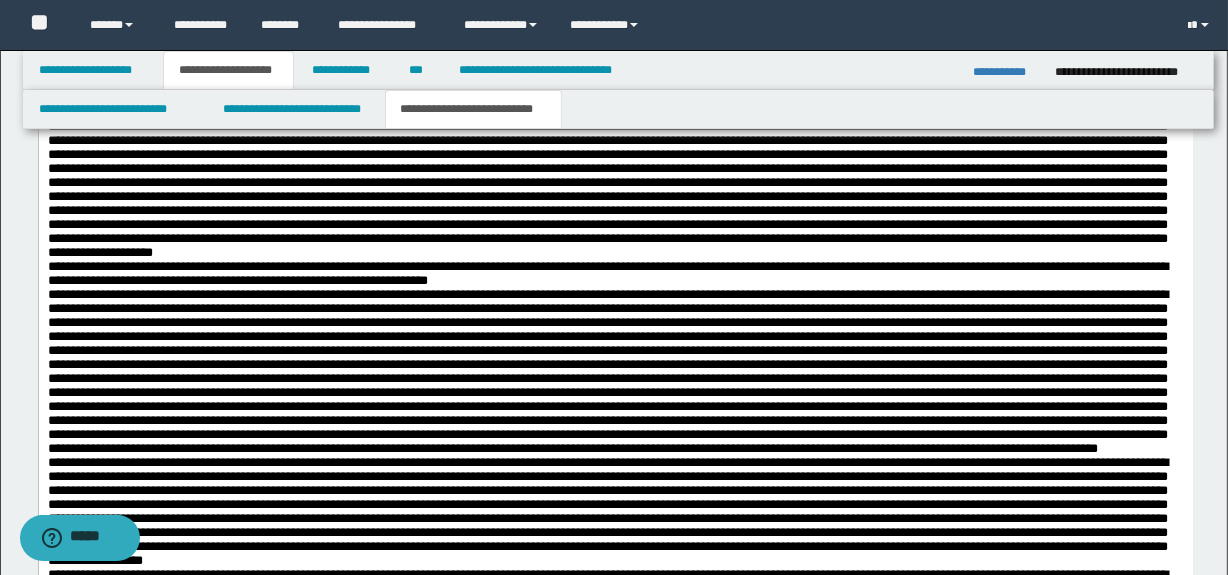 scroll, scrollTop: 1383, scrollLeft: 0, axis: vertical 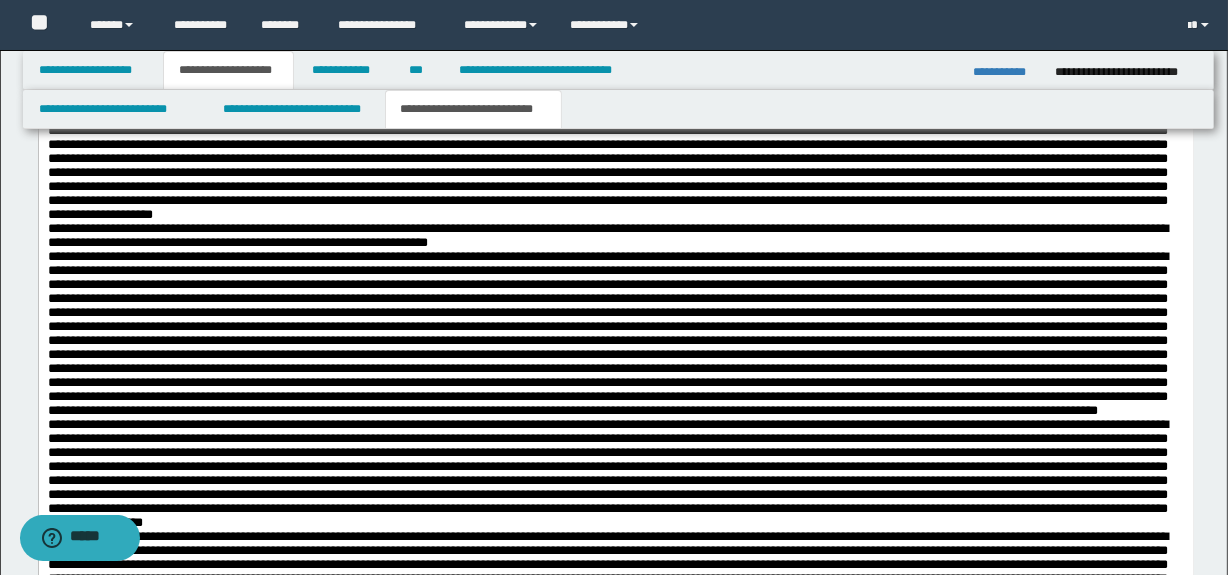 click on "**********" at bounding box center (615, 545) 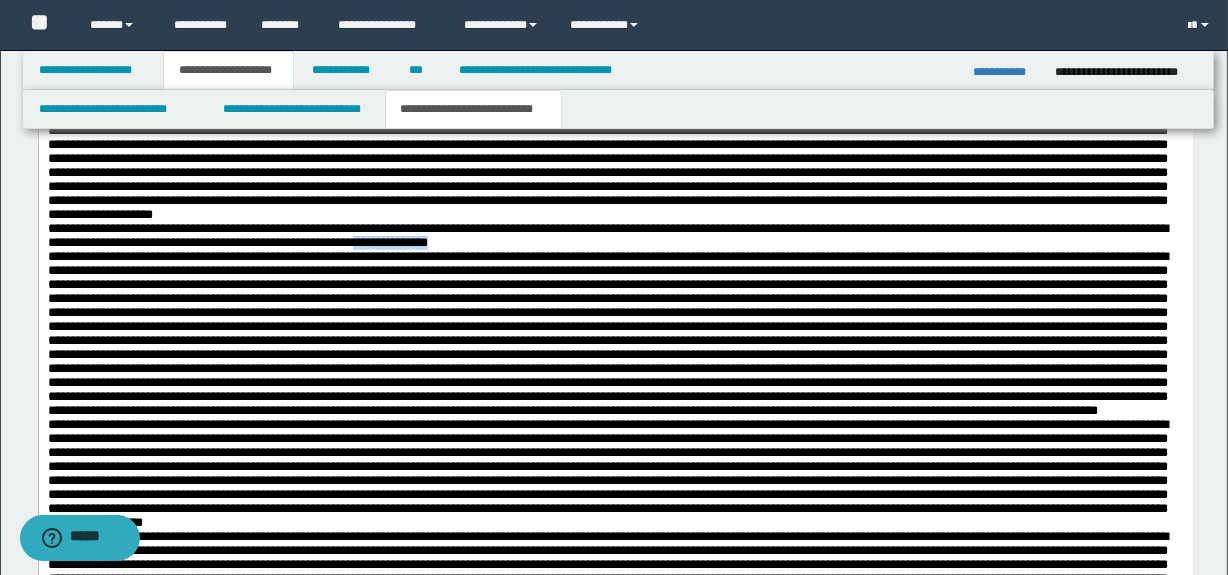 drag, startPoint x: 555, startPoint y: 320, endPoint x: 464, endPoint y: 324, distance: 91.08787 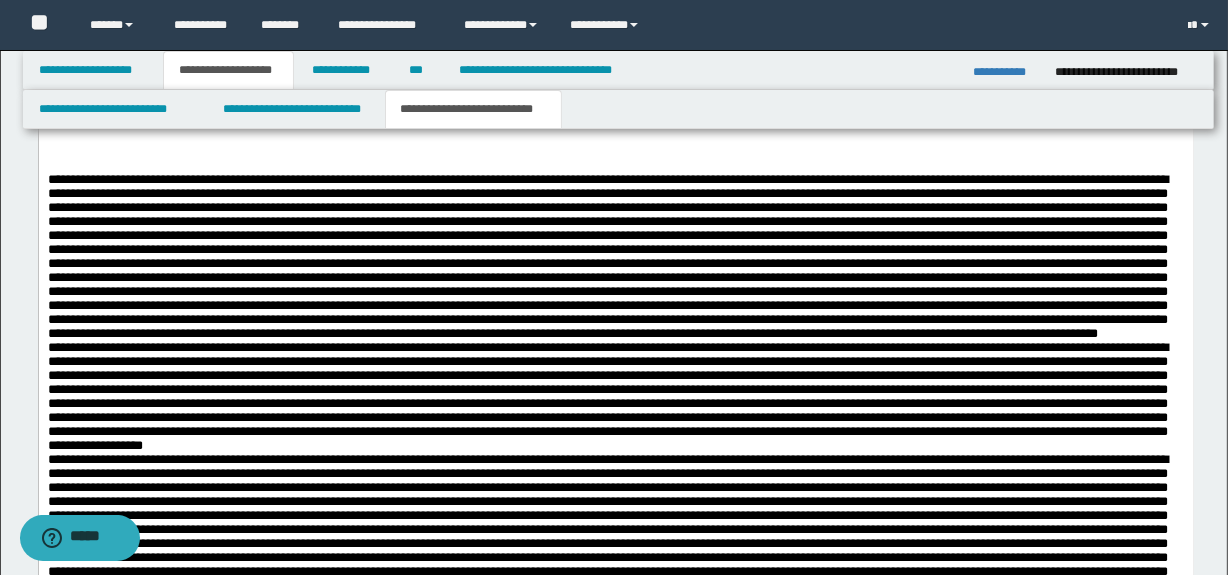 scroll, scrollTop: 1565, scrollLeft: 0, axis: vertical 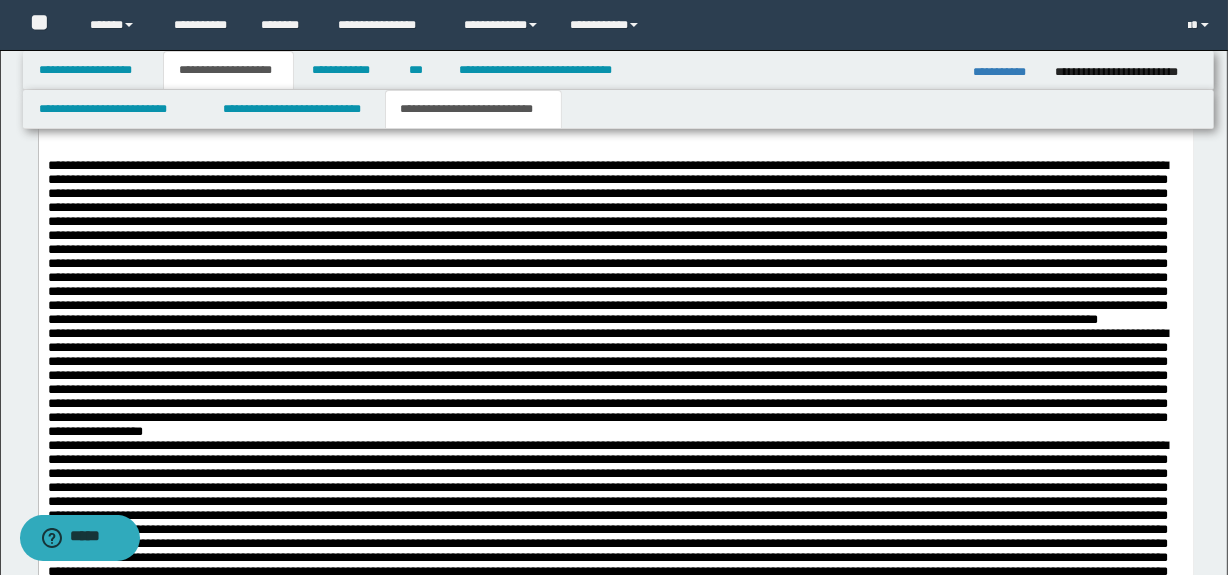 drag, startPoint x: 77, startPoint y: 374, endPoint x: 129, endPoint y: 399, distance: 57.697487 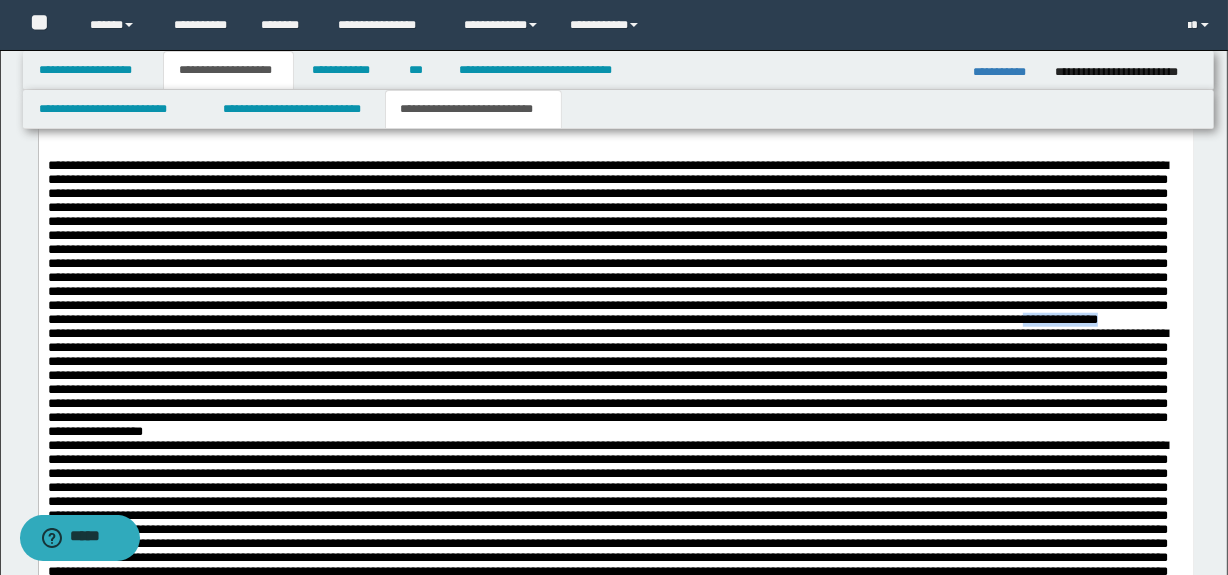 drag, startPoint x: 213, startPoint y: 374, endPoint x: 134, endPoint y: 374, distance: 79 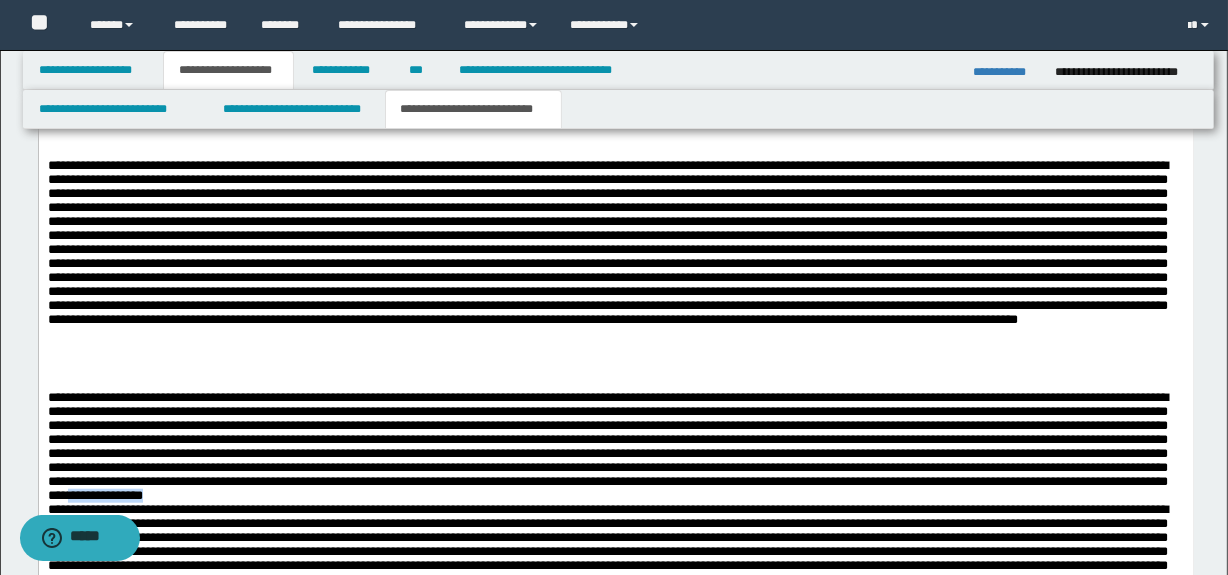 drag, startPoint x: 780, startPoint y: 515, endPoint x: 680, endPoint y: 515, distance: 100 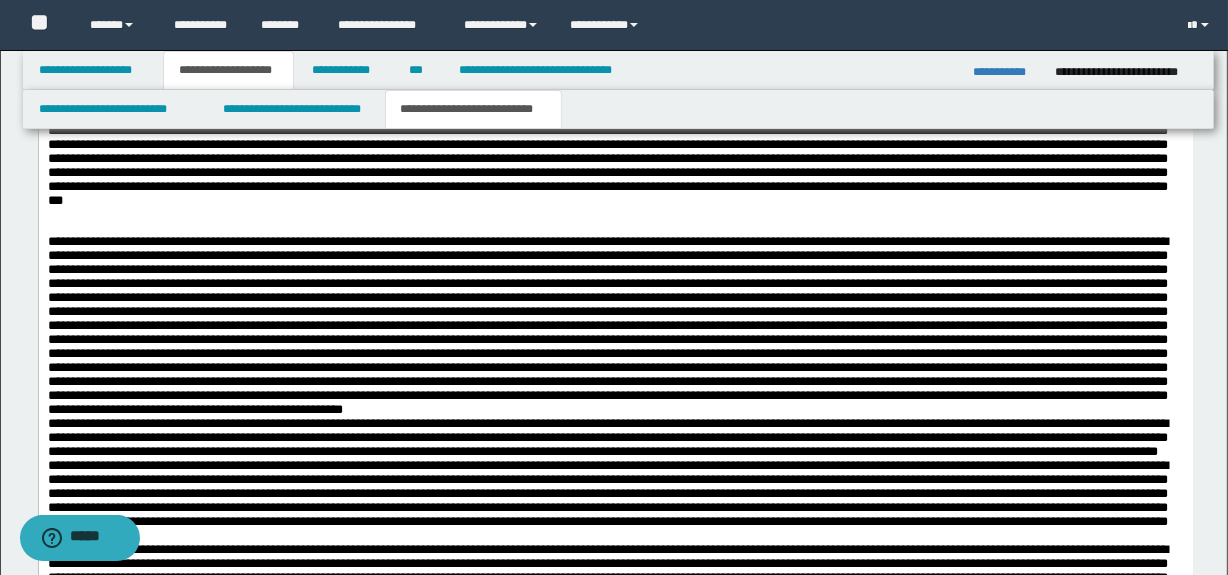 scroll, scrollTop: 1838, scrollLeft: 0, axis: vertical 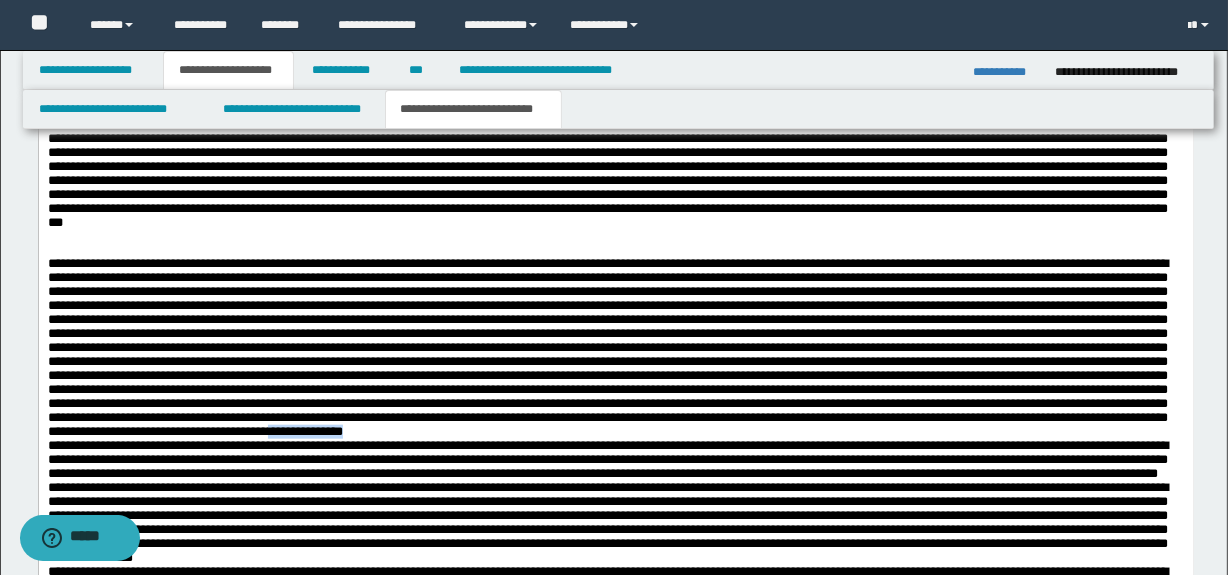 drag, startPoint x: 245, startPoint y: 471, endPoint x: 153, endPoint y: 467, distance: 92.086914 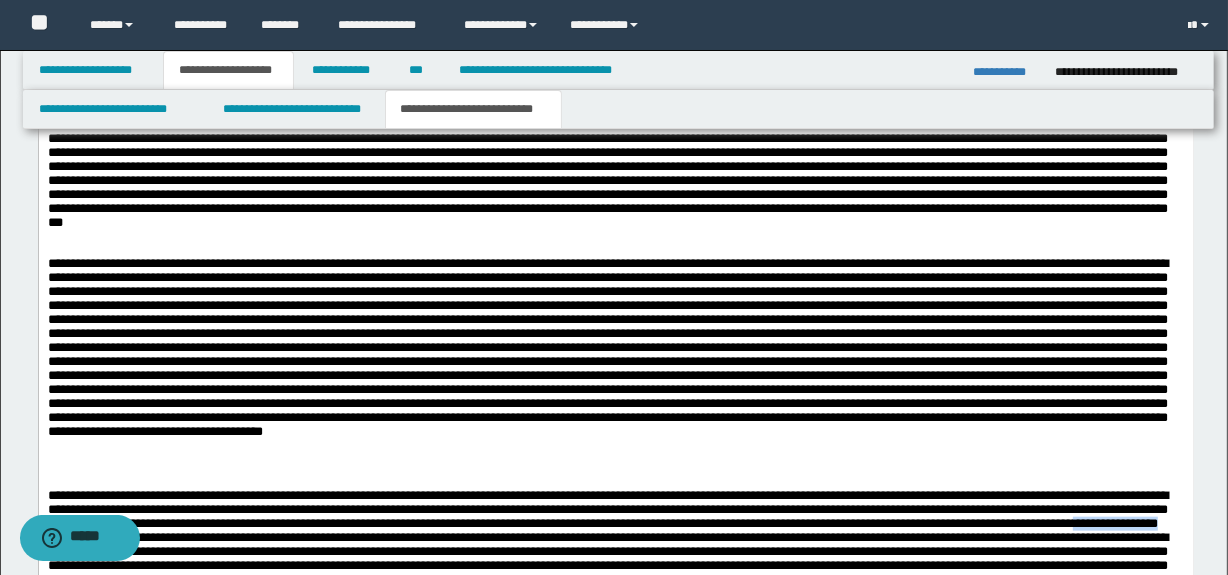 drag, startPoint x: 270, startPoint y: 550, endPoint x: 189, endPoint y: 554, distance: 81.09871 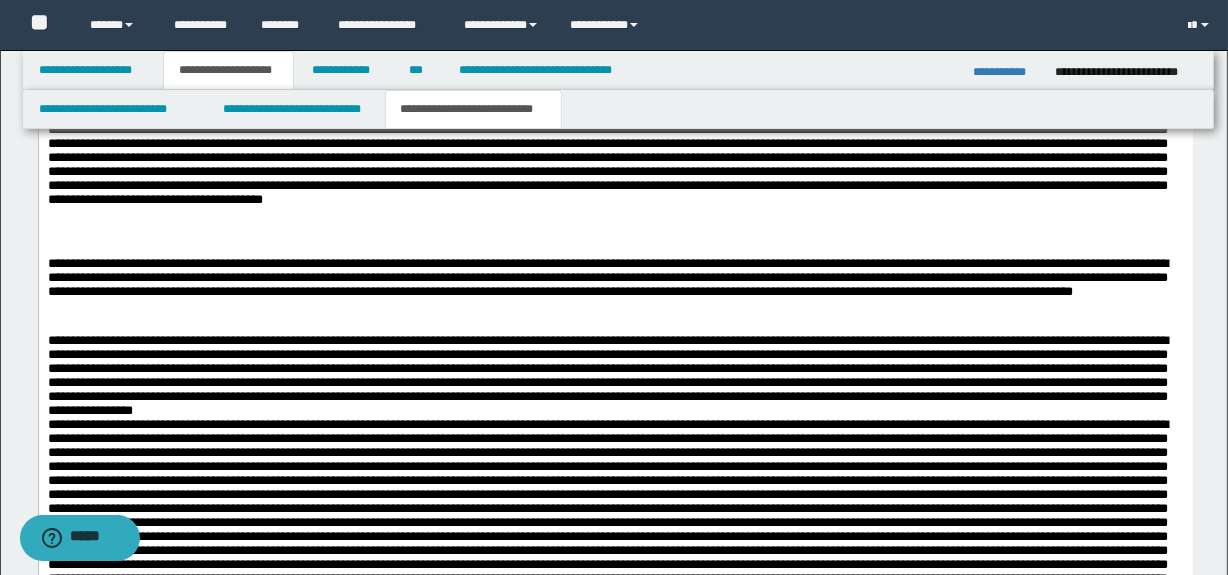 scroll, scrollTop: 2110, scrollLeft: 0, axis: vertical 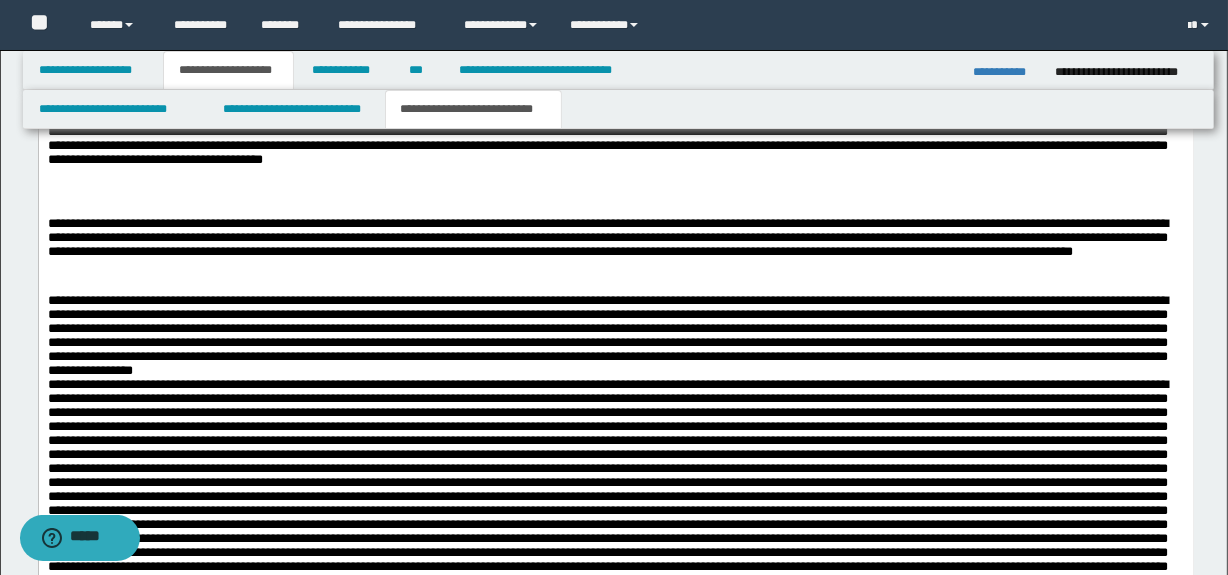 click at bounding box center (615, 458) 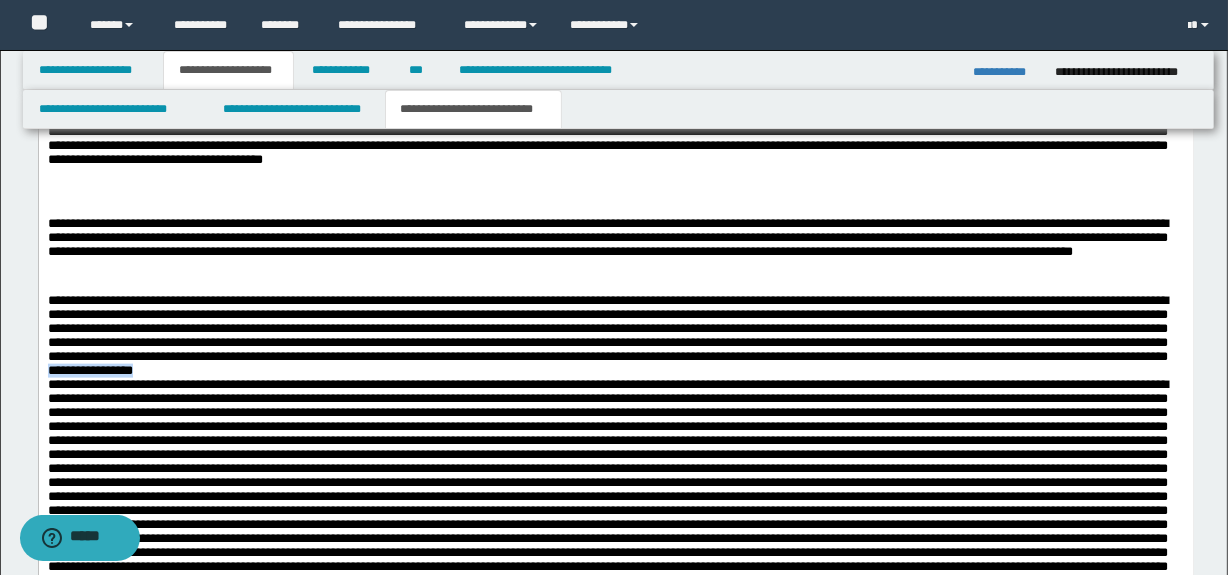 drag, startPoint x: 501, startPoint y: 389, endPoint x: 405, endPoint y: 381, distance: 96.332756 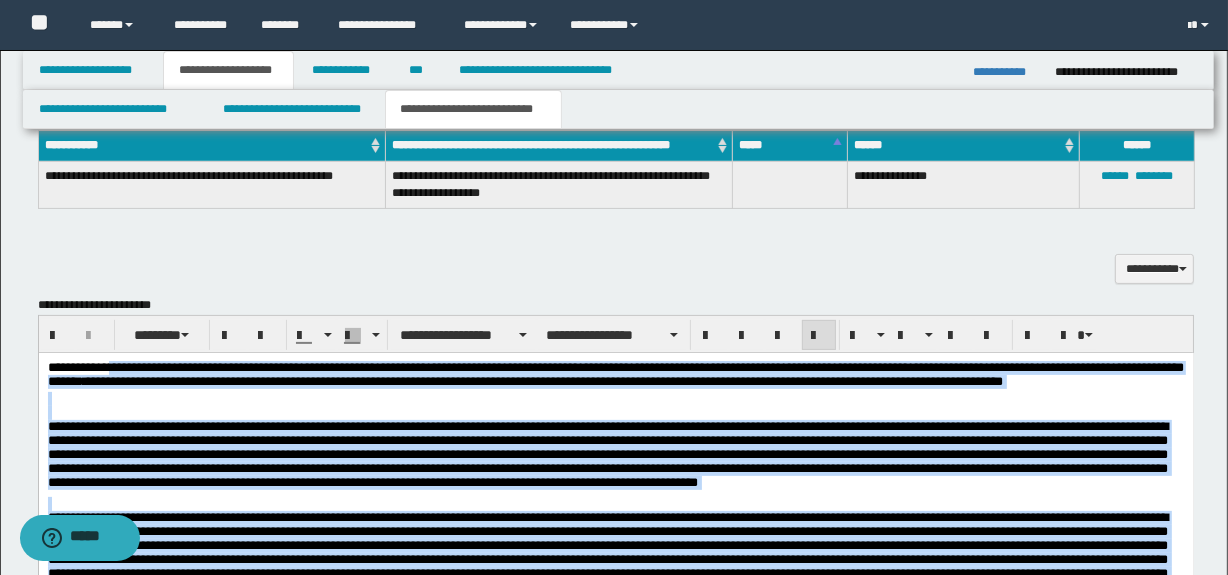 scroll, scrollTop: 454, scrollLeft: 0, axis: vertical 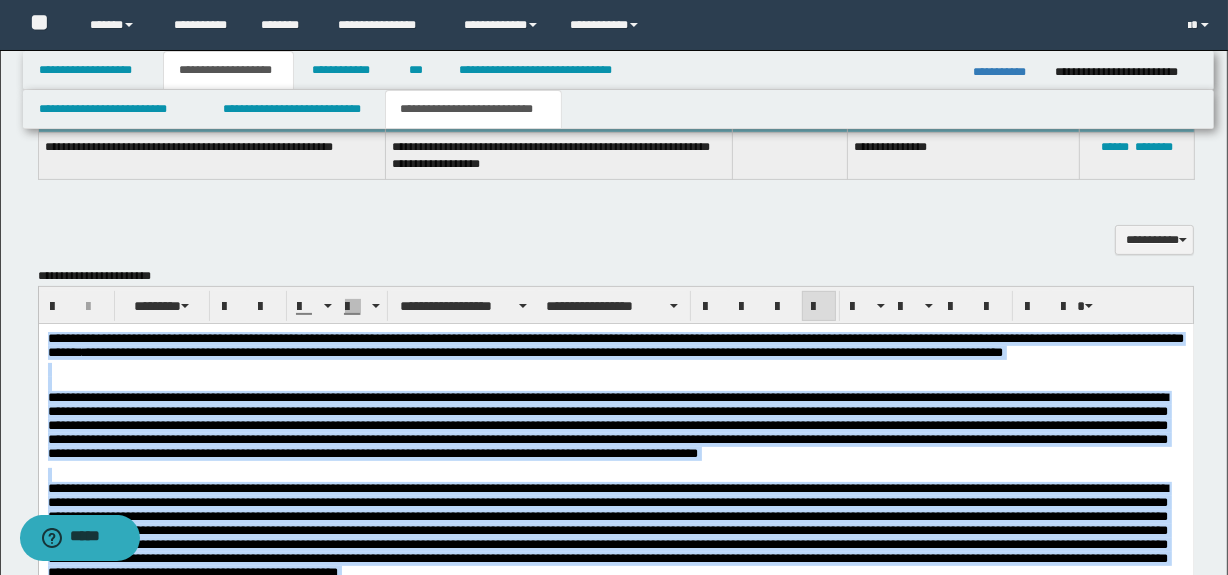 drag, startPoint x: 784, startPoint y: 2343, endPoint x: -1, endPoint y: 312, distance: 2177.4265 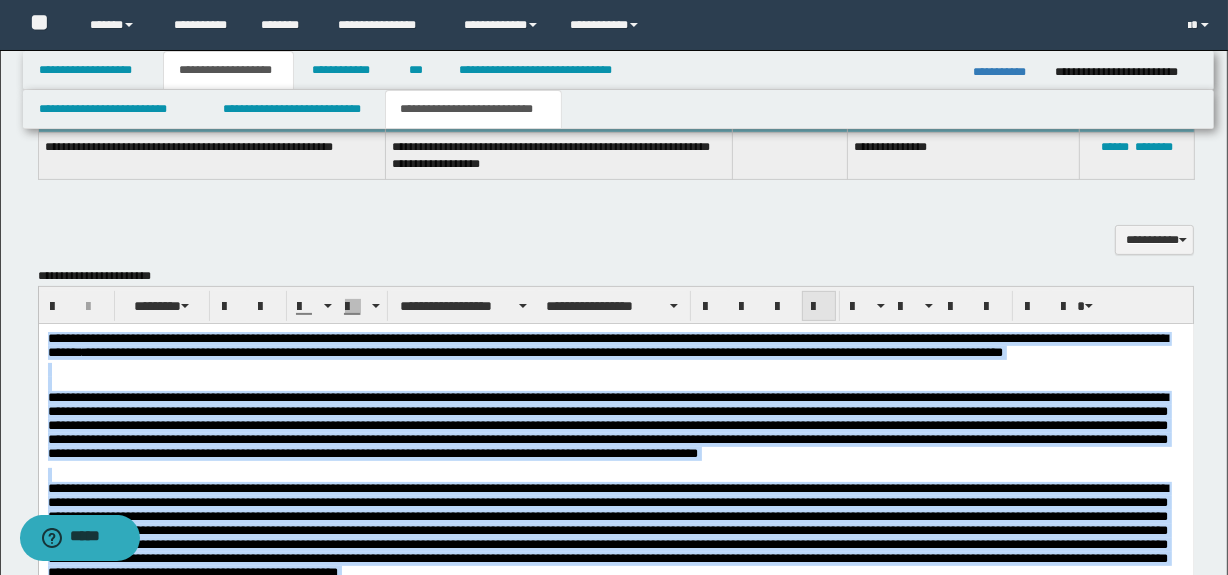 click at bounding box center [819, 306] 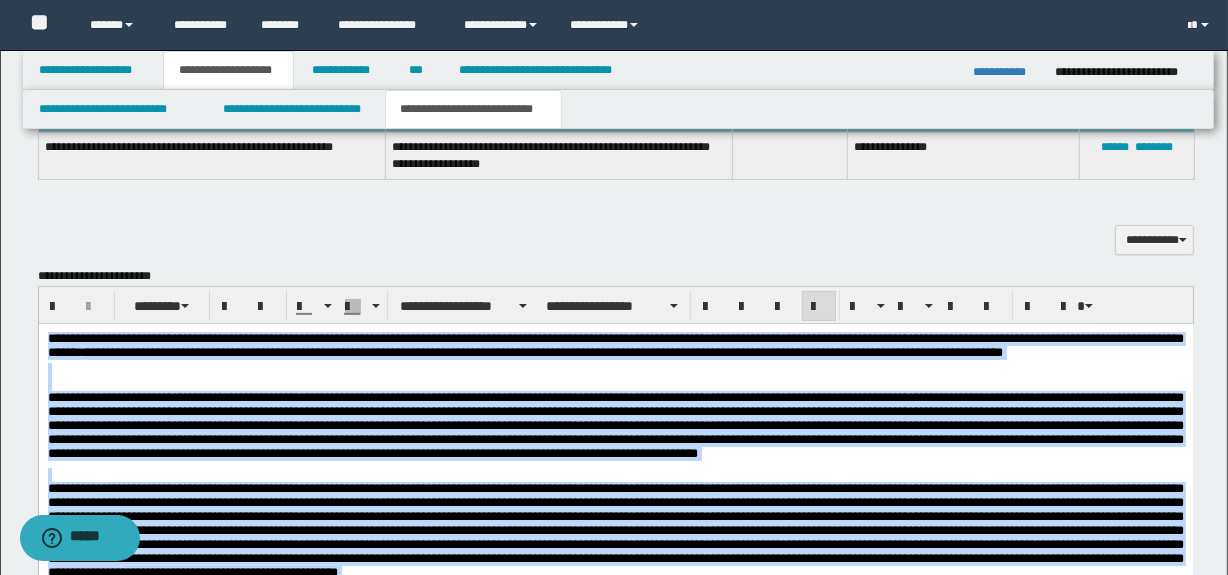 drag, startPoint x: 754, startPoint y: 428, endPoint x: 638, endPoint y: 440, distance: 116.61904 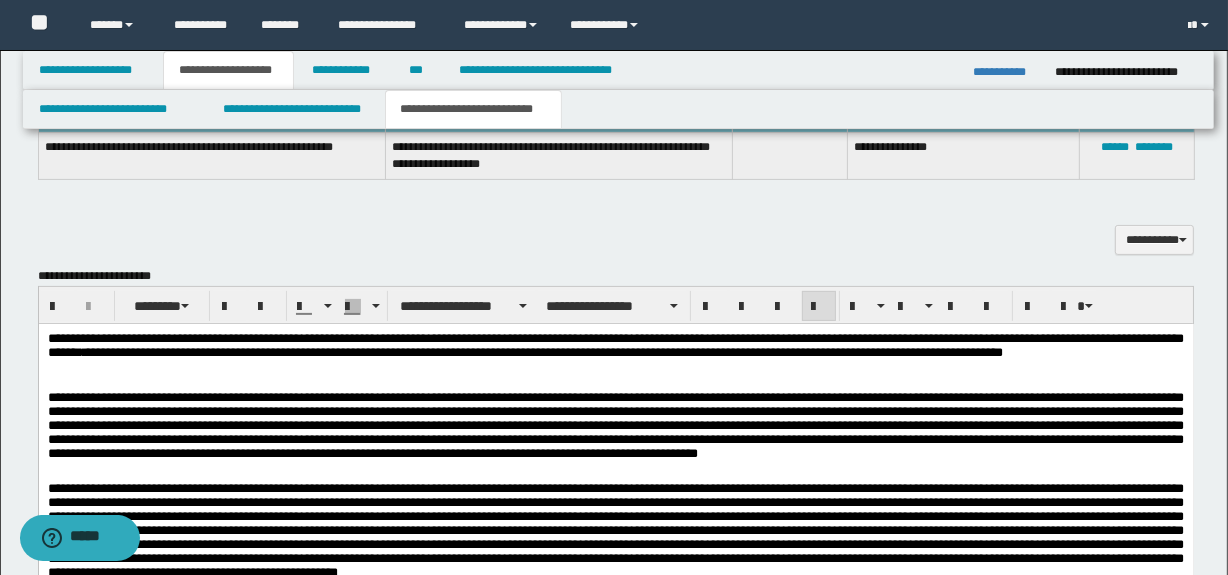 click on "**********" at bounding box center (615, 347) 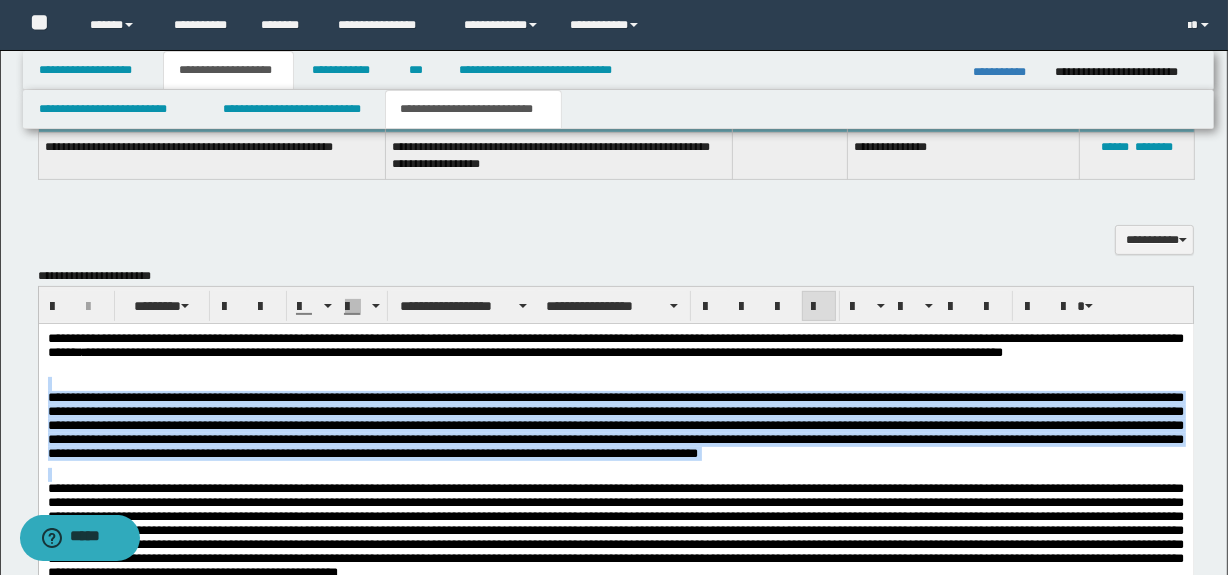 drag, startPoint x: 1107, startPoint y: 474, endPoint x: 56, endPoint y: 384, distance: 1054.8464 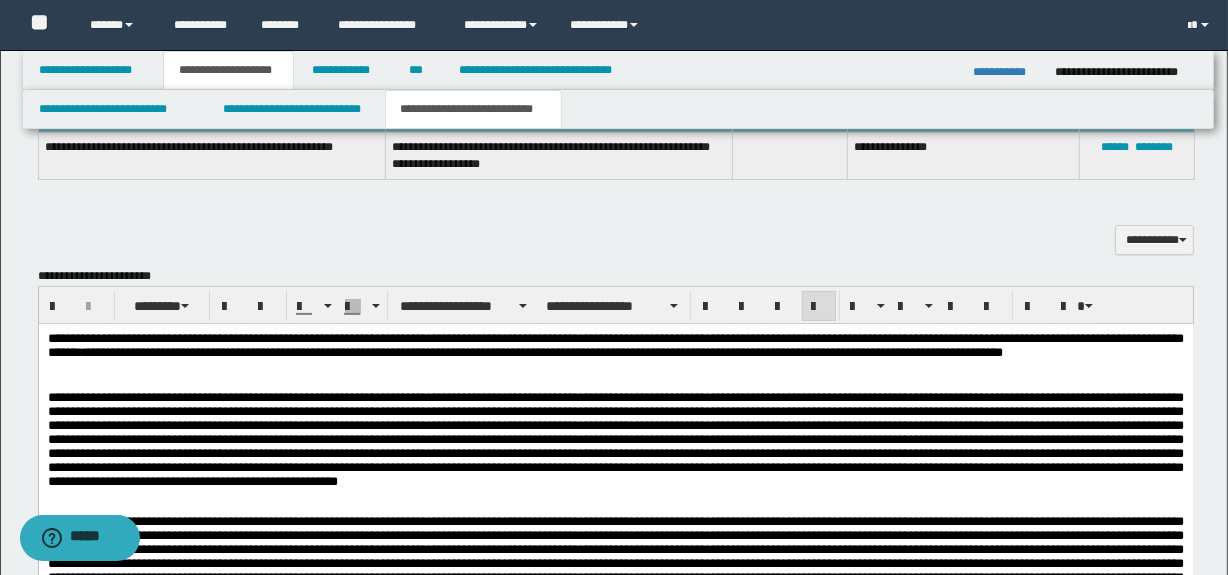 click on "**********" at bounding box center (615, 347) 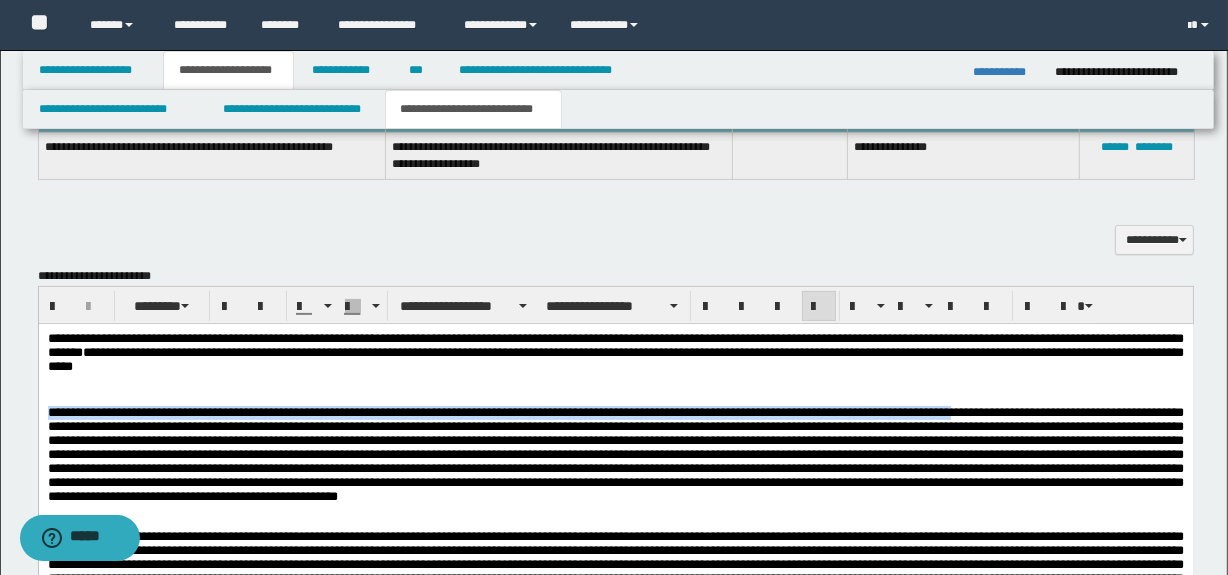 drag, startPoint x: 1028, startPoint y: 419, endPoint x: 15, endPoint y: 414, distance: 1013.0123 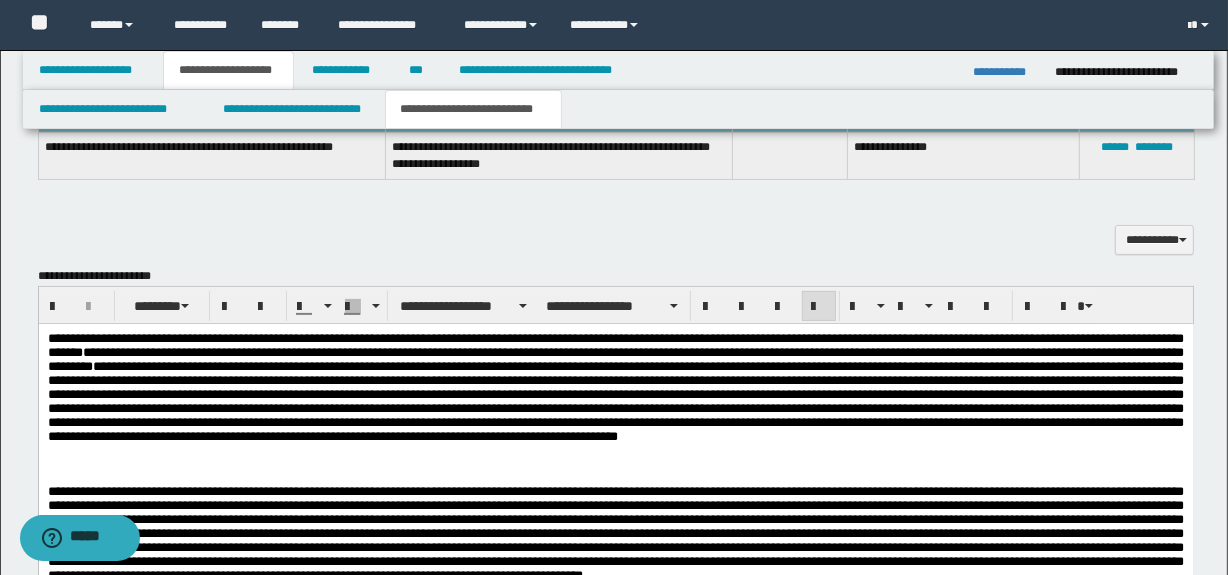 click on "**********" at bounding box center (615, 401) 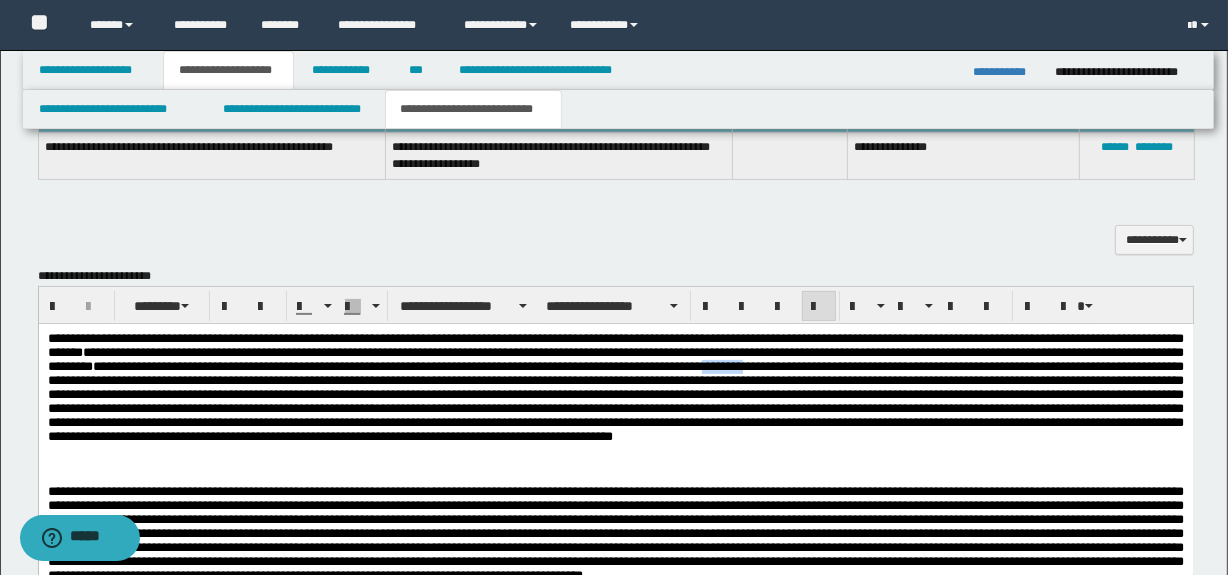 drag, startPoint x: 944, startPoint y: 371, endPoint x: 985, endPoint y: 372, distance: 41.01219 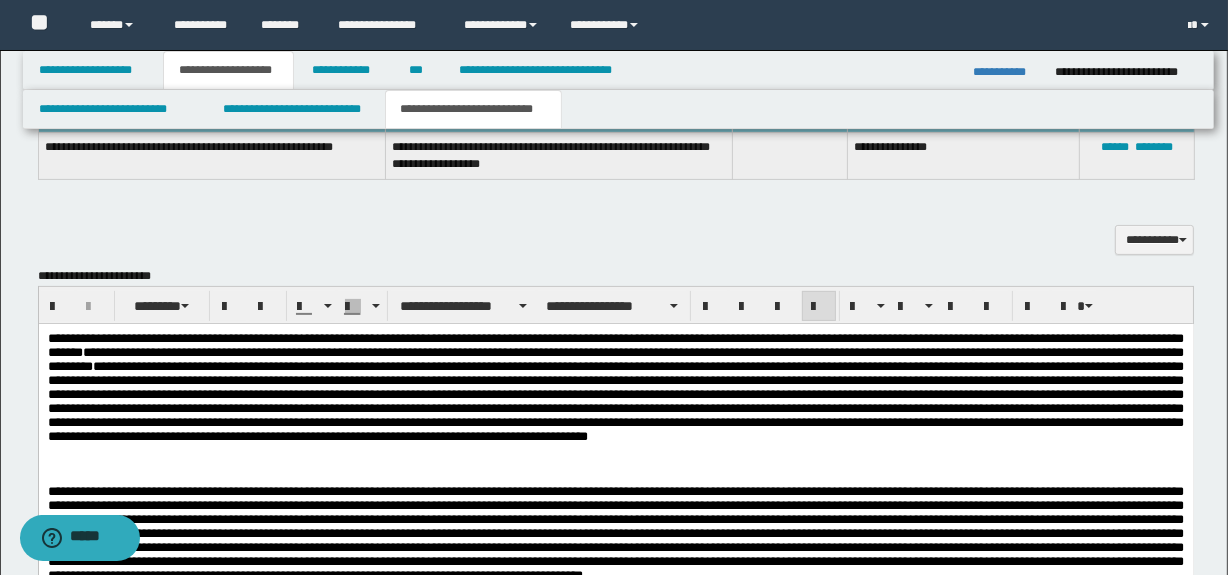 click on "**********" at bounding box center (615, 401) 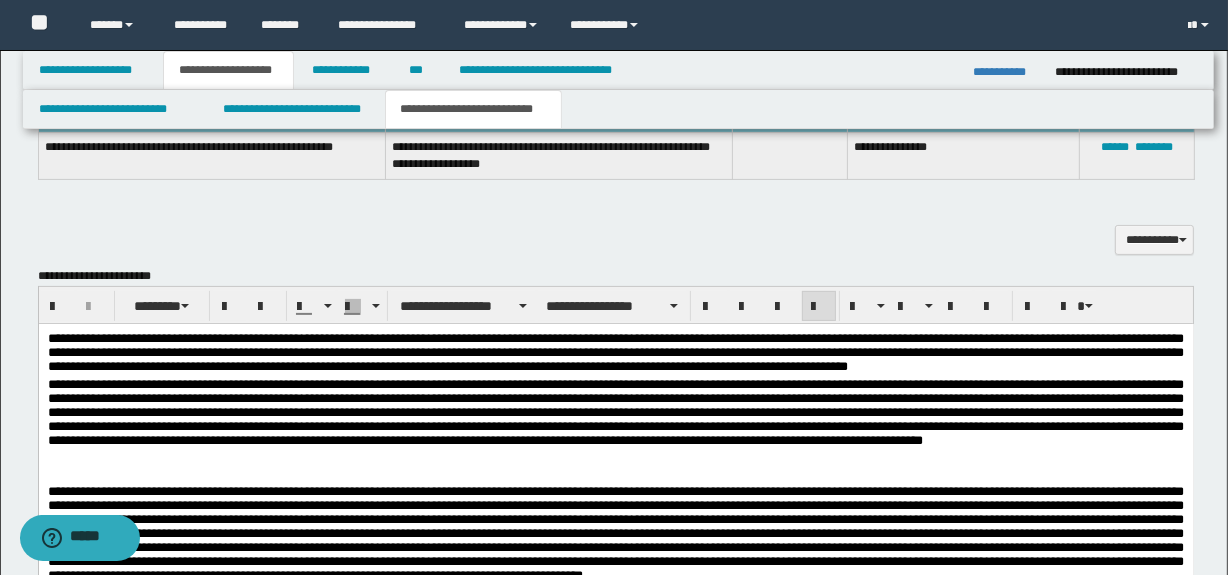 click on "**********" at bounding box center [615, 355] 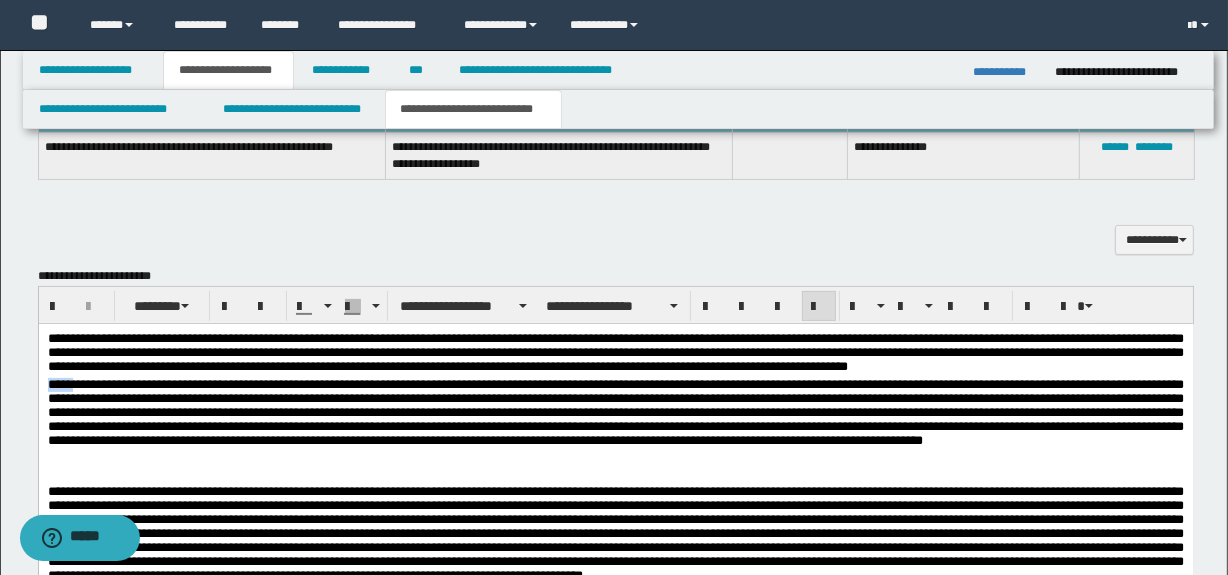 drag, startPoint x: 74, startPoint y: 386, endPoint x: 60, endPoint y: 714, distance: 328.29865 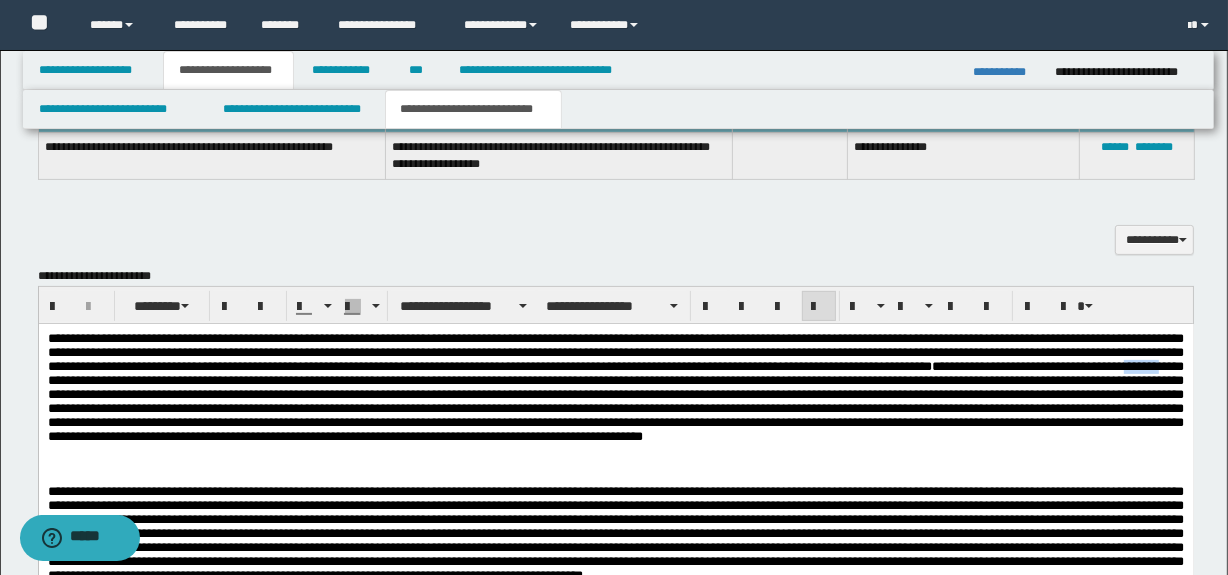 drag, startPoint x: 272, startPoint y: 384, endPoint x: 308, endPoint y: 383, distance: 36.013885 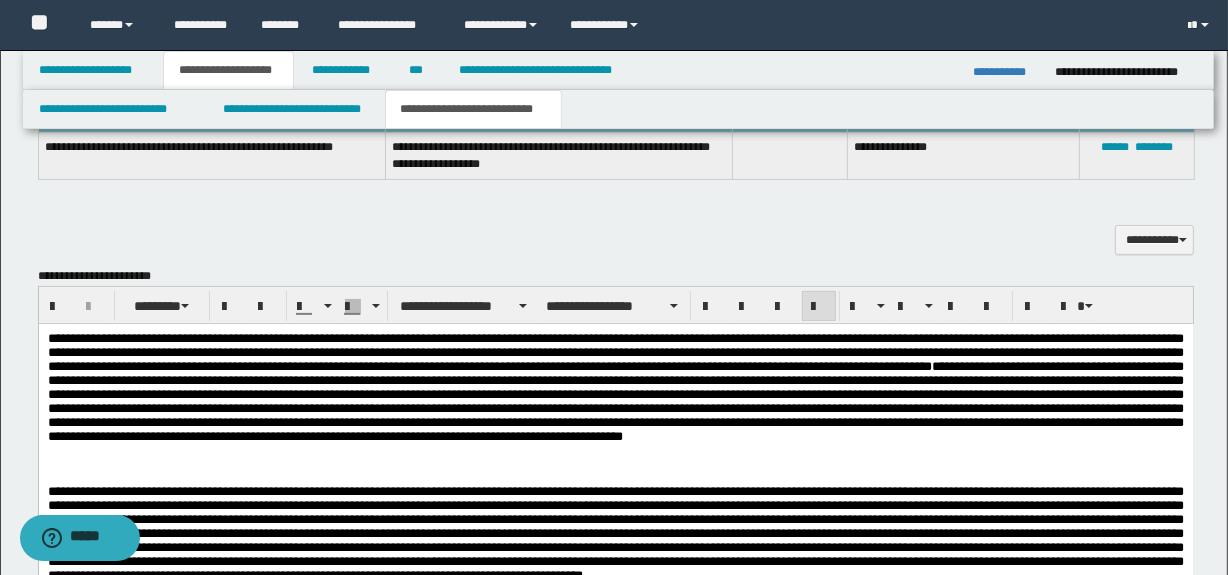 click on "**********" at bounding box center (615, 401) 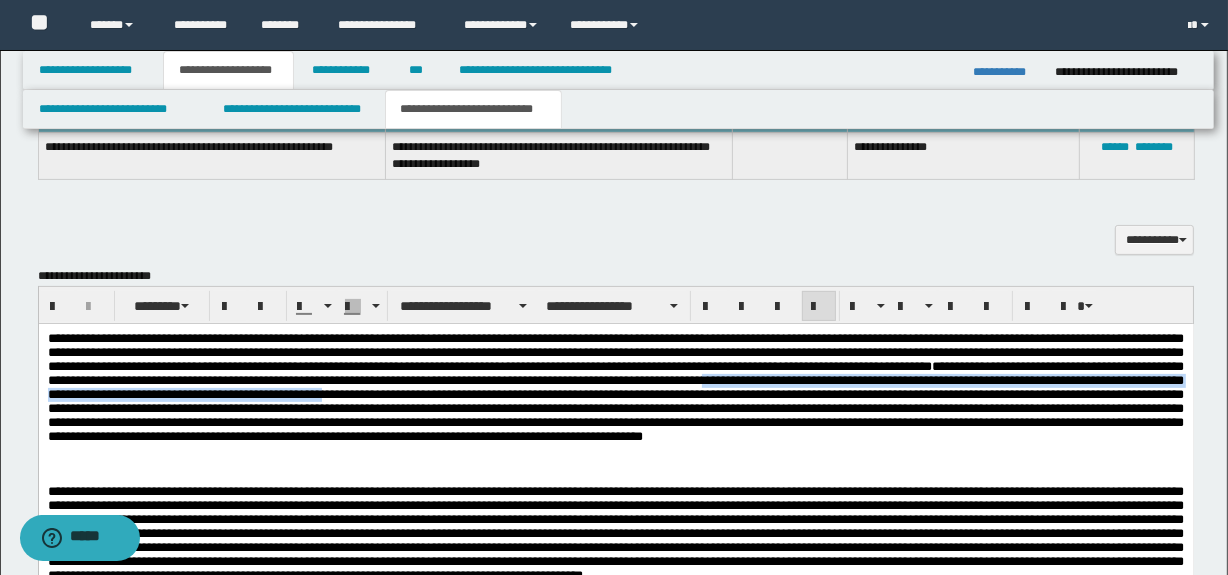 drag, startPoint x: 1065, startPoint y: 386, endPoint x: 784, endPoint y: 407, distance: 281.7836 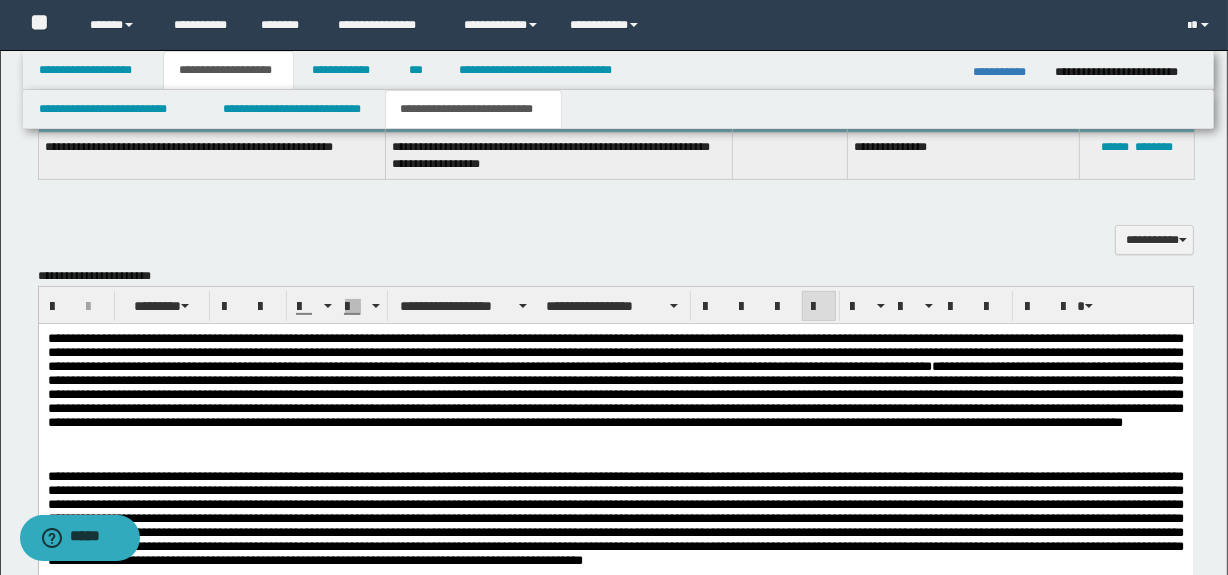 click on "**********" at bounding box center [615, 394] 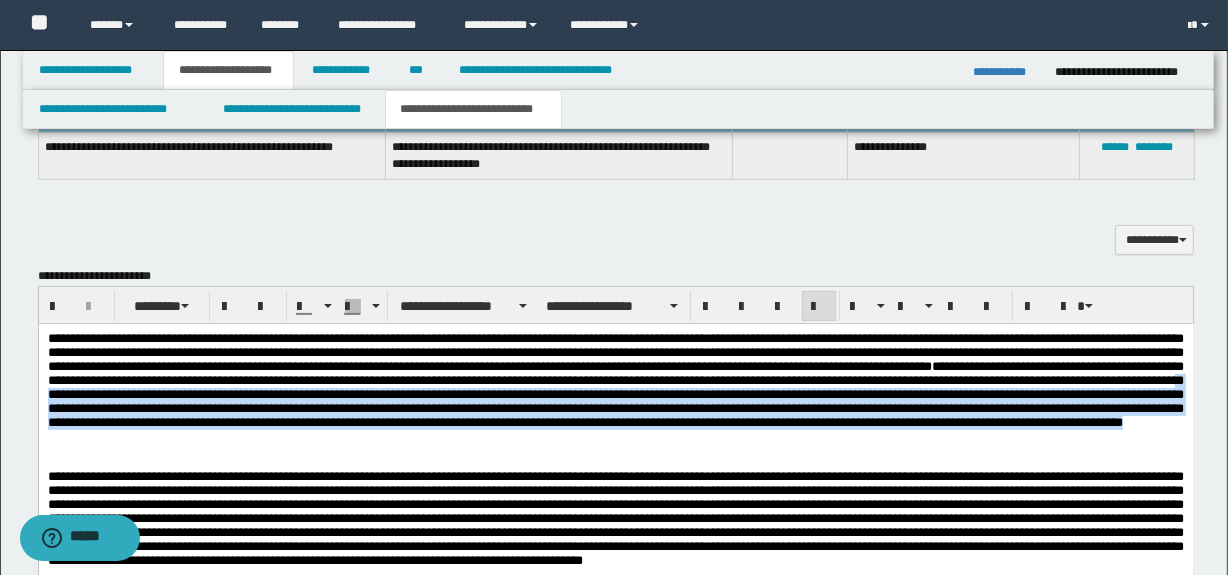 drag, startPoint x: 445, startPoint y: 401, endPoint x: 729, endPoint y: 452, distance: 288.54288 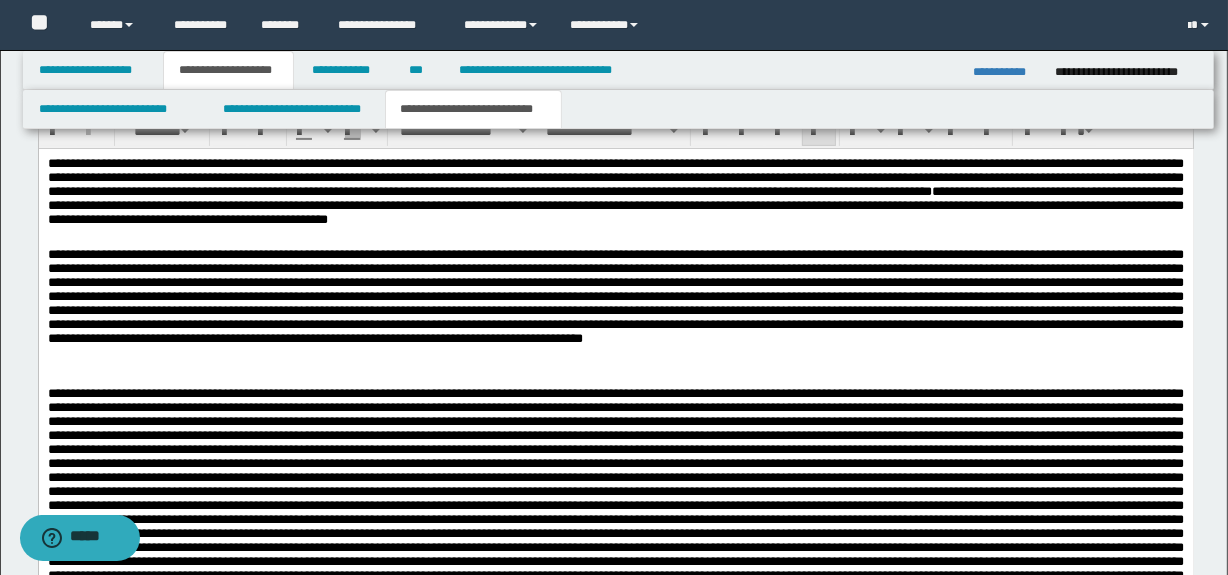 scroll, scrollTop: 636, scrollLeft: 0, axis: vertical 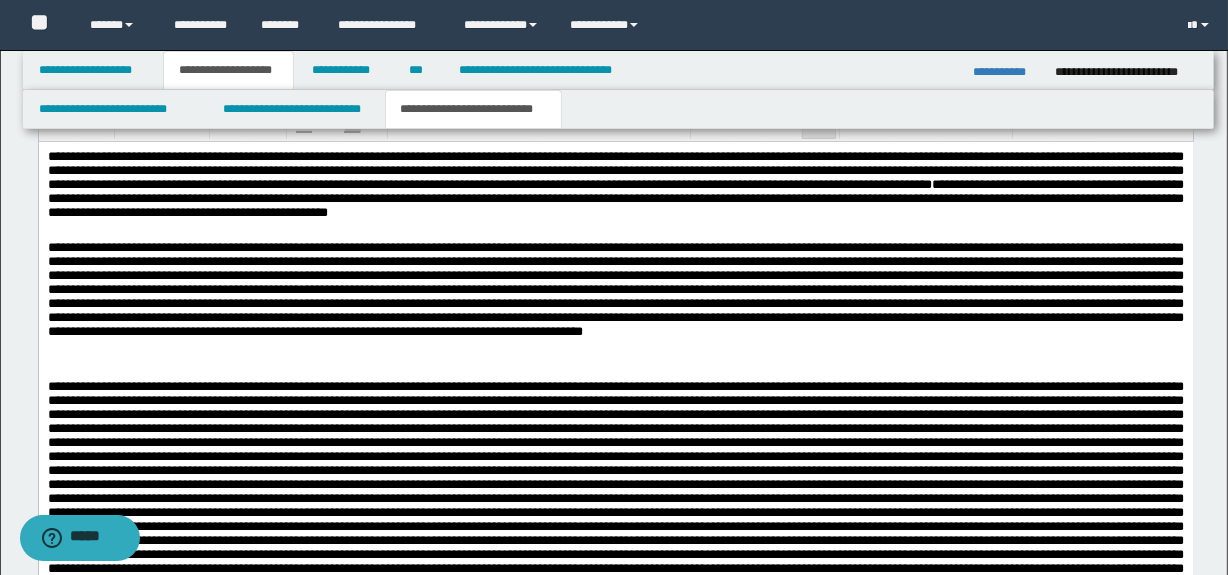 click at bounding box center [615, 296] 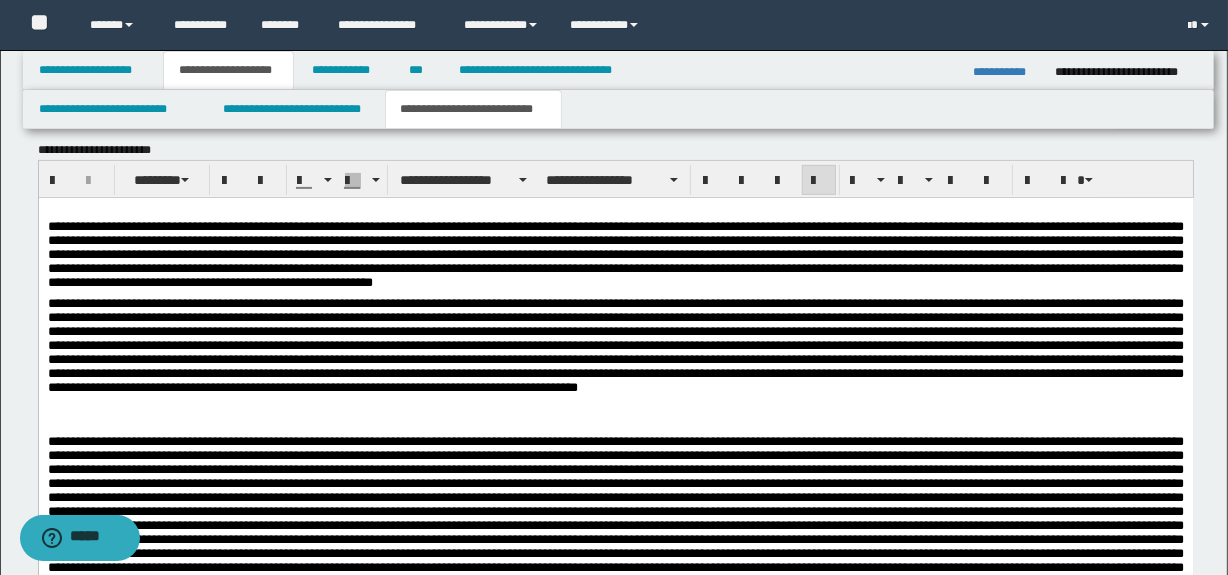 scroll, scrollTop: 512, scrollLeft: 0, axis: vertical 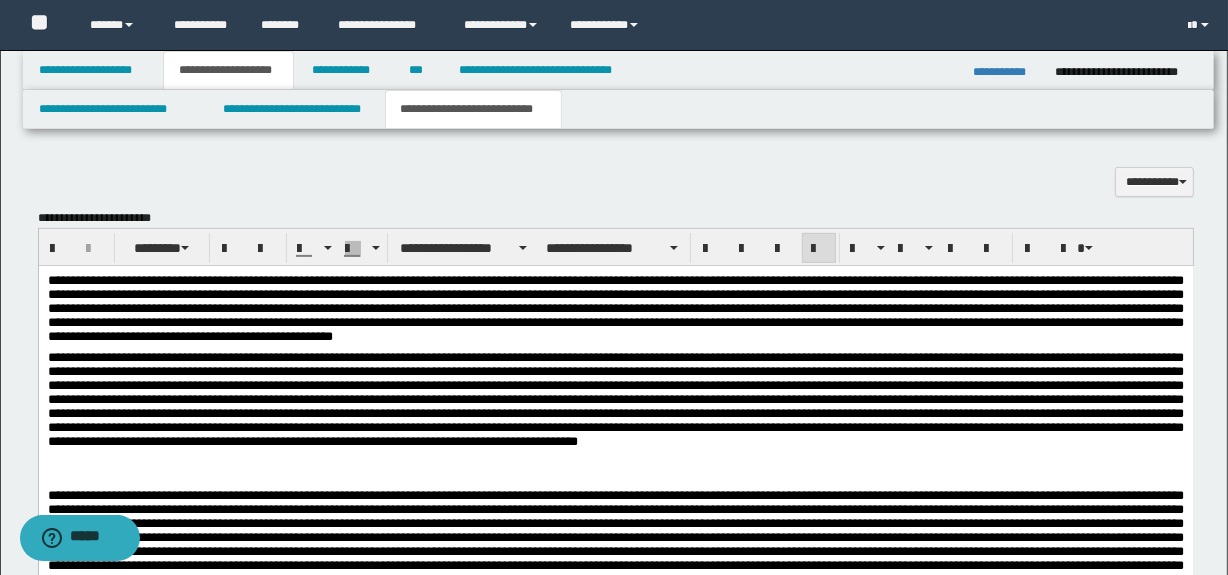 click at bounding box center (615, 413) 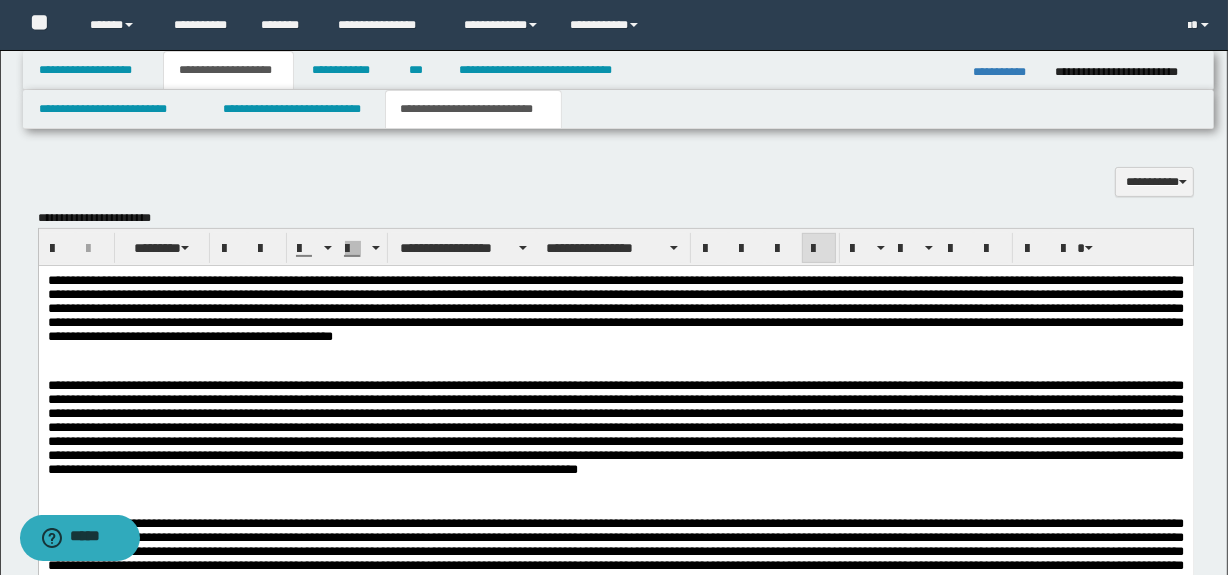 click at bounding box center [615, 372] 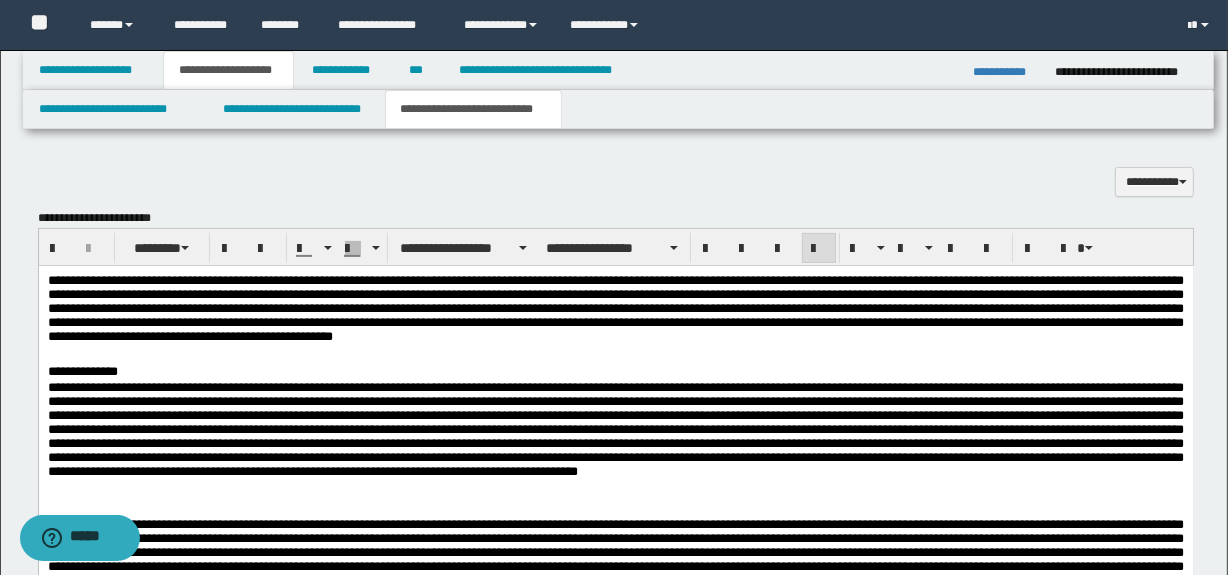click on "**********" at bounding box center (615, 1202) 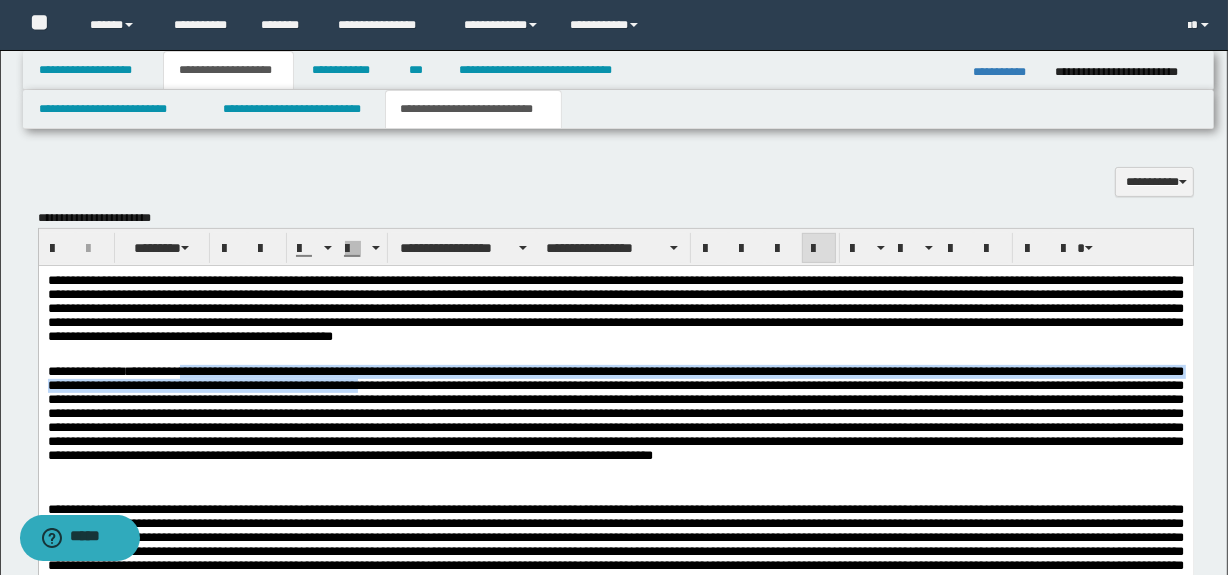 drag, startPoint x: 196, startPoint y: 366, endPoint x: 472, endPoint y: 388, distance: 276.87543 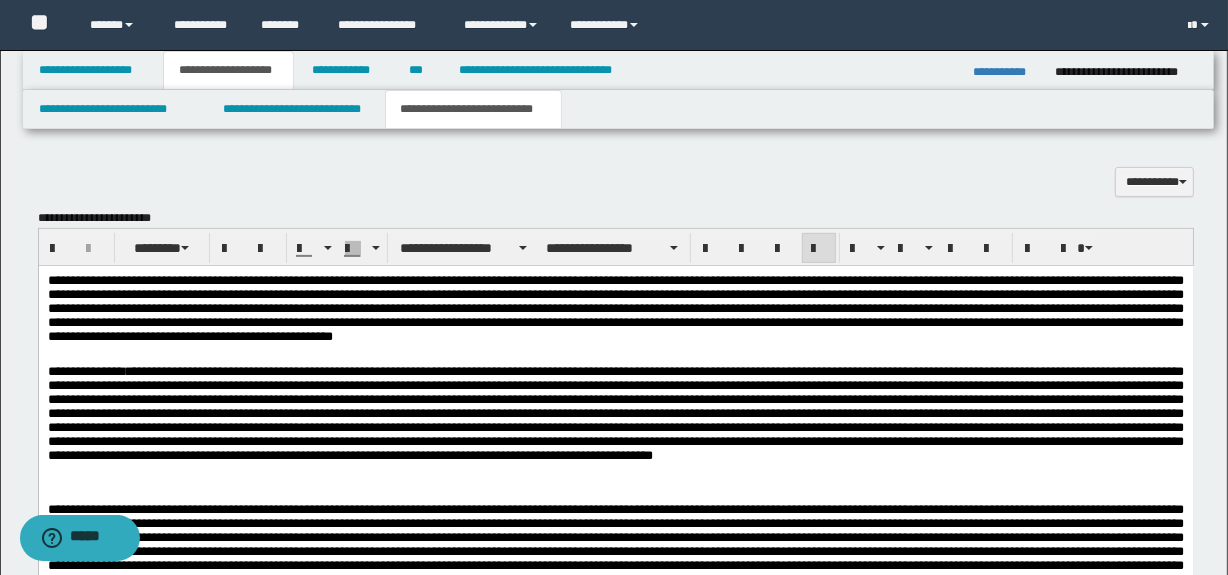 click at bounding box center (615, 358) 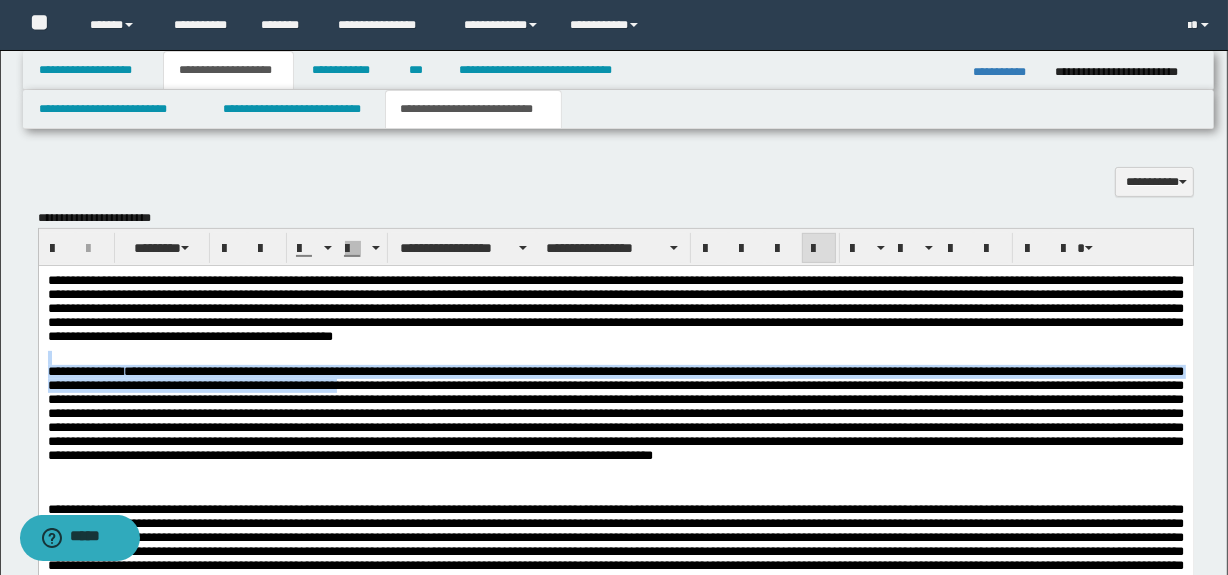 drag, startPoint x: 282, startPoint y: 357, endPoint x: 429, endPoint y: 361, distance: 147.05441 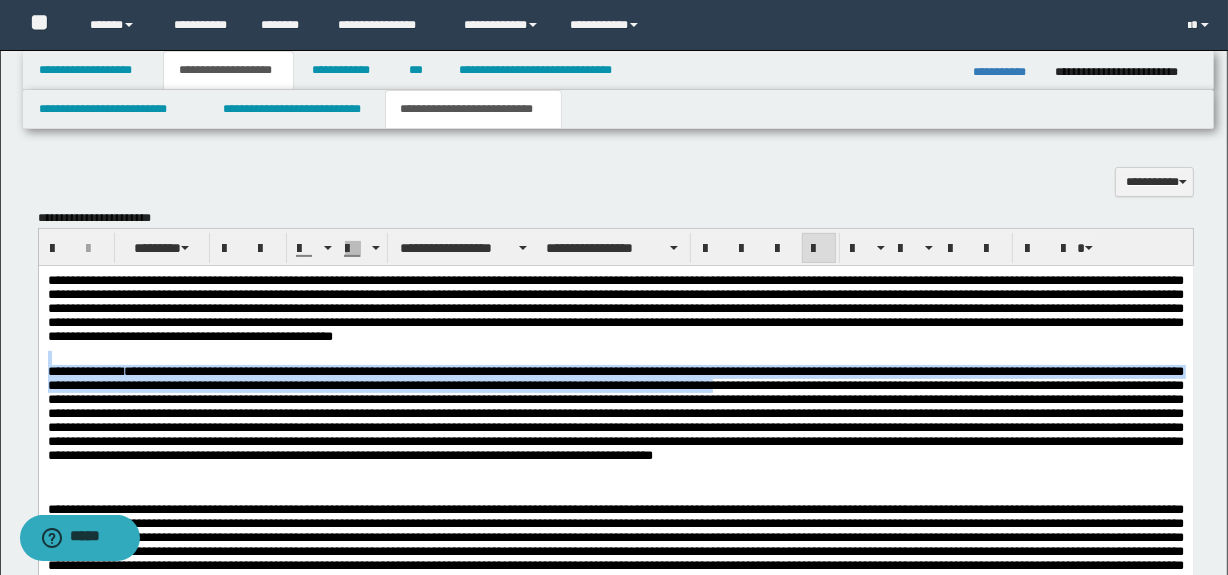drag, startPoint x: 445, startPoint y: 363, endPoint x: 850, endPoint y: 385, distance: 405.59708 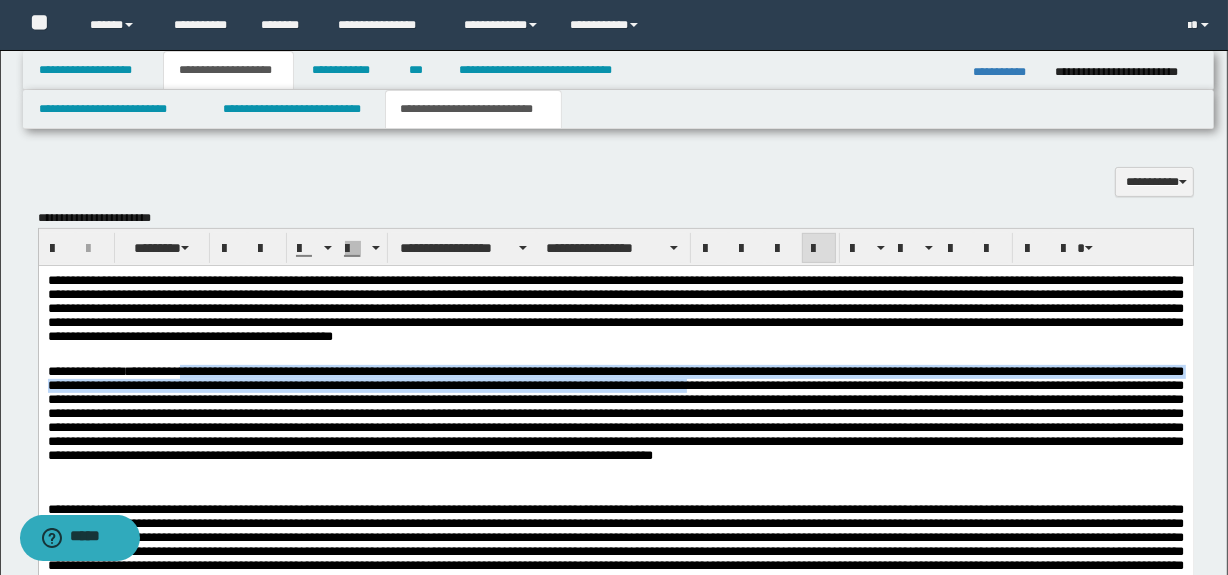 drag, startPoint x: 795, startPoint y: 396, endPoint x: 328, endPoint y: 378, distance: 467.34677 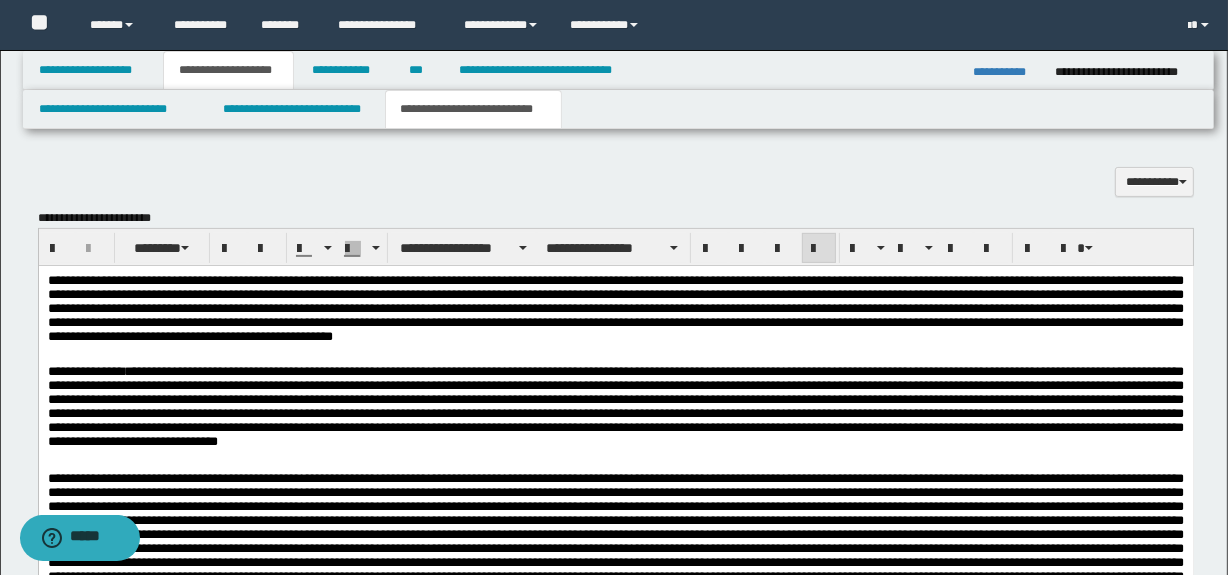 click on "**********" at bounding box center [615, 411] 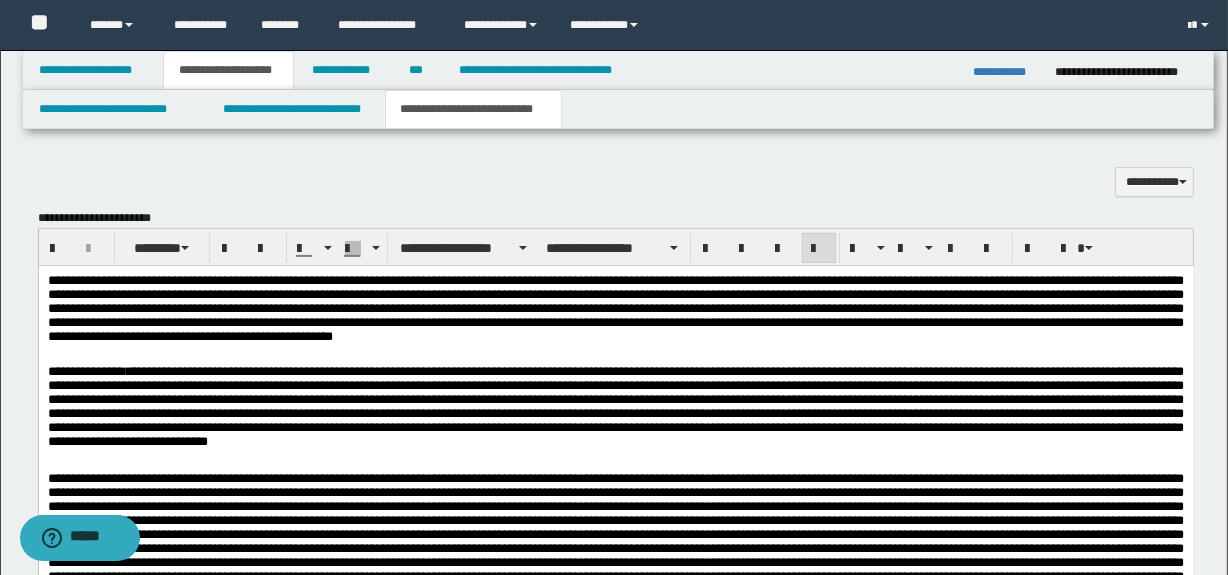 click on "**********" at bounding box center [615, 411] 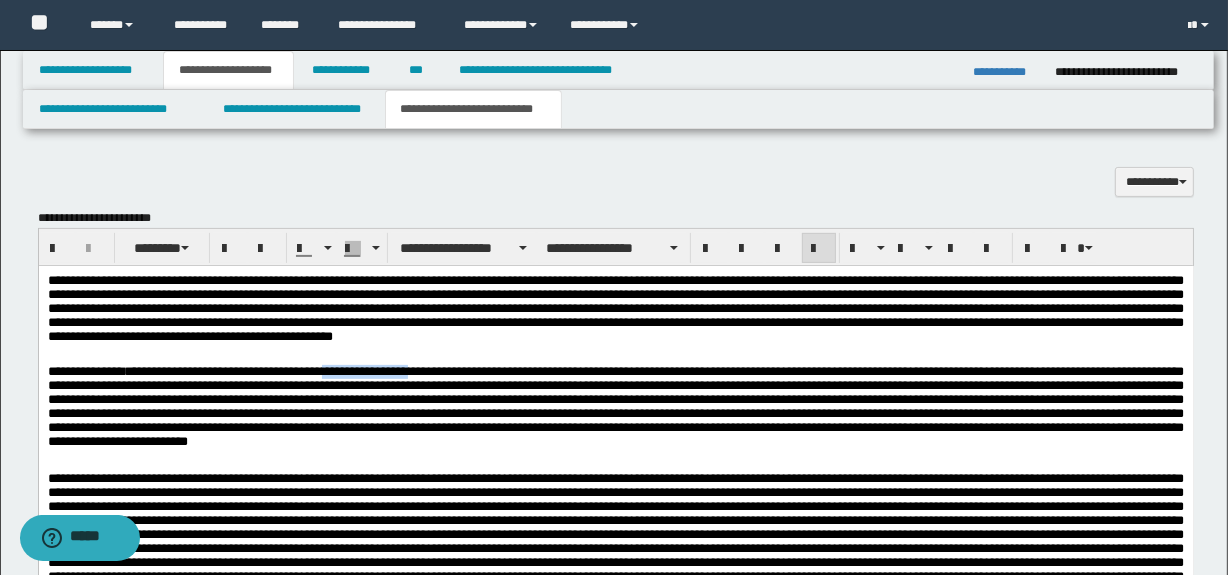 drag, startPoint x: 348, startPoint y: 371, endPoint x: 445, endPoint y: 375, distance: 97.082436 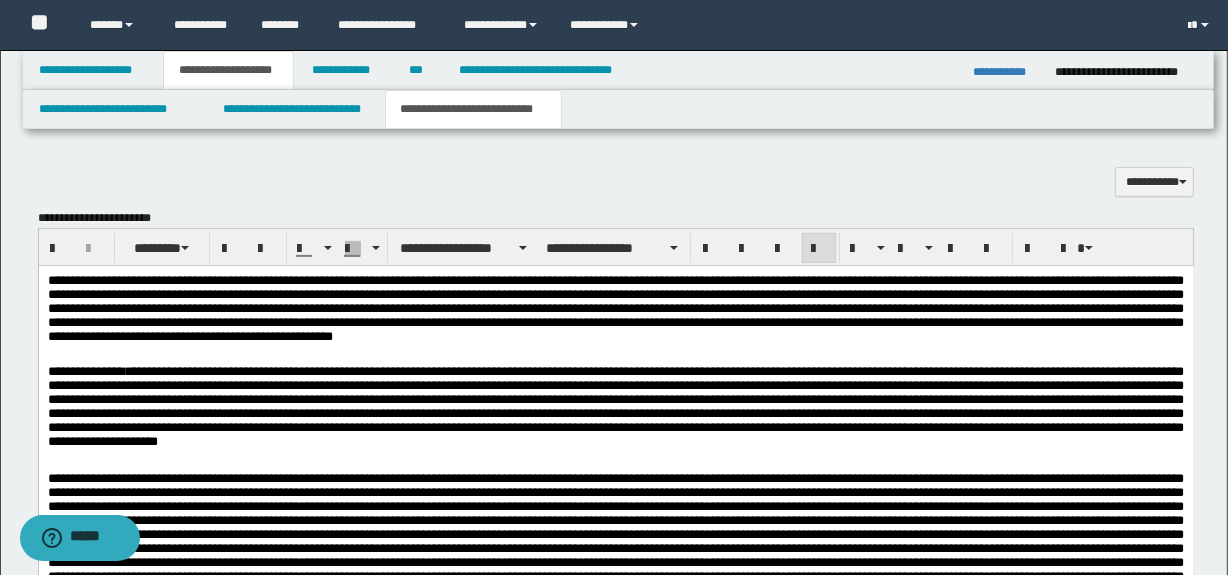 click on "**********" at bounding box center [615, 411] 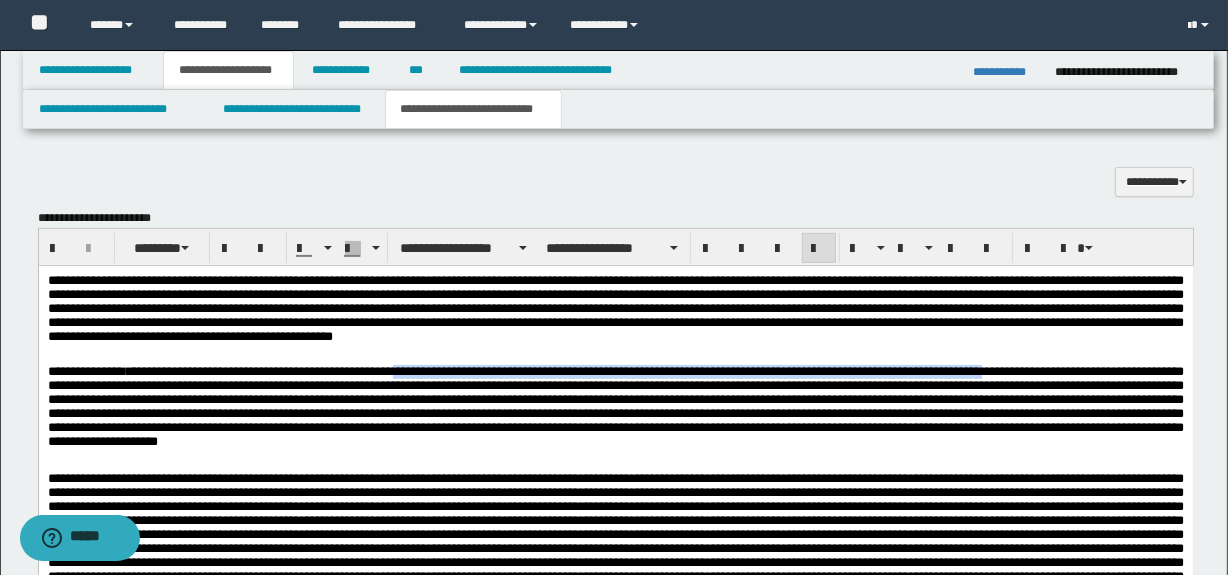 drag, startPoint x: 436, startPoint y: 375, endPoint x: 1068, endPoint y: 384, distance: 632.0641 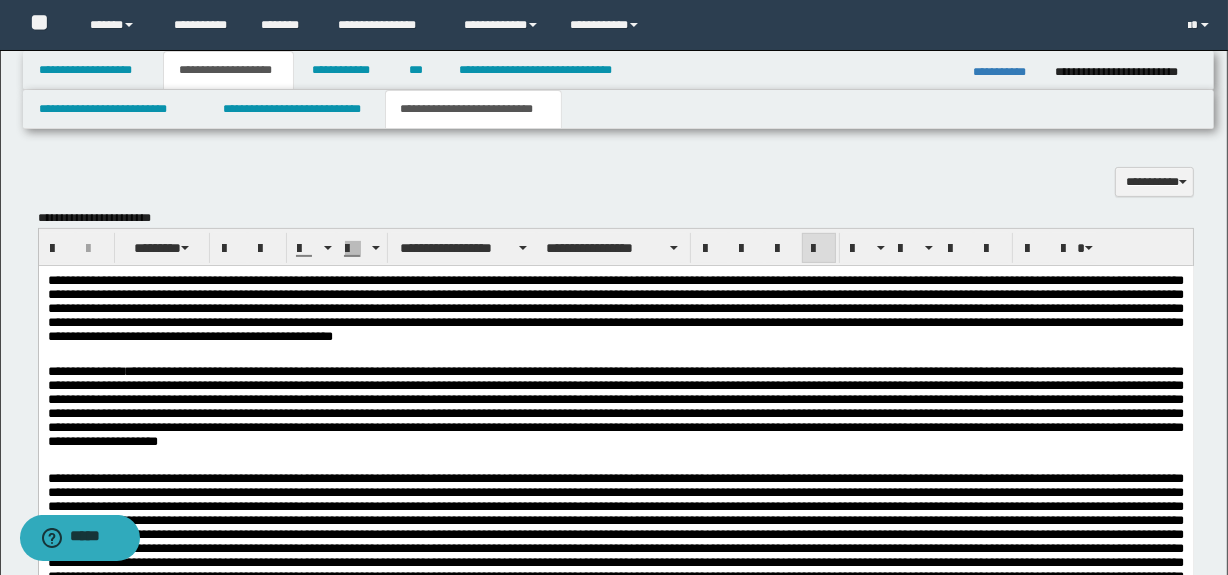 click on "**********" at bounding box center (615, 411) 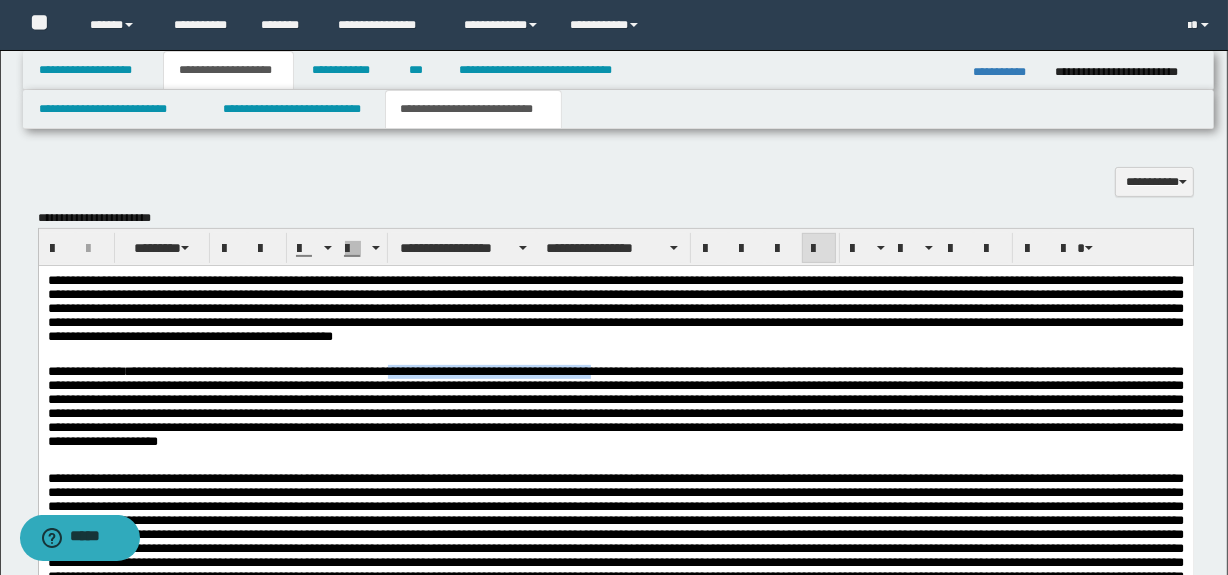 drag, startPoint x: 432, startPoint y: 368, endPoint x: 643, endPoint y: 373, distance: 211.05923 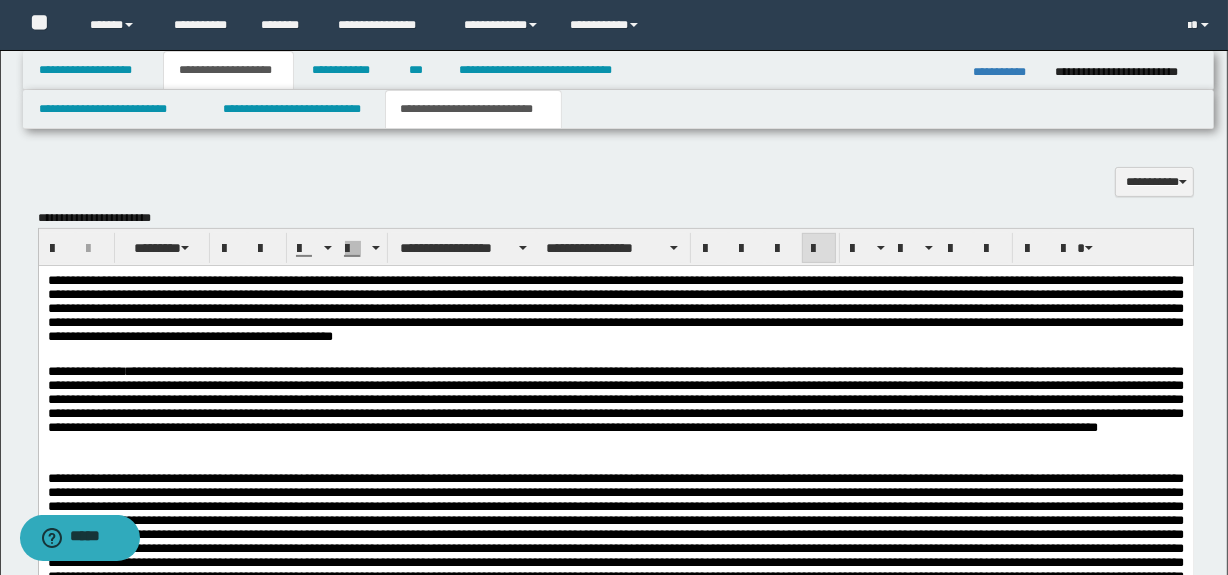 click on "**********" at bounding box center [615, 411] 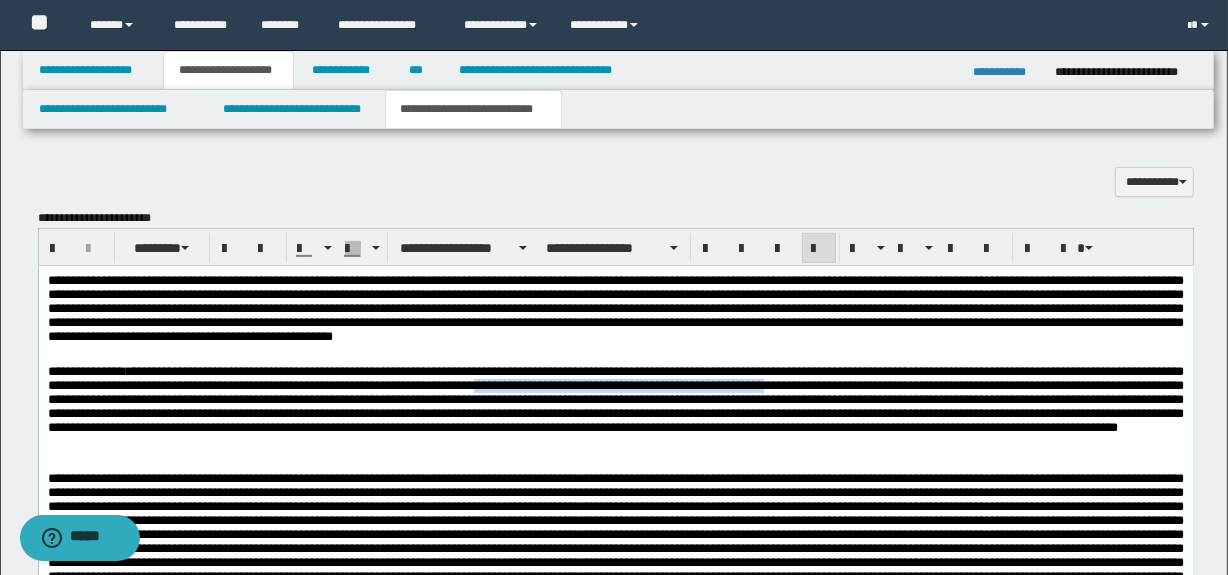 drag, startPoint x: 593, startPoint y: 390, endPoint x: 907, endPoint y: 391, distance: 314.0016 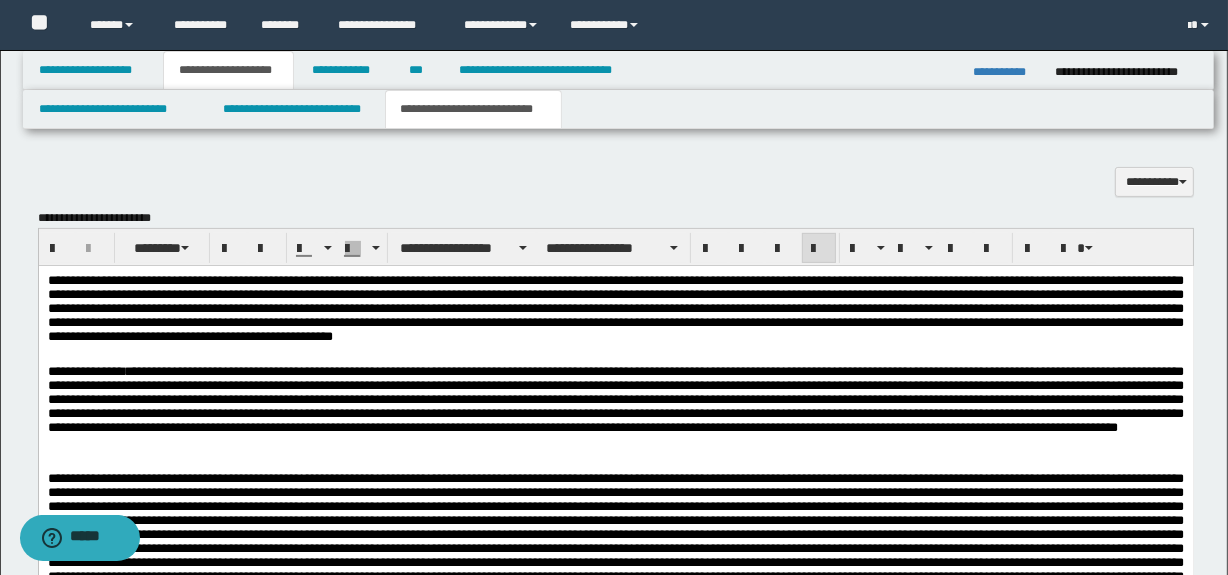 click on "**********" at bounding box center (615, 411) 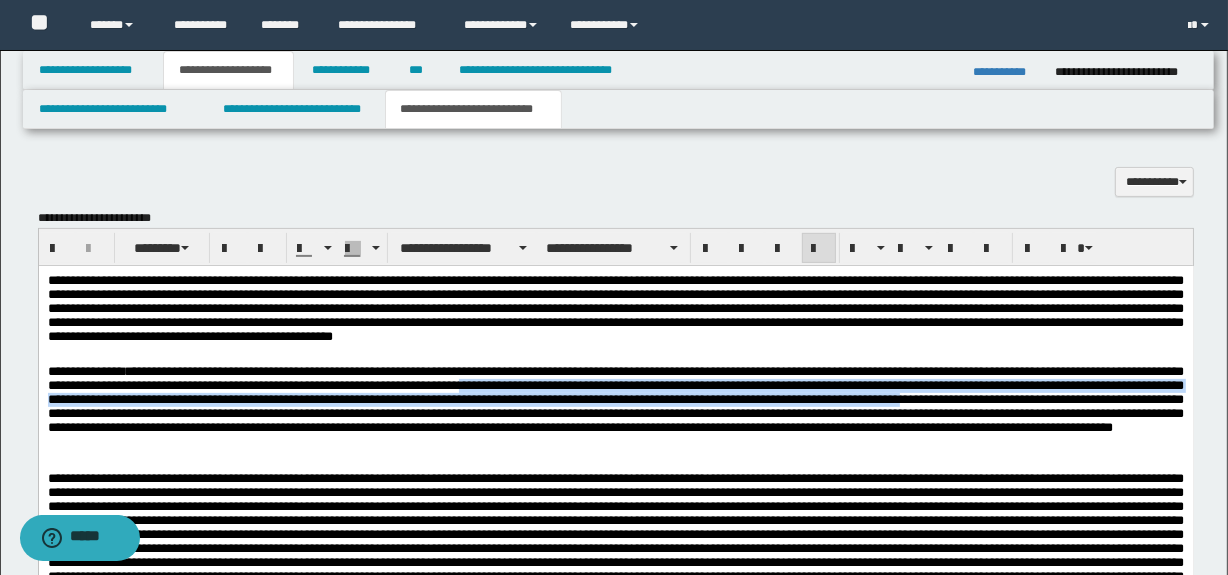 drag, startPoint x: 579, startPoint y: 391, endPoint x: 1166, endPoint y: 402, distance: 587.103 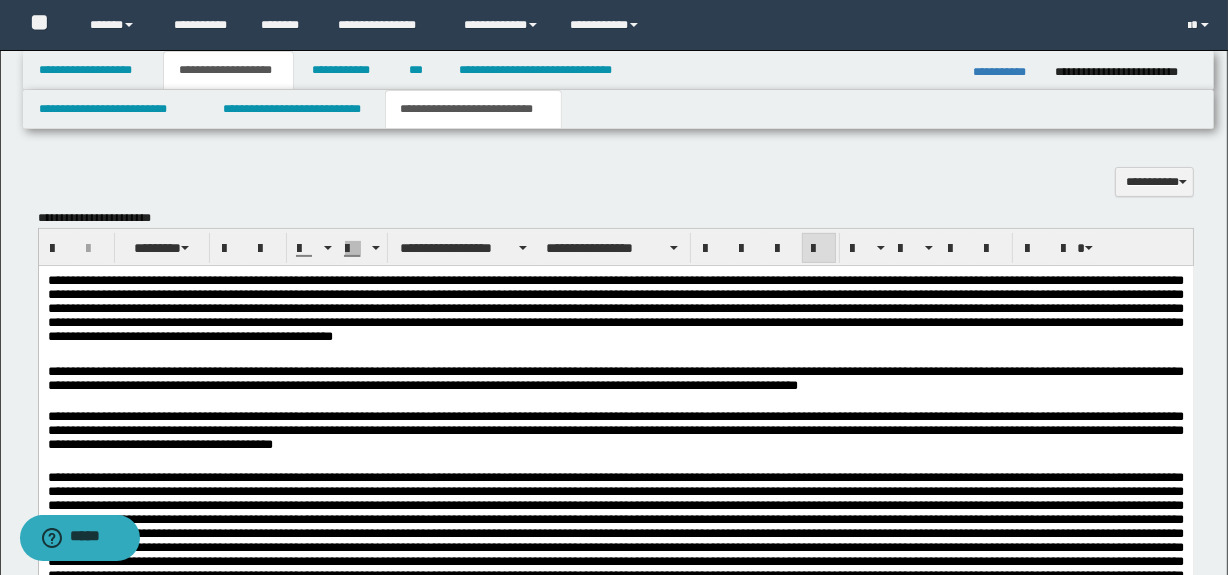 drag, startPoint x: 731, startPoint y: 382, endPoint x: 749, endPoint y: 391, distance: 20.12461 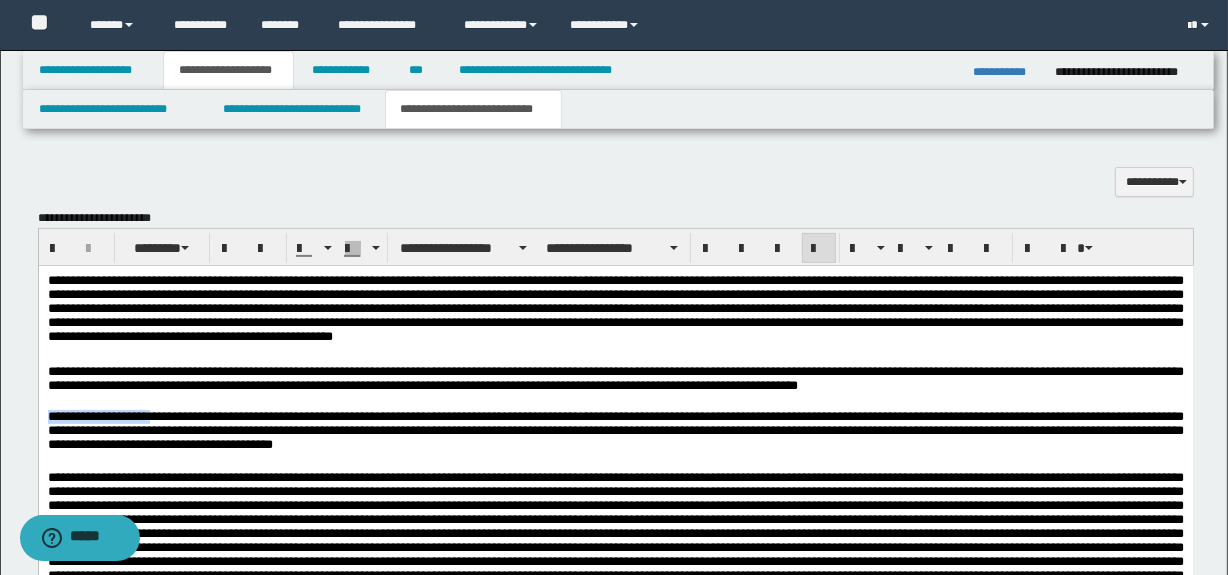 drag, startPoint x: 161, startPoint y: 421, endPoint x: 10, endPoint y: 421, distance: 151 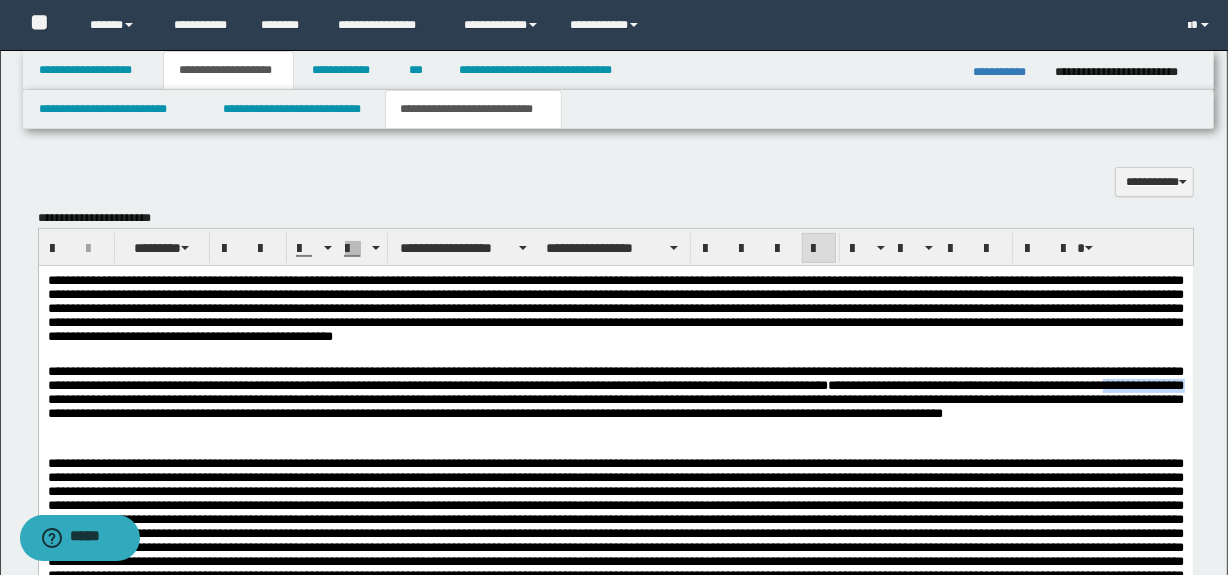 drag, startPoint x: 144, startPoint y: 401, endPoint x: 222, endPoint y: 399, distance: 78.025635 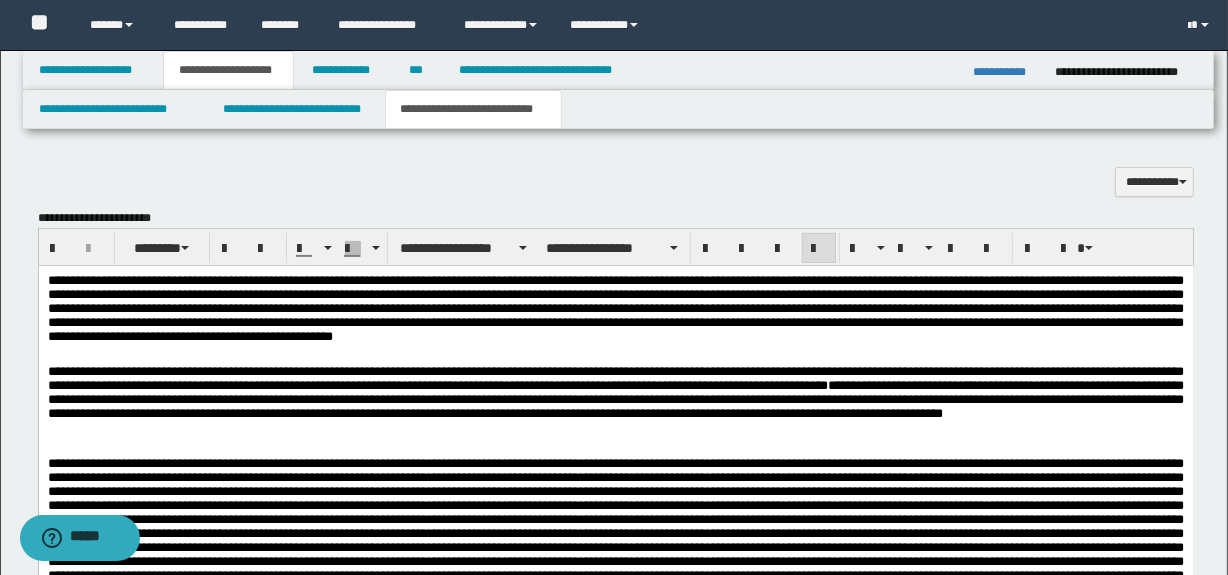 click on "**********" at bounding box center (615, 403) 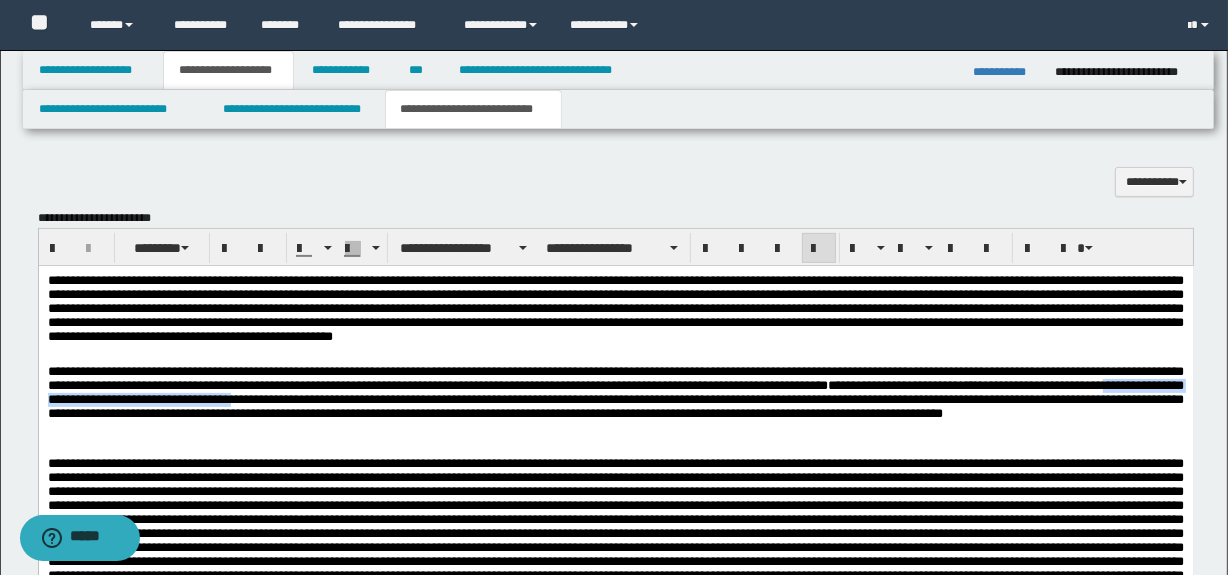 drag, startPoint x: 139, startPoint y: 406, endPoint x: 427, endPoint y: 402, distance: 288.02777 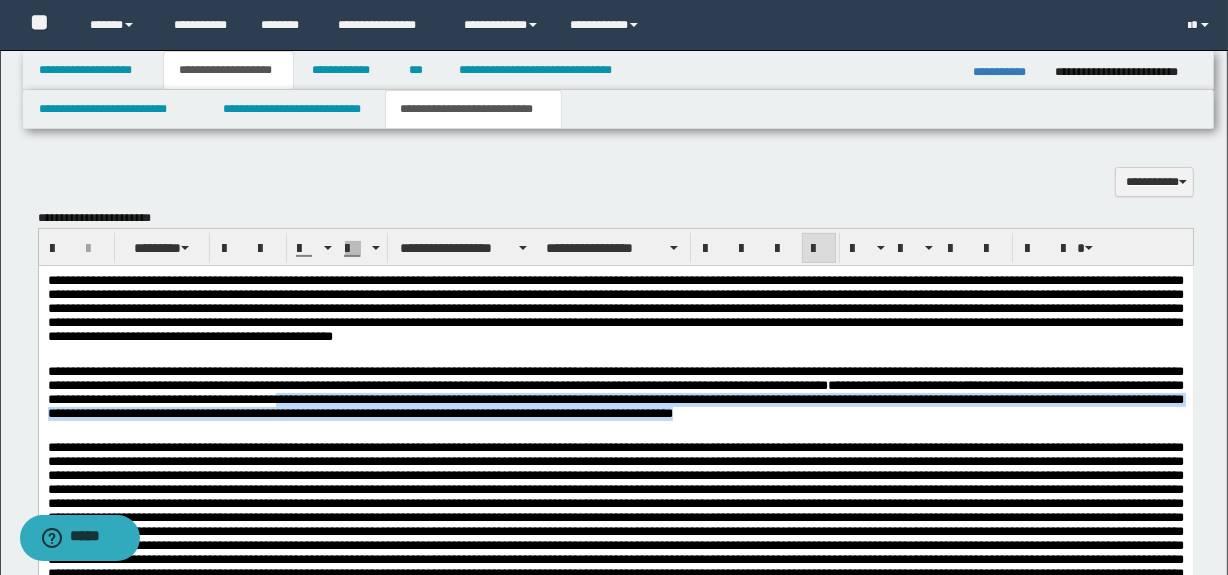 drag, startPoint x: 544, startPoint y: 407, endPoint x: 1113, endPoint y: 418, distance: 569.1063 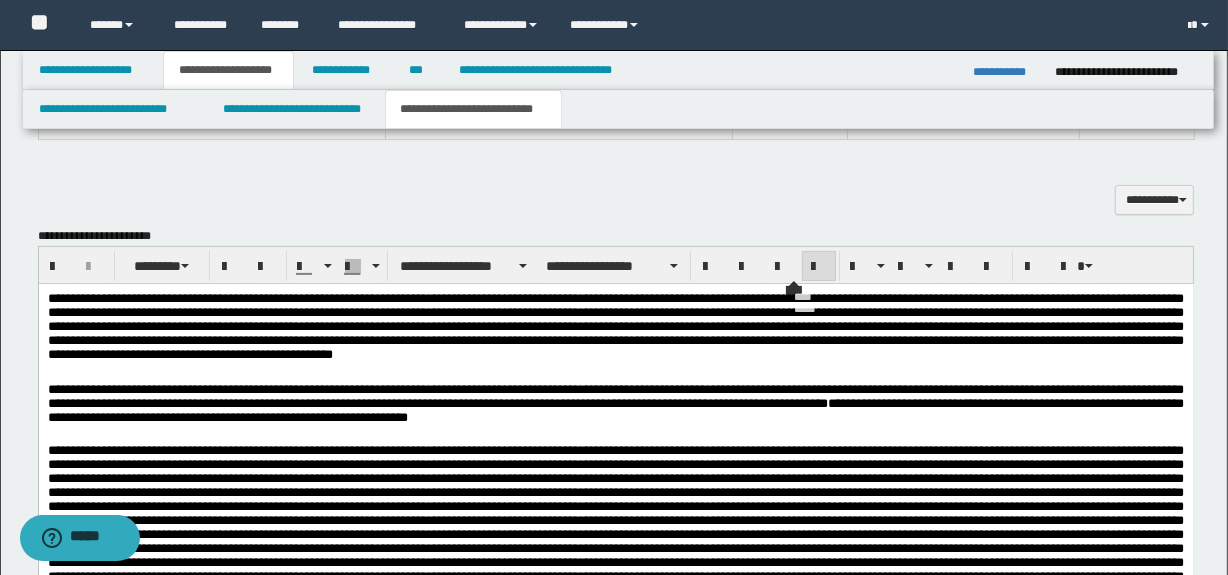 scroll, scrollTop: 512, scrollLeft: 0, axis: vertical 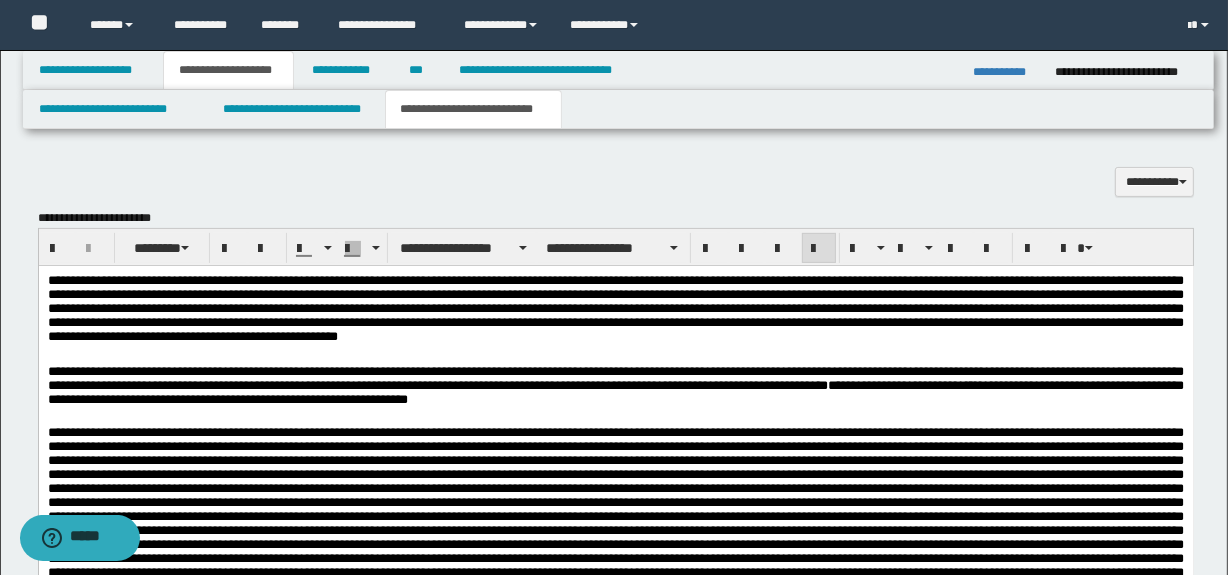 click on "**********" at bounding box center [615, 388] 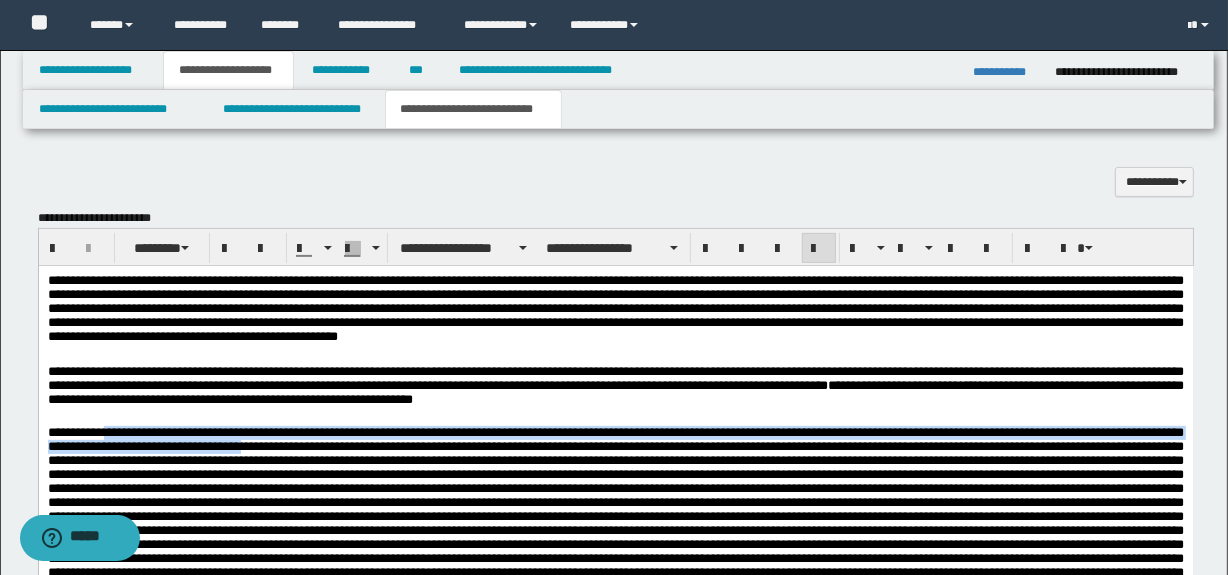 drag, startPoint x: 412, startPoint y: 451, endPoint x: 110, endPoint y: 439, distance: 302.2383 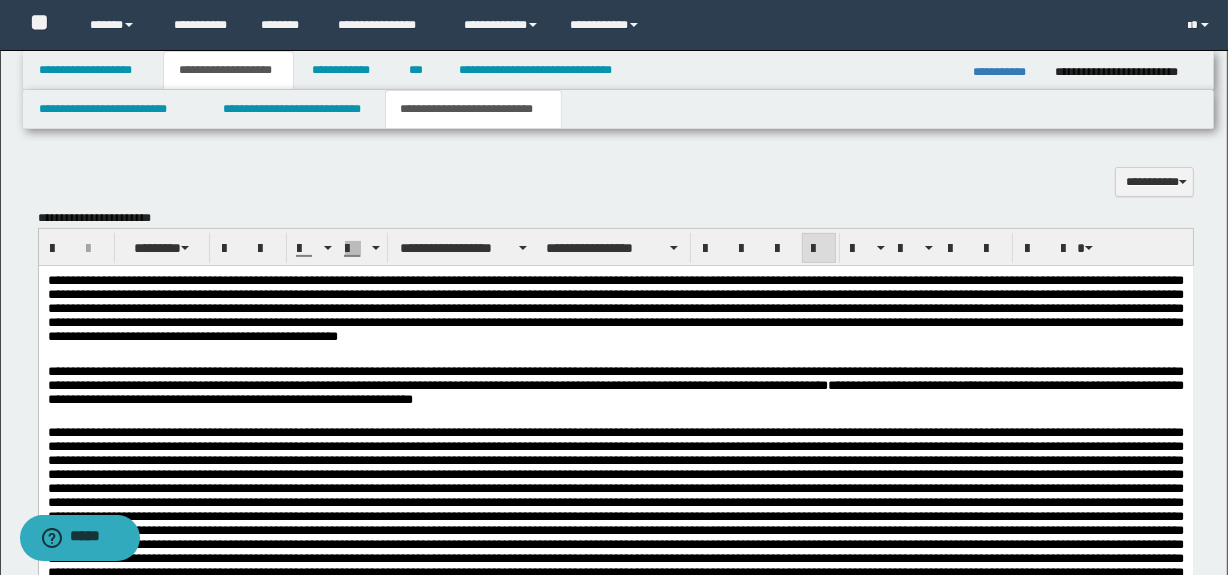 click on "**********" at bounding box center (615, 667) 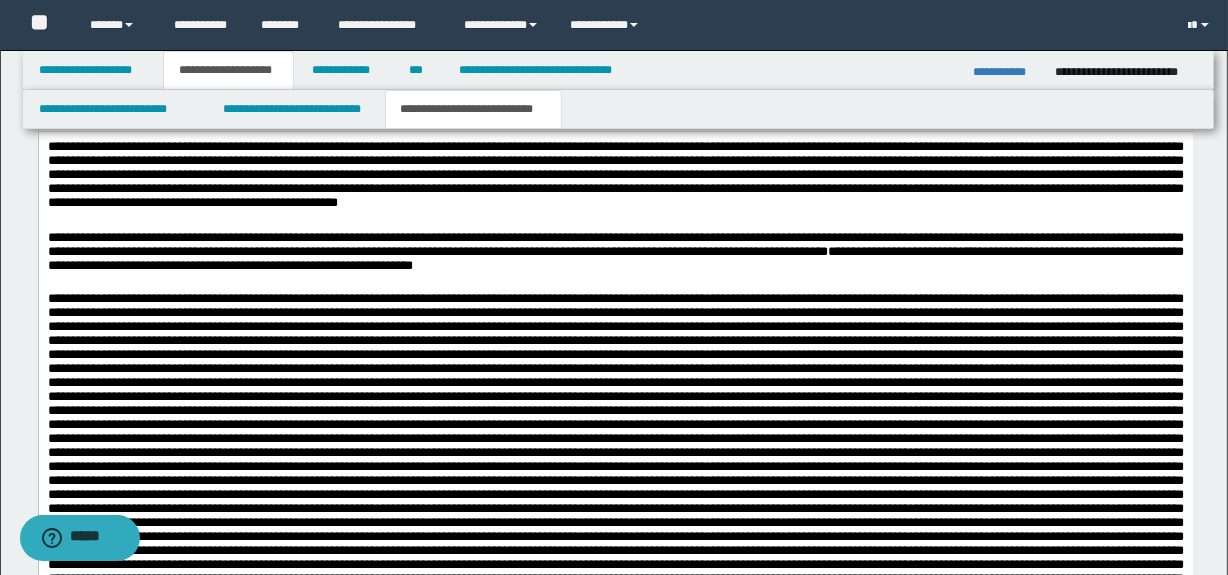 scroll, scrollTop: 603, scrollLeft: 0, axis: vertical 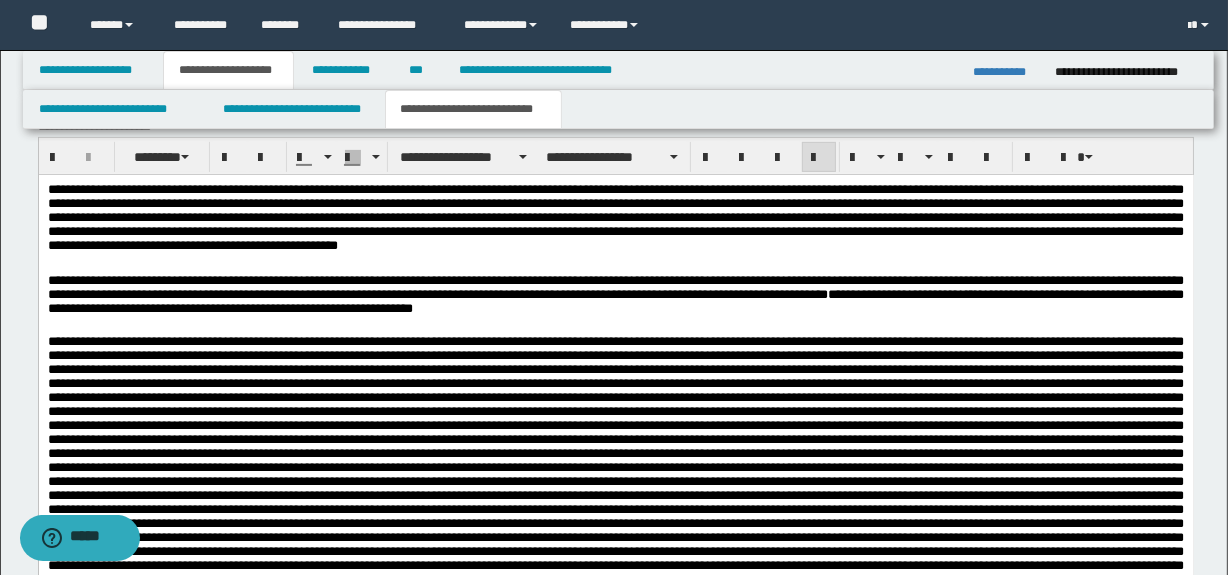 click on "**********" at bounding box center (615, 221) 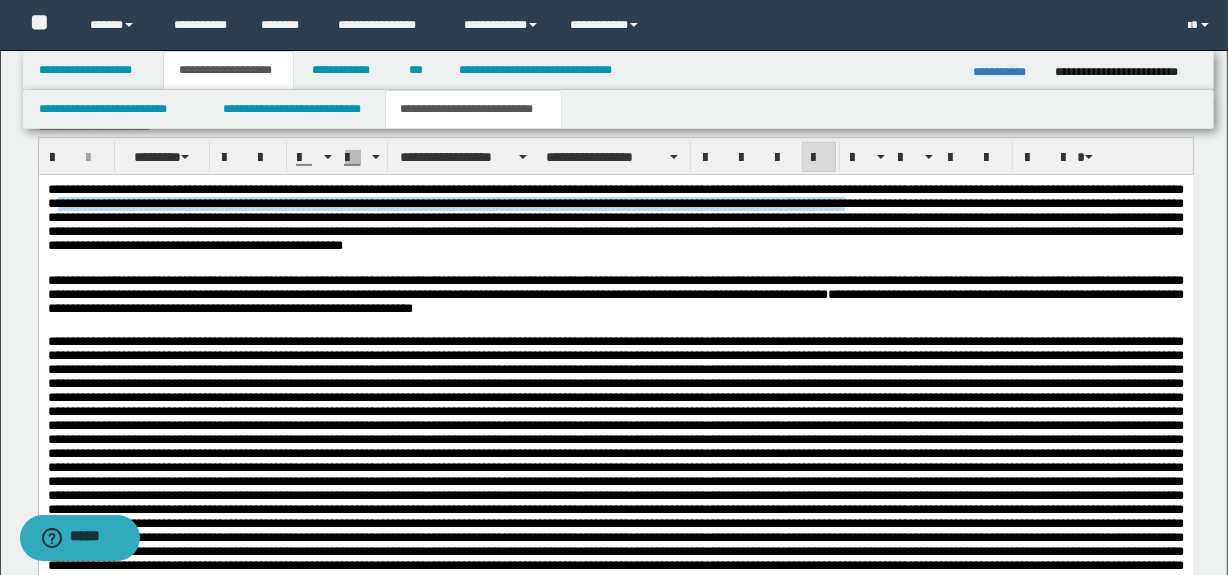 drag, startPoint x: 125, startPoint y: 208, endPoint x: 964, endPoint y: 205, distance: 839.0054 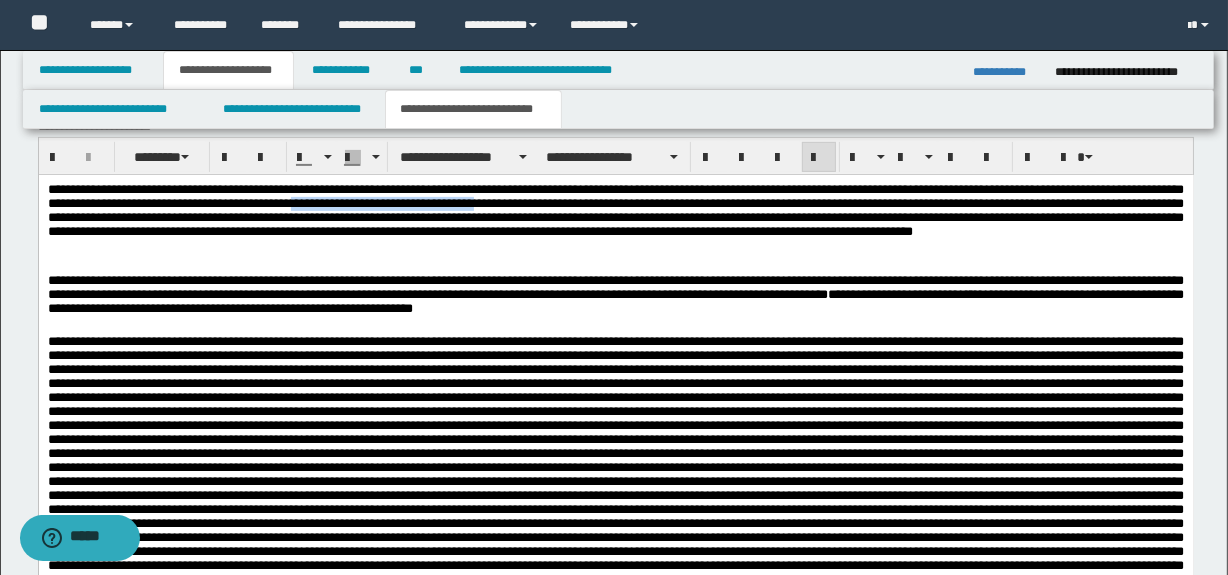 drag, startPoint x: 390, startPoint y: 200, endPoint x: 594, endPoint y: 209, distance: 204.19843 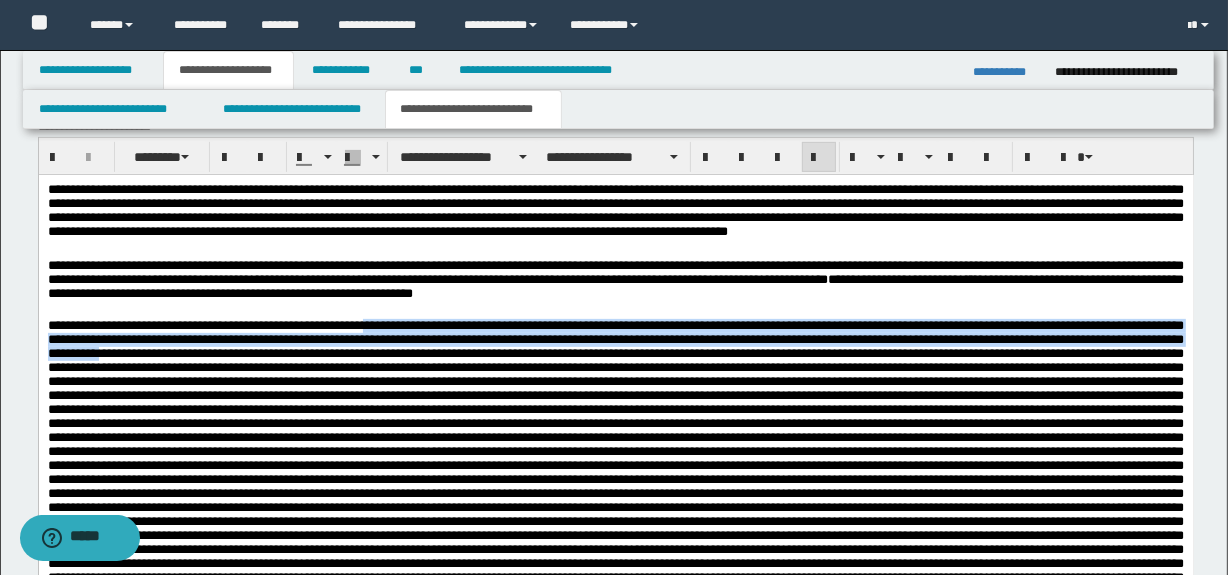 drag, startPoint x: 332, startPoint y: 360, endPoint x: 397, endPoint y: 325, distance: 73.82411 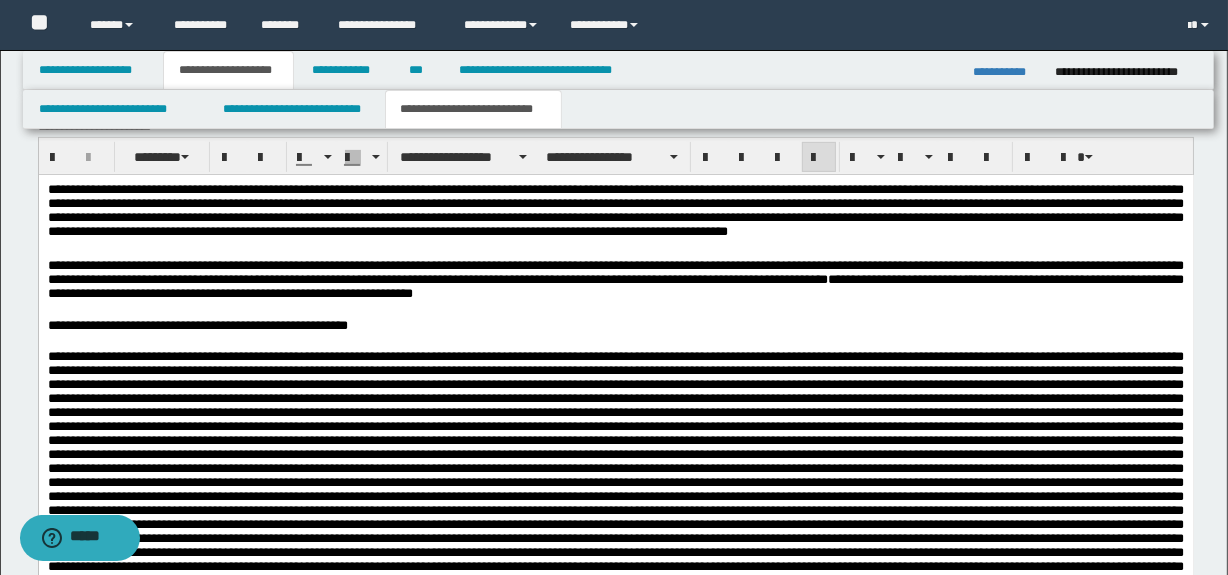click on "**********" at bounding box center [615, 214] 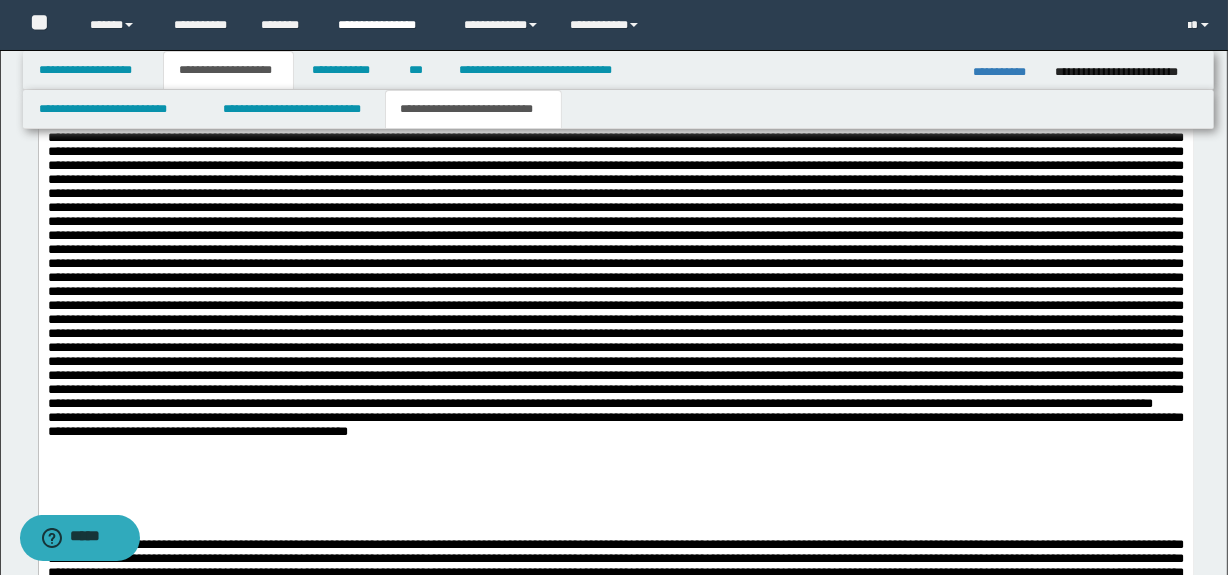scroll, scrollTop: 876, scrollLeft: 0, axis: vertical 